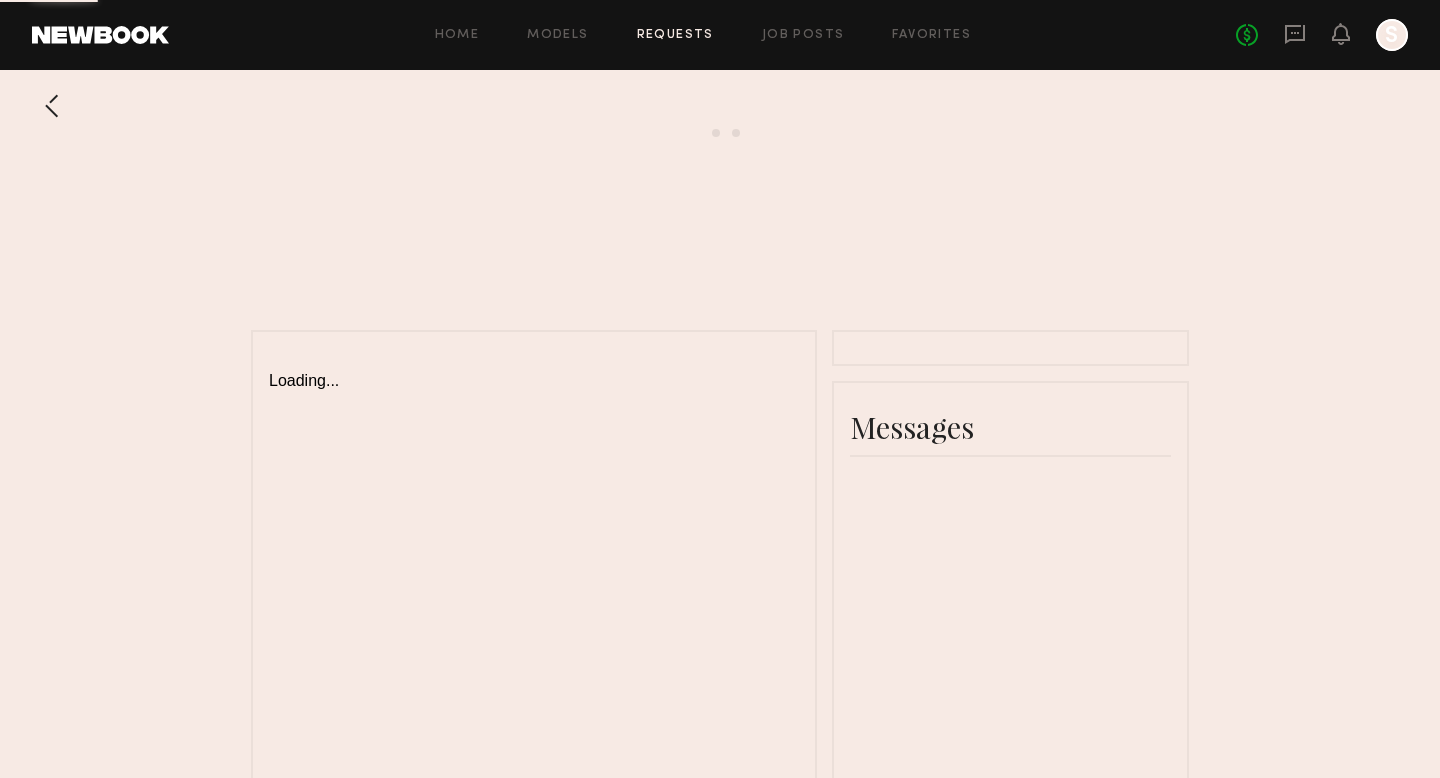scroll, scrollTop: 0, scrollLeft: 0, axis: both 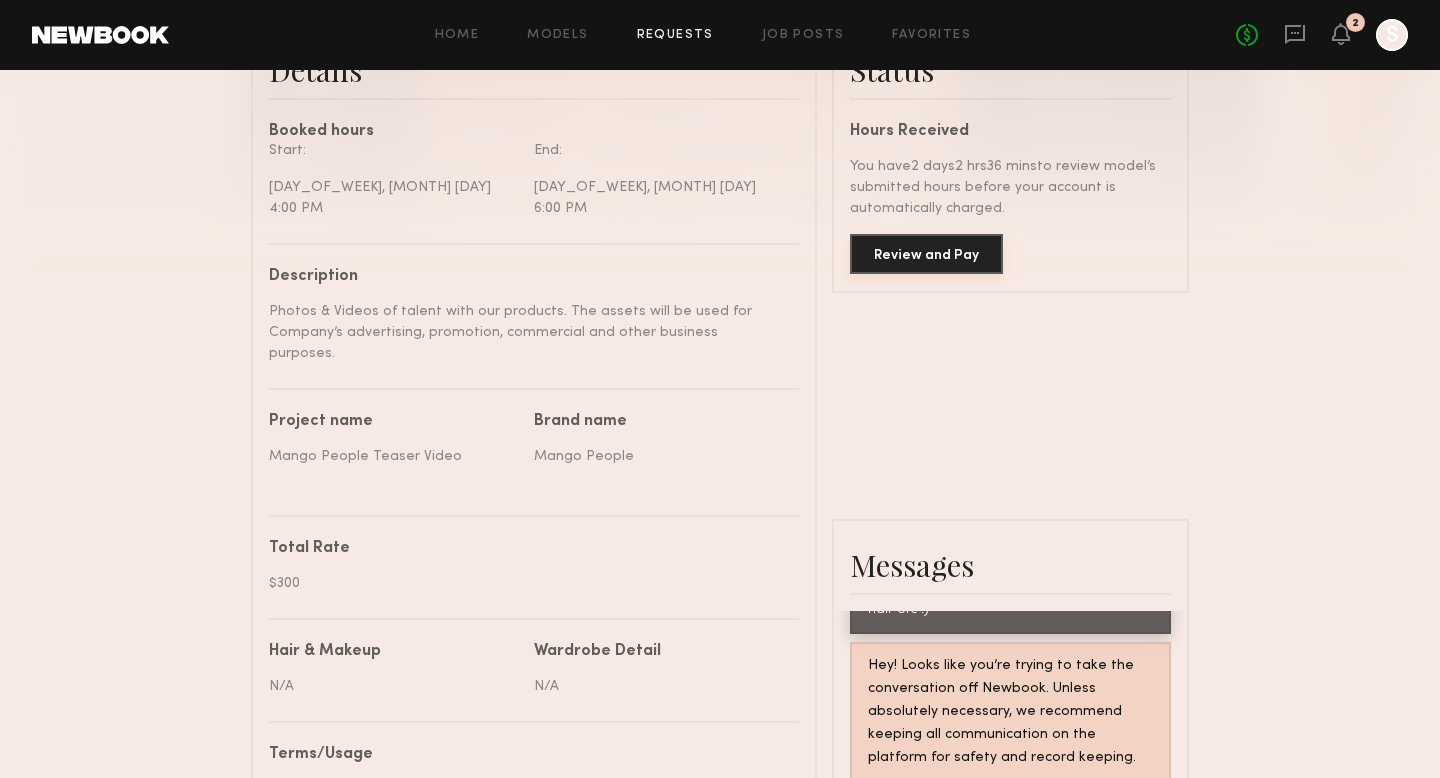 click on "Review and Pay" 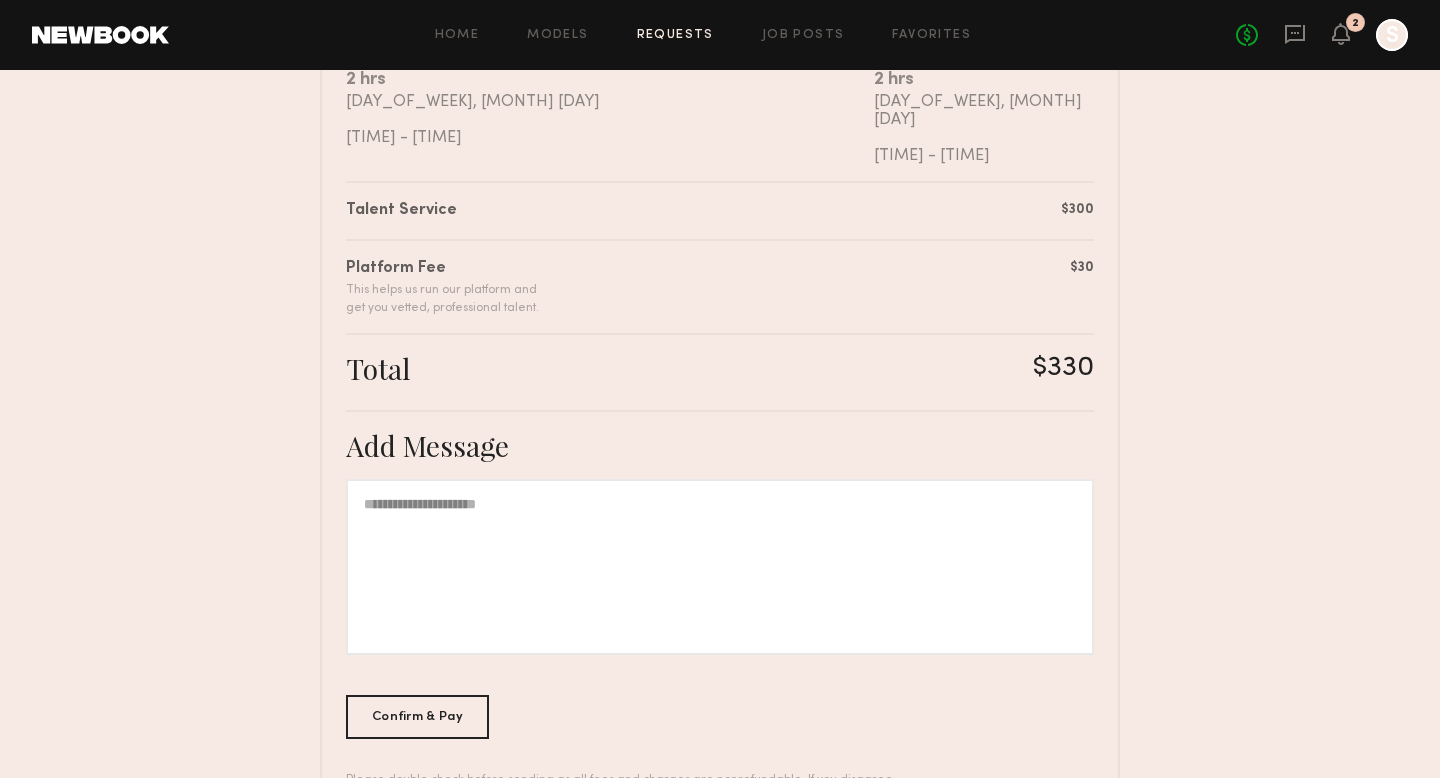 scroll, scrollTop: 500, scrollLeft: 0, axis: vertical 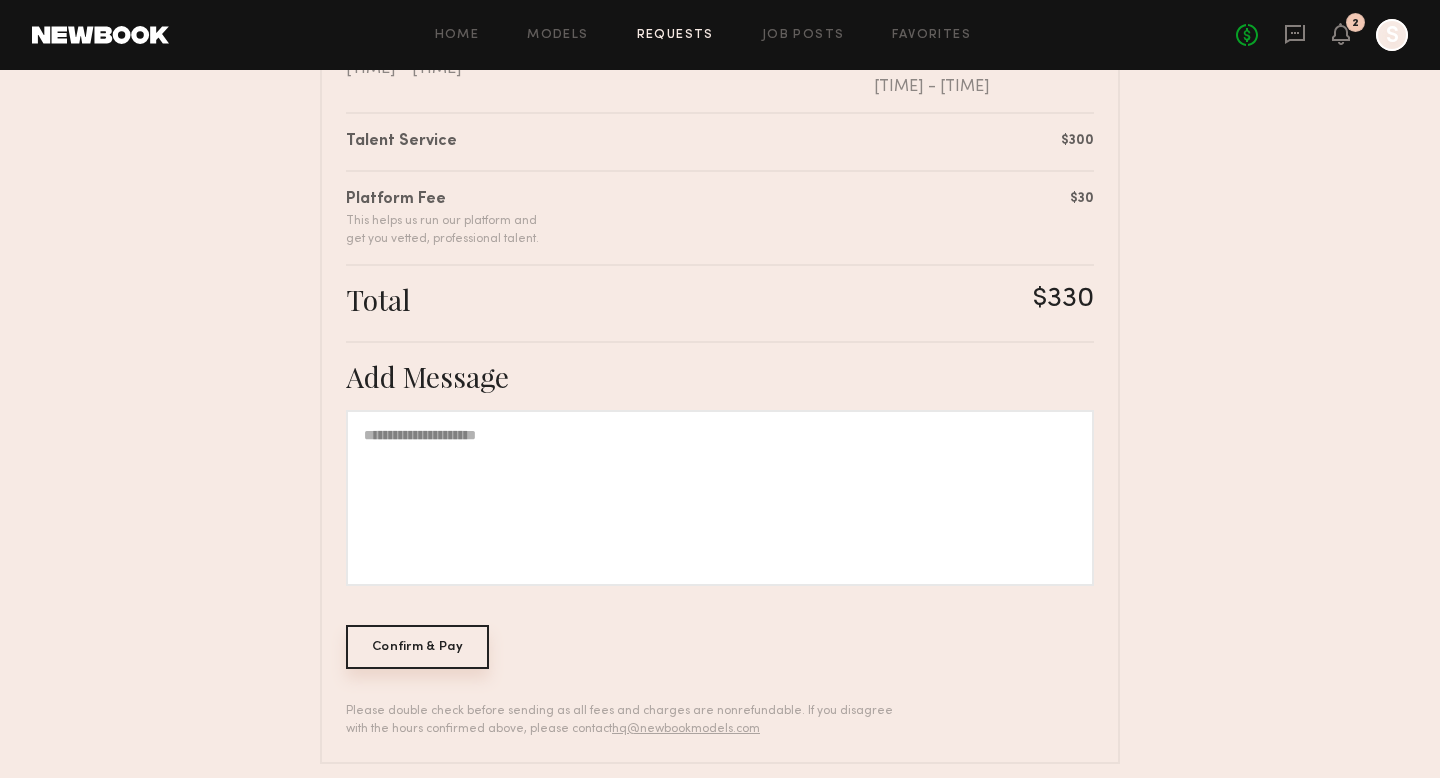 click on "Confirm & Pay" 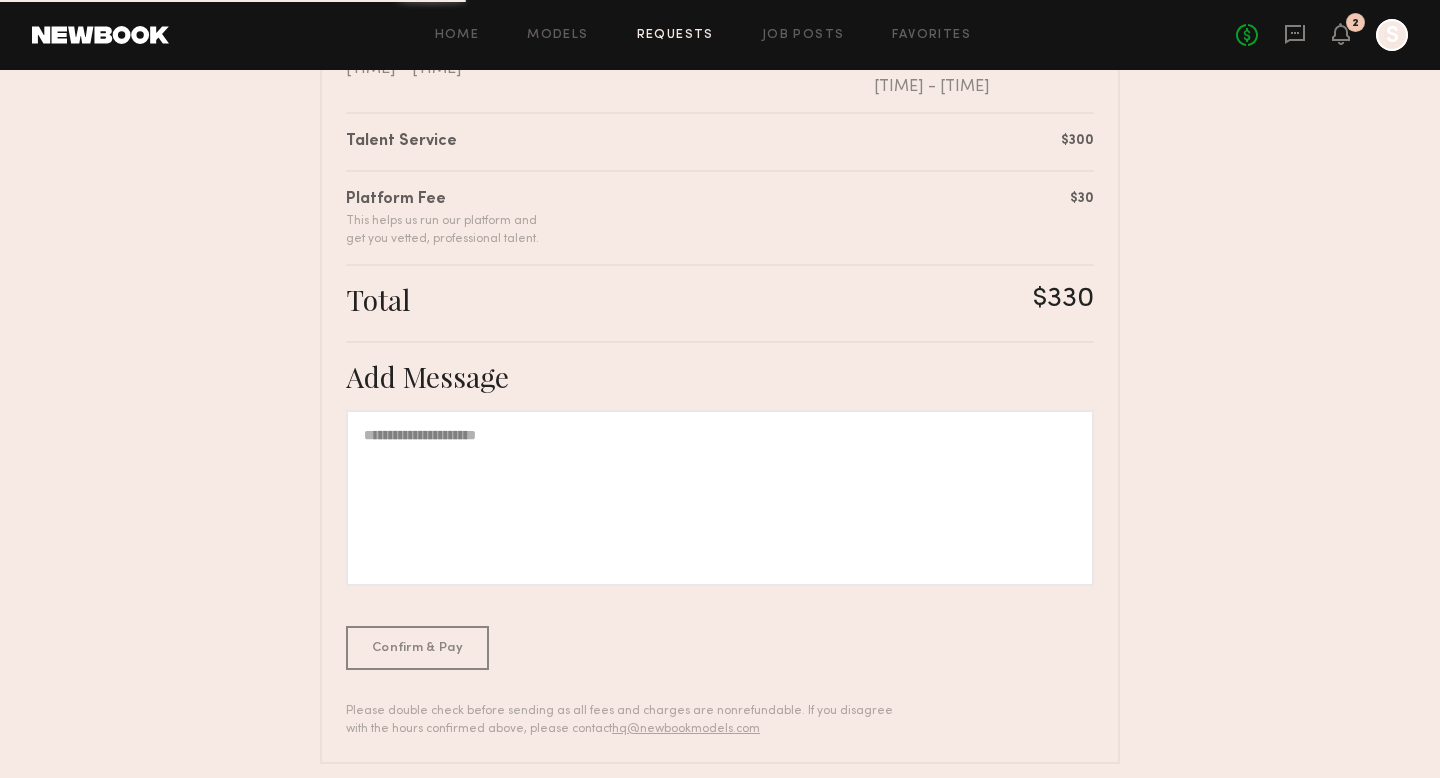 scroll, scrollTop: 0, scrollLeft: 0, axis: both 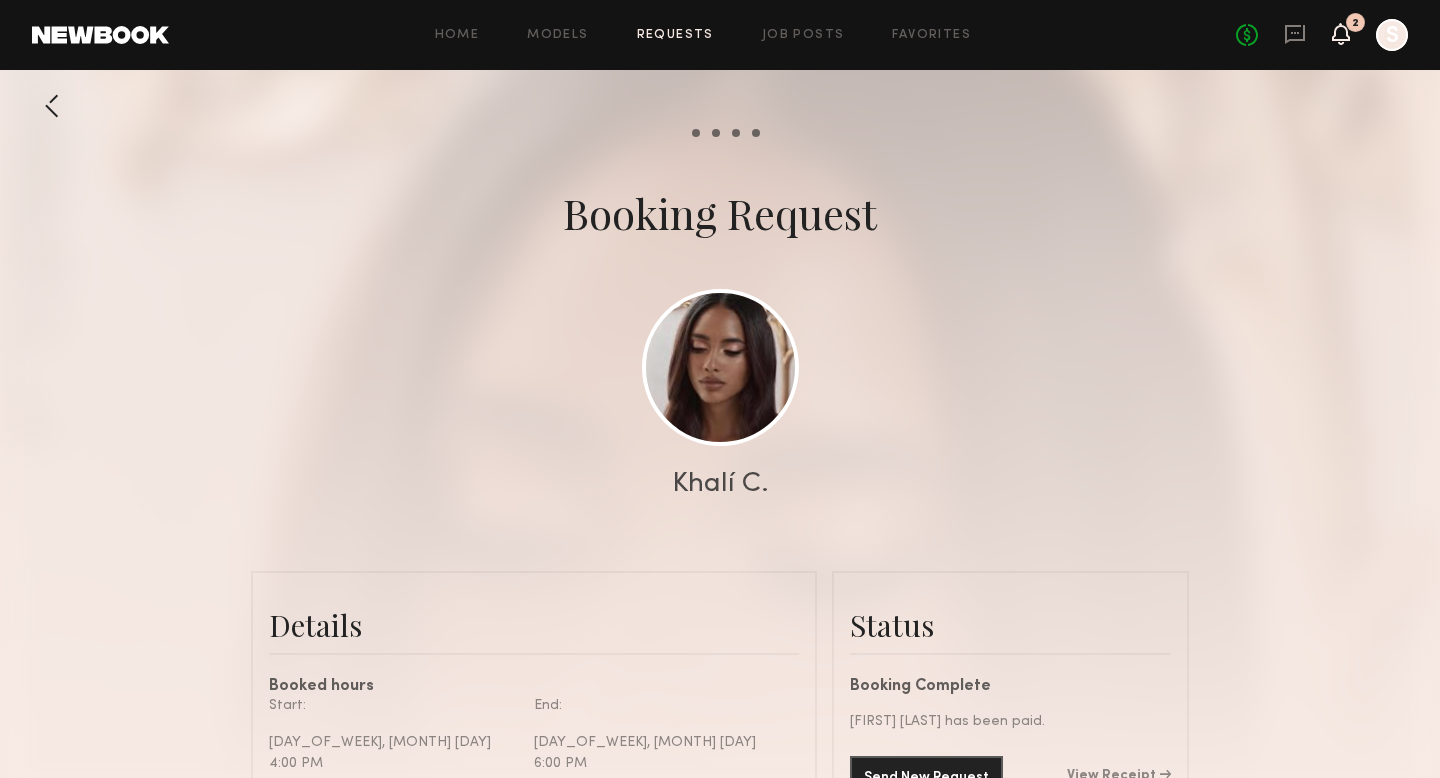 click 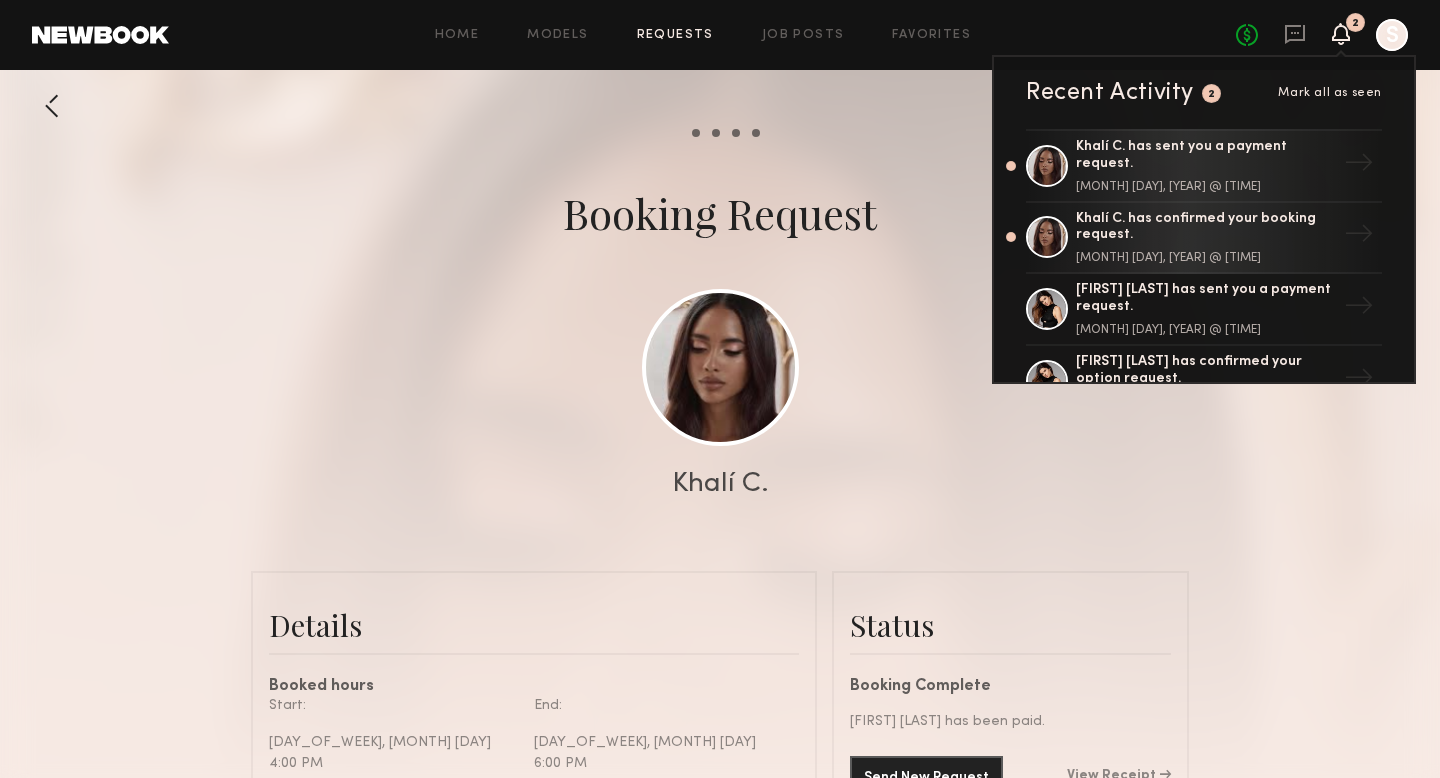 click on "Recent Activity 2 Mark all as seen" 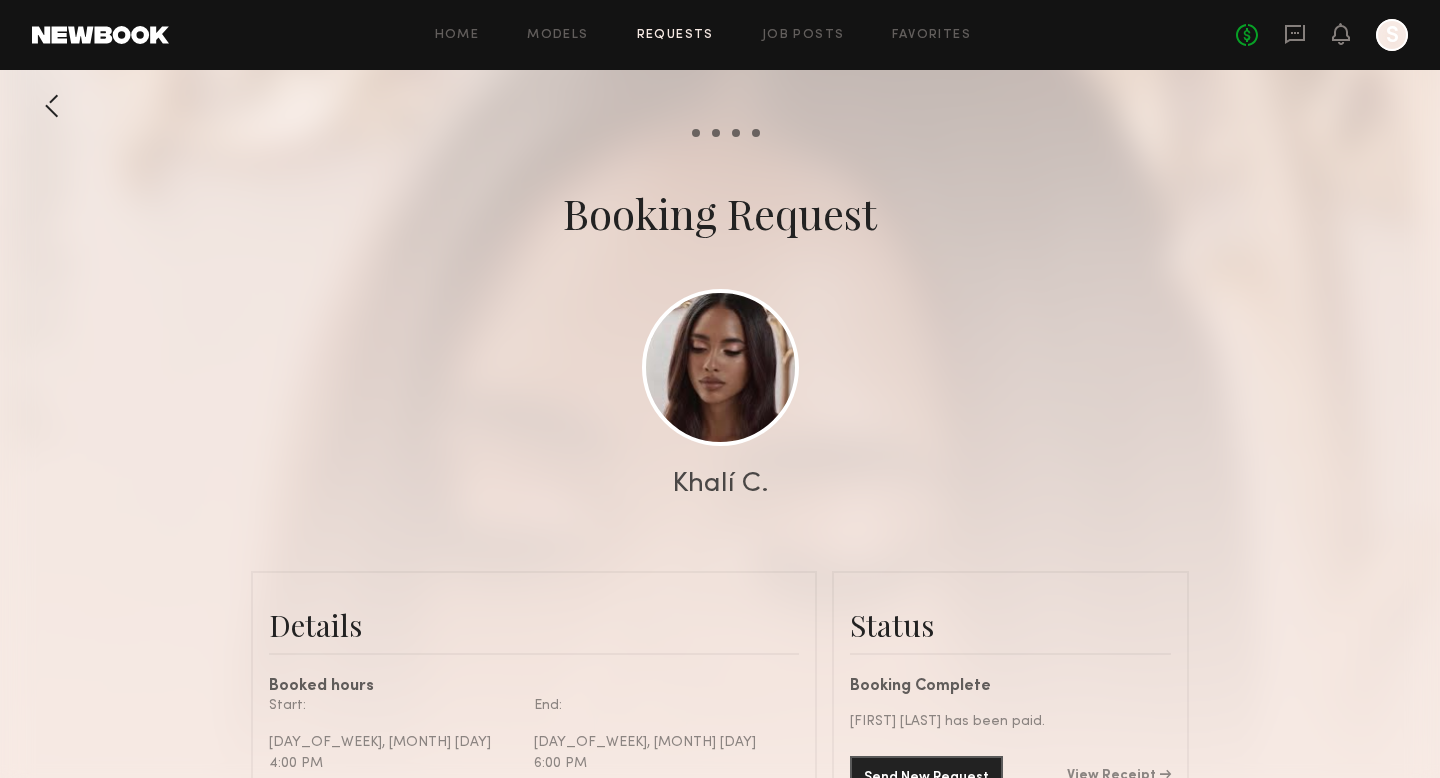 click on "Home Models Requests Job Posts Favorites Sign Out No fees up to $5,000 S" 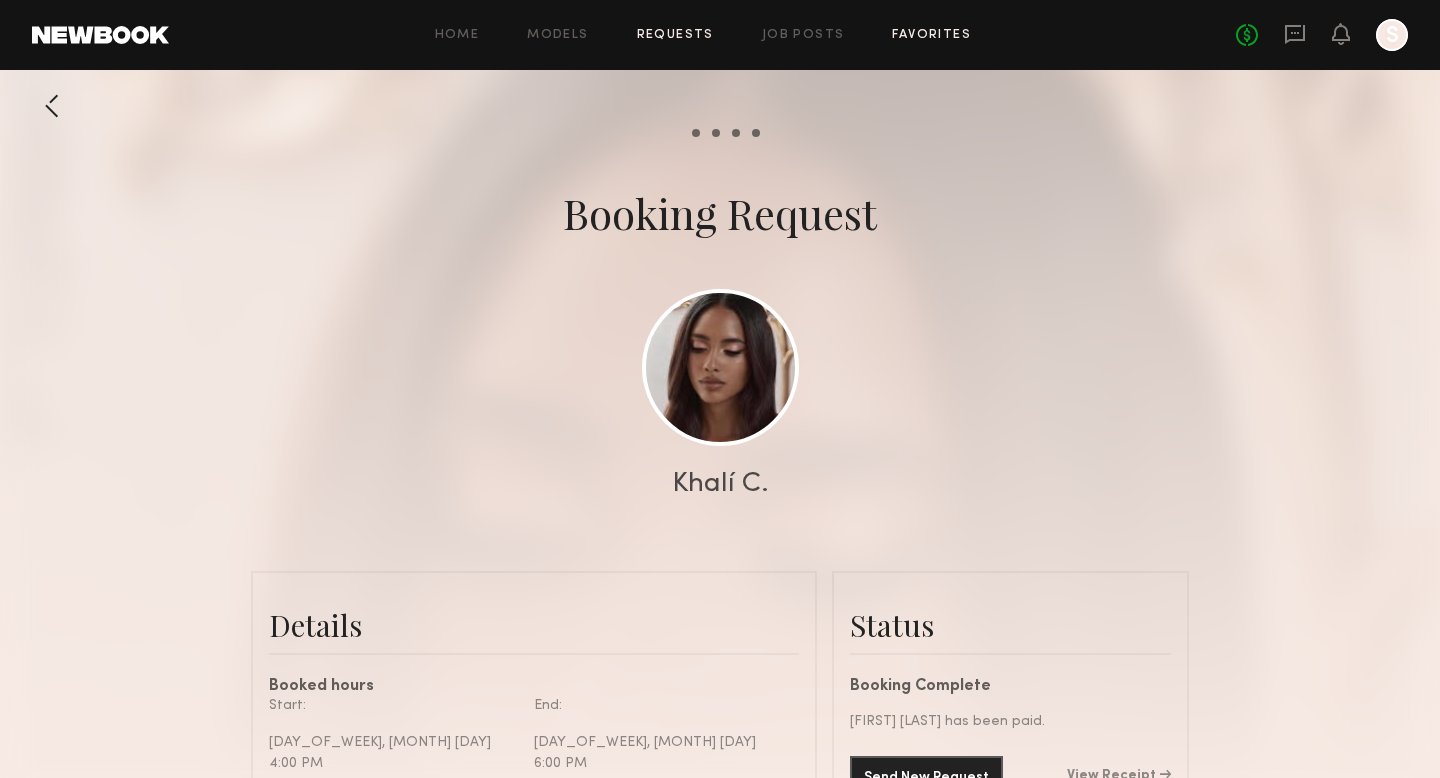 click on "Favorites" 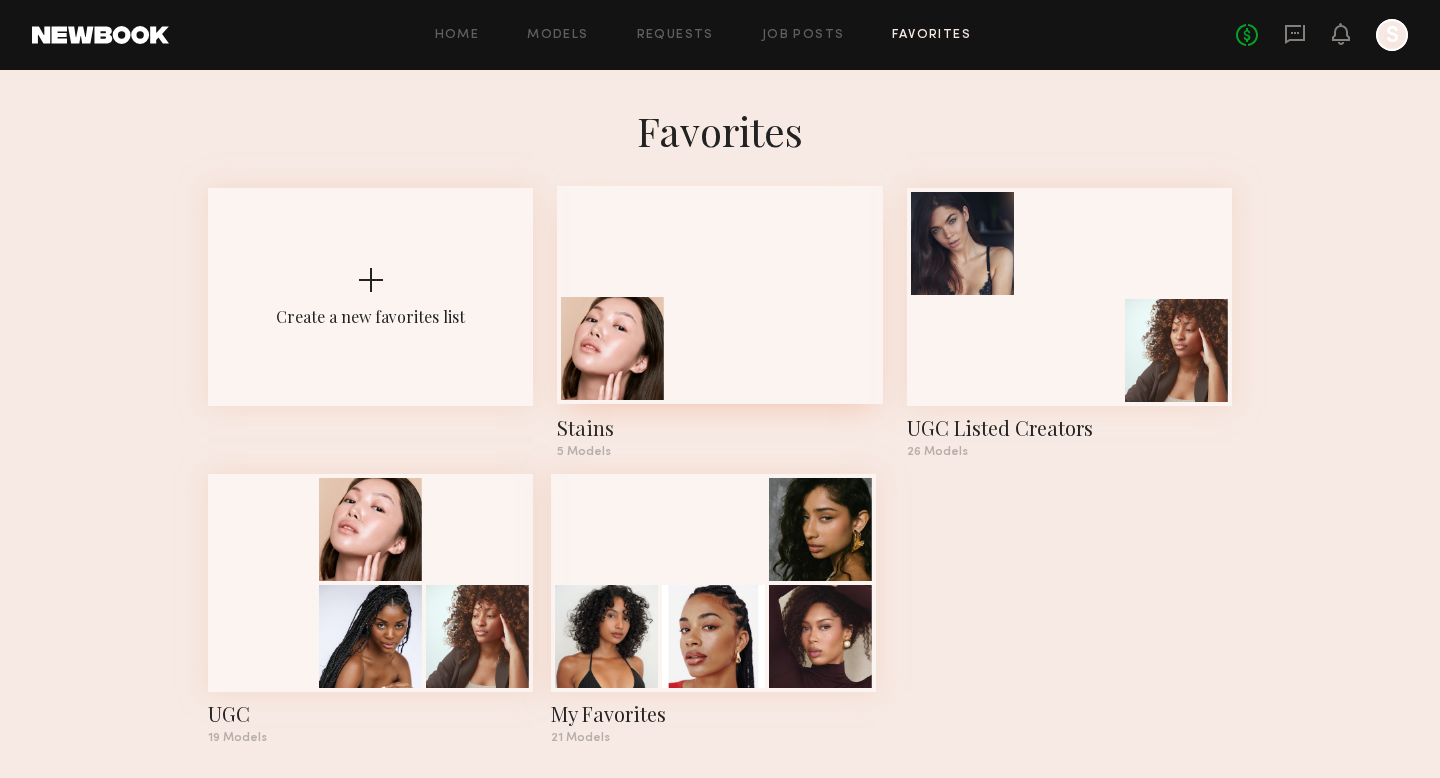 scroll, scrollTop: 14, scrollLeft: 0, axis: vertical 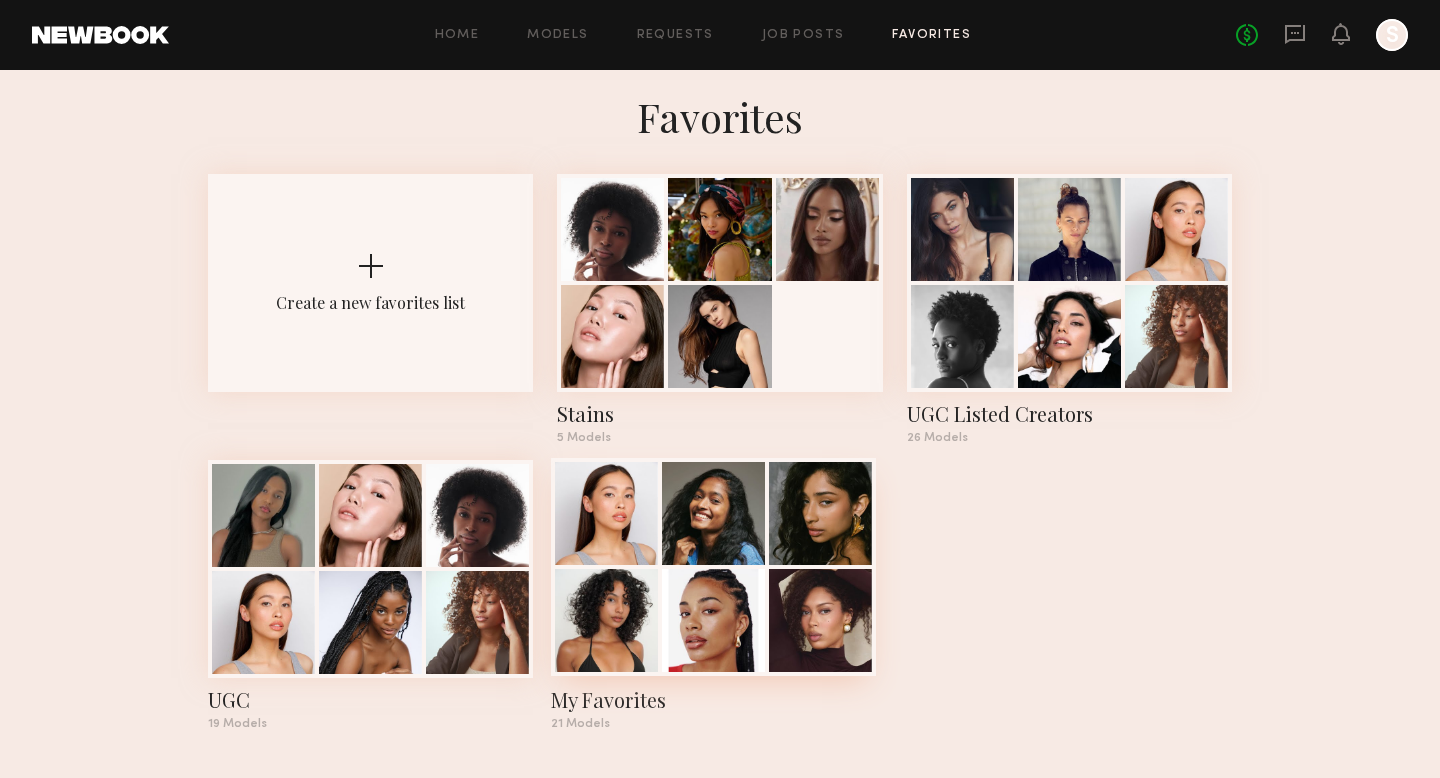 click 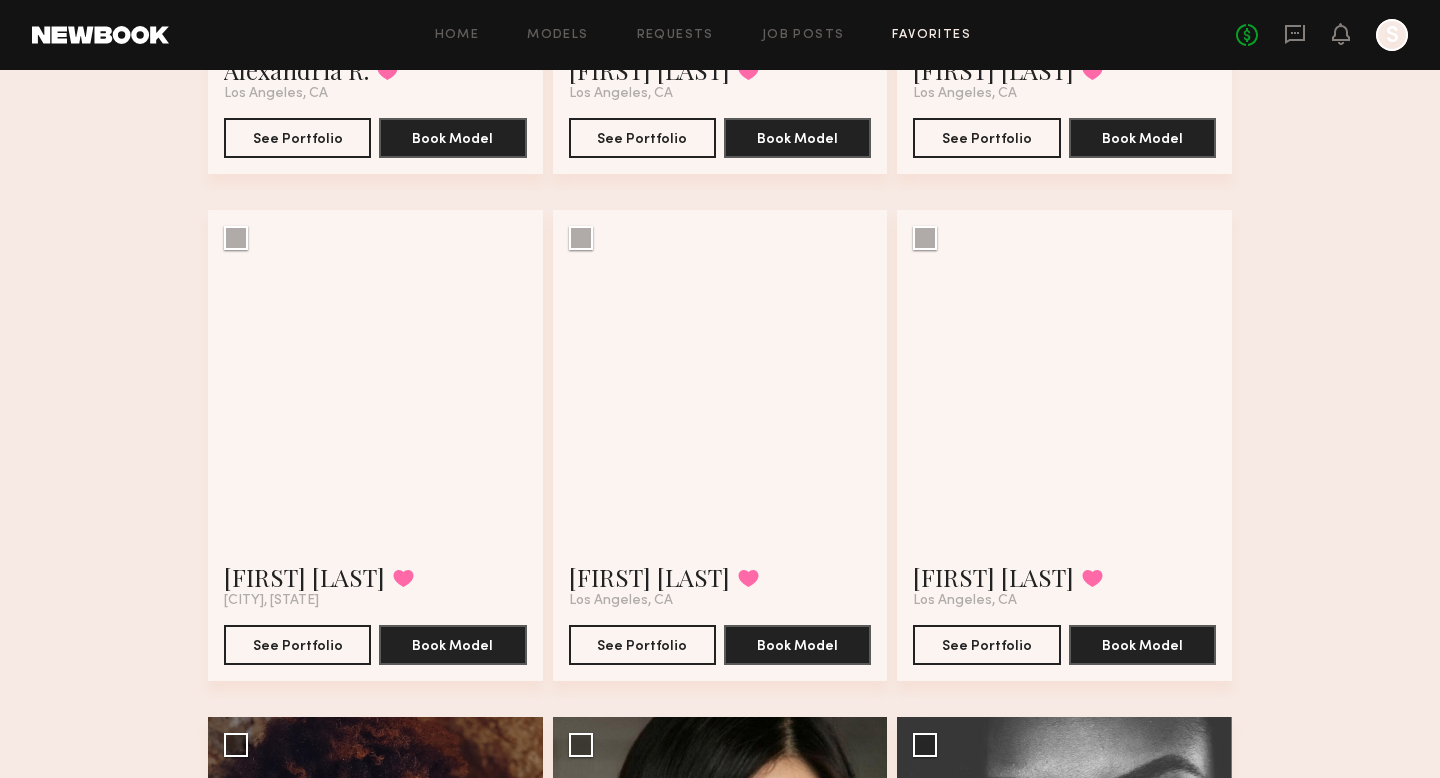 scroll, scrollTop: 3032, scrollLeft: 0, axis: vertical 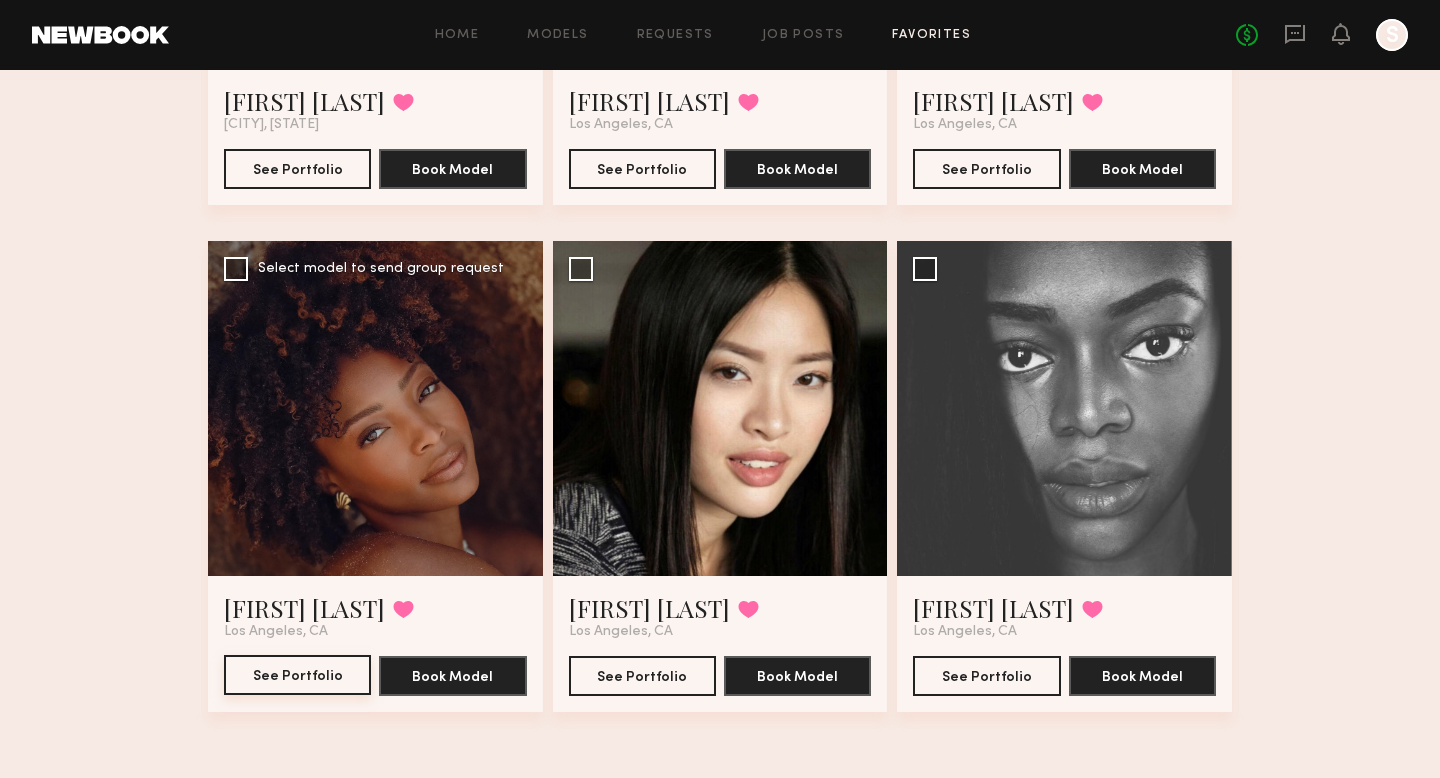 click on "See Portfolio" 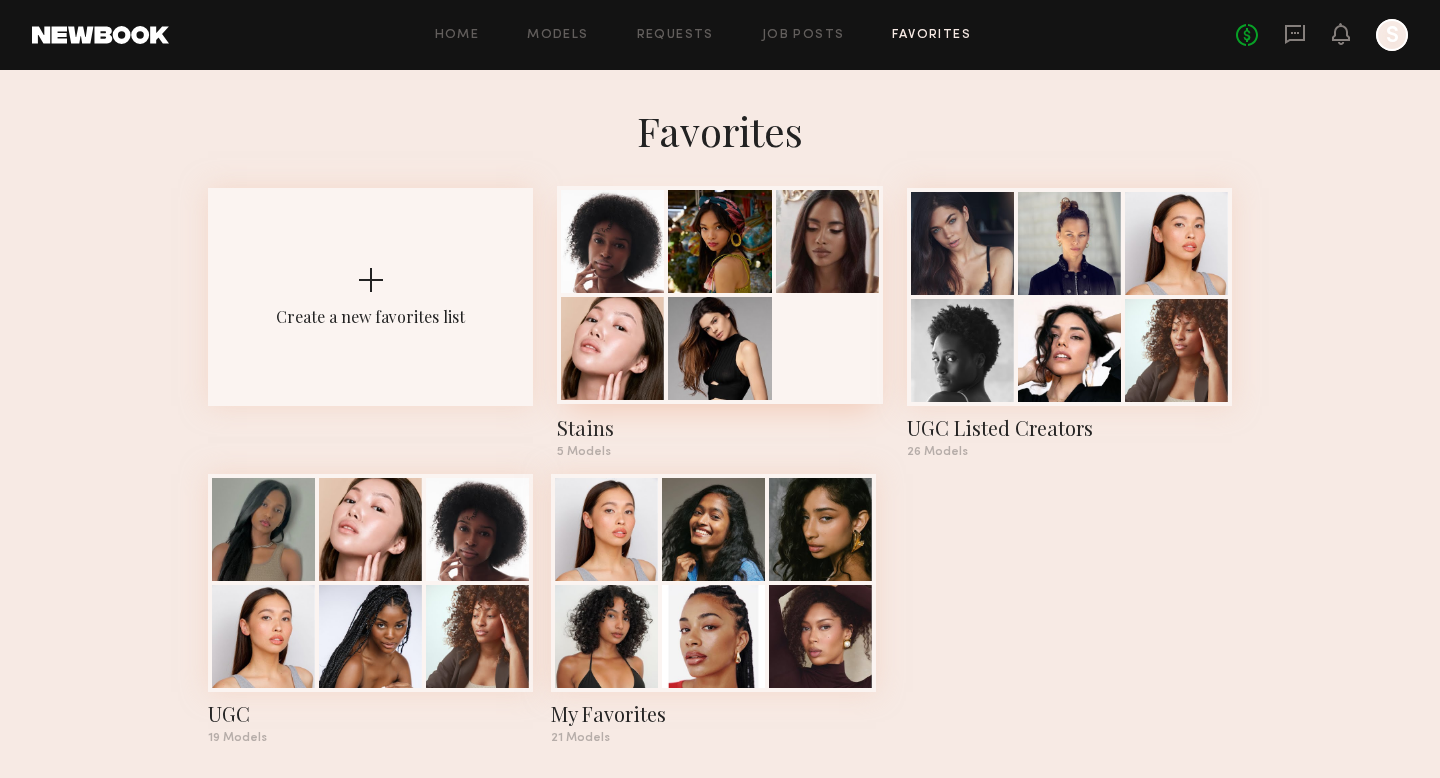scroll, scrollTop: 14, scrollLeft: 0, axis: vertical 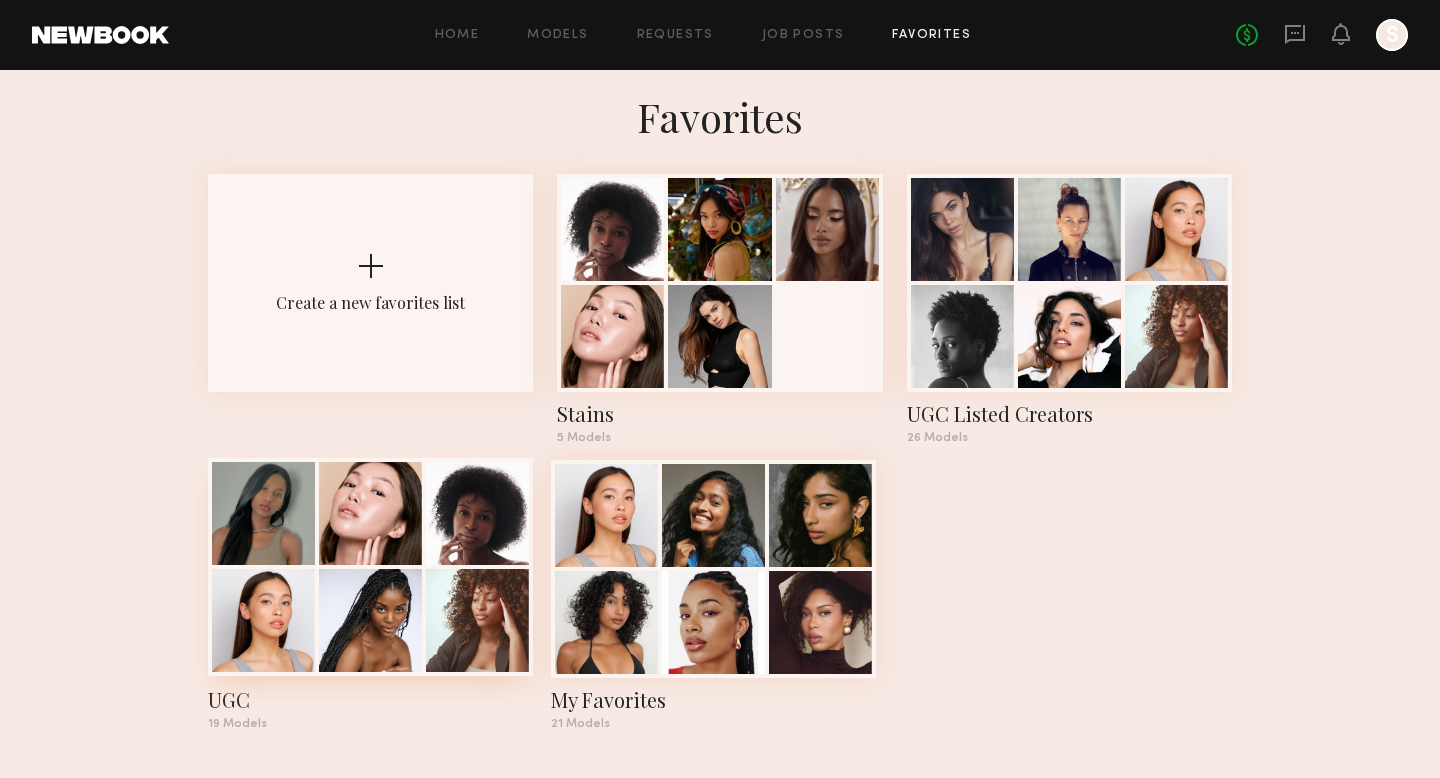 click 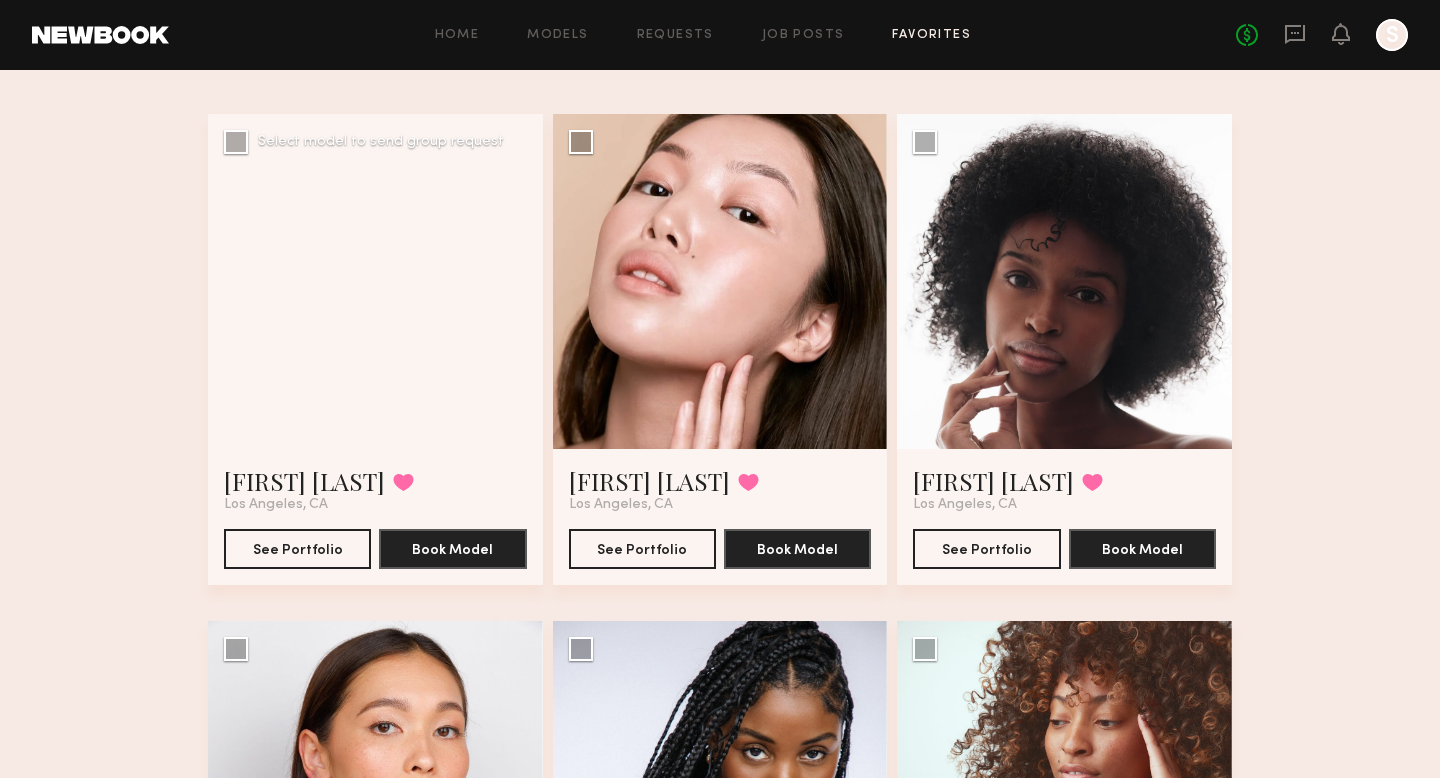 scroll, scrollTop: 313, scrollLeft: 0, axis: vertical 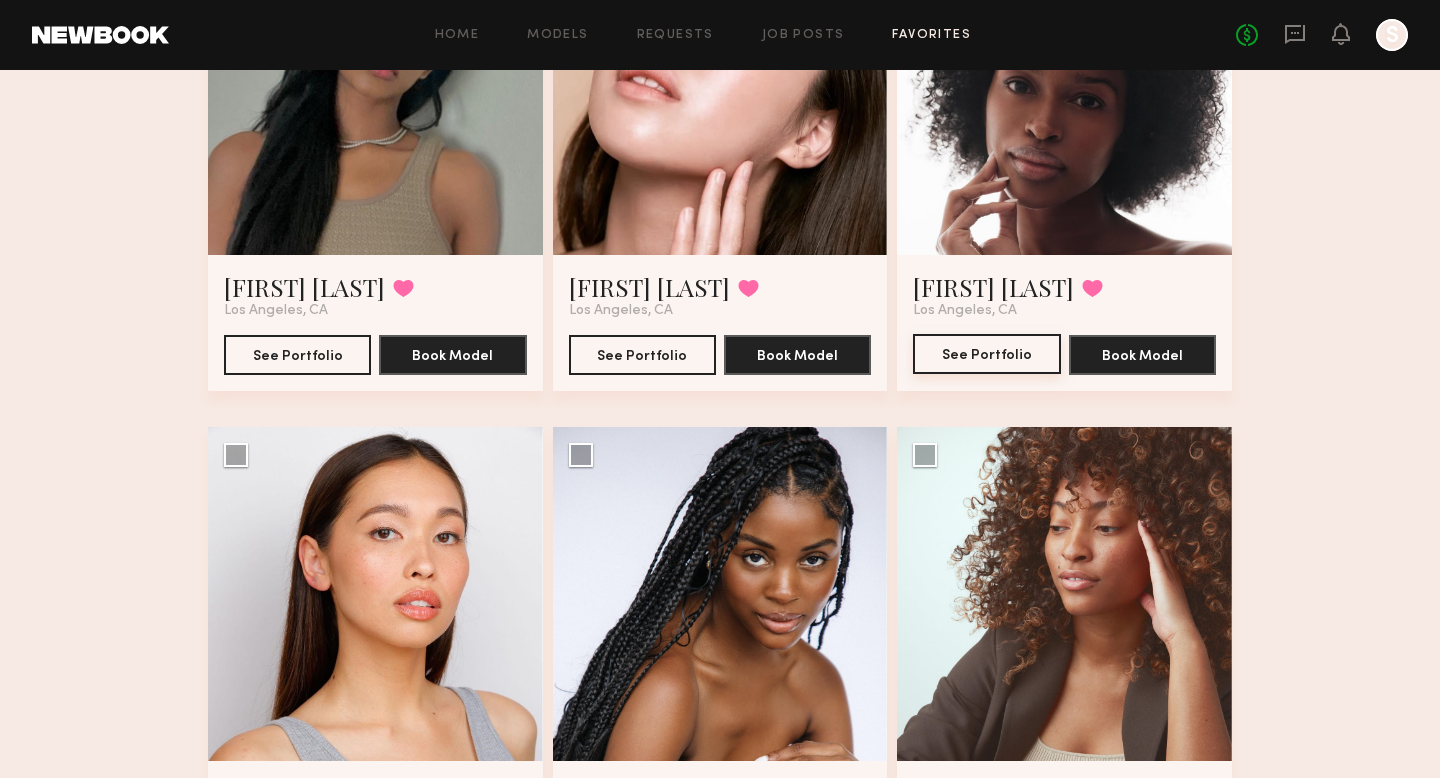 click on "See Portfolio" 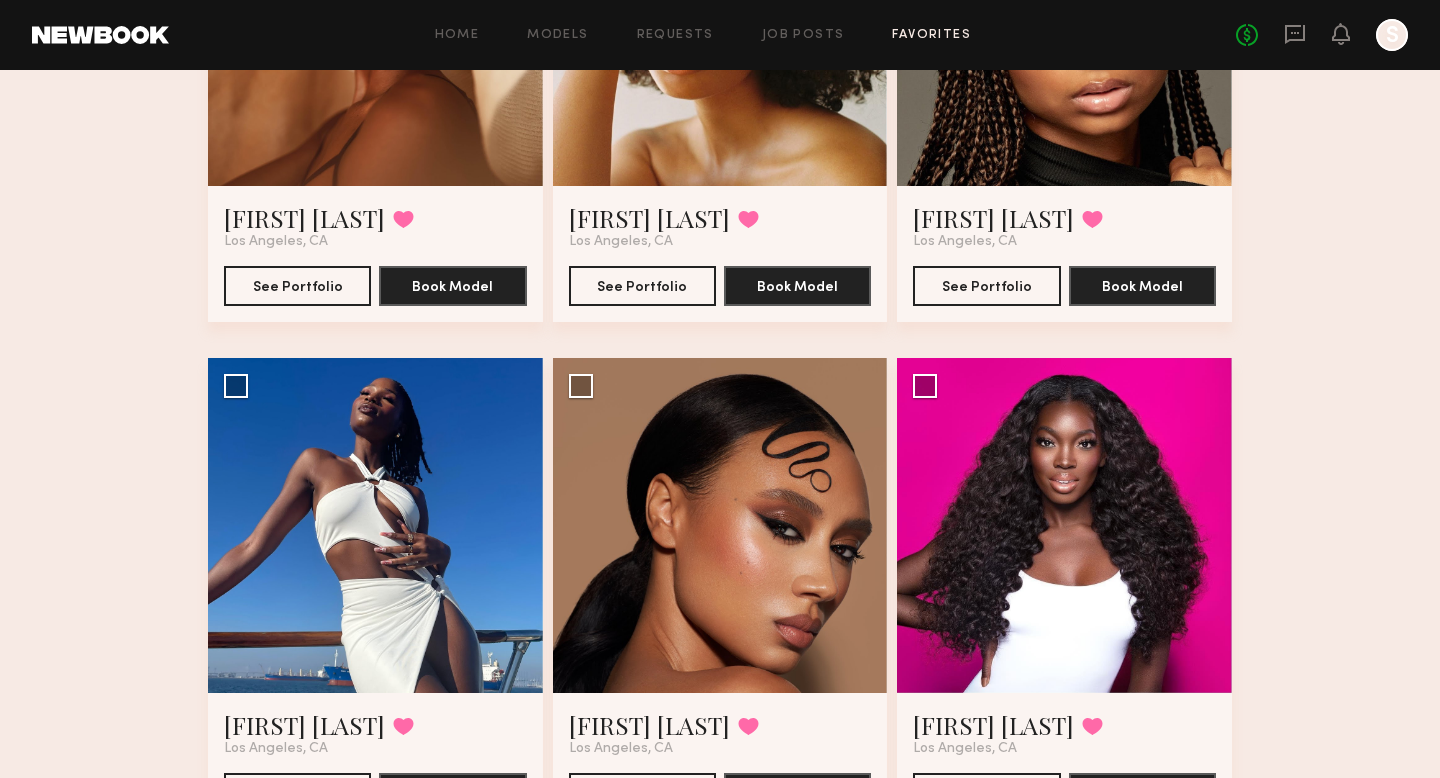 scroll, scrollTop: 1497, scrollLeft: 0, axis: vertical 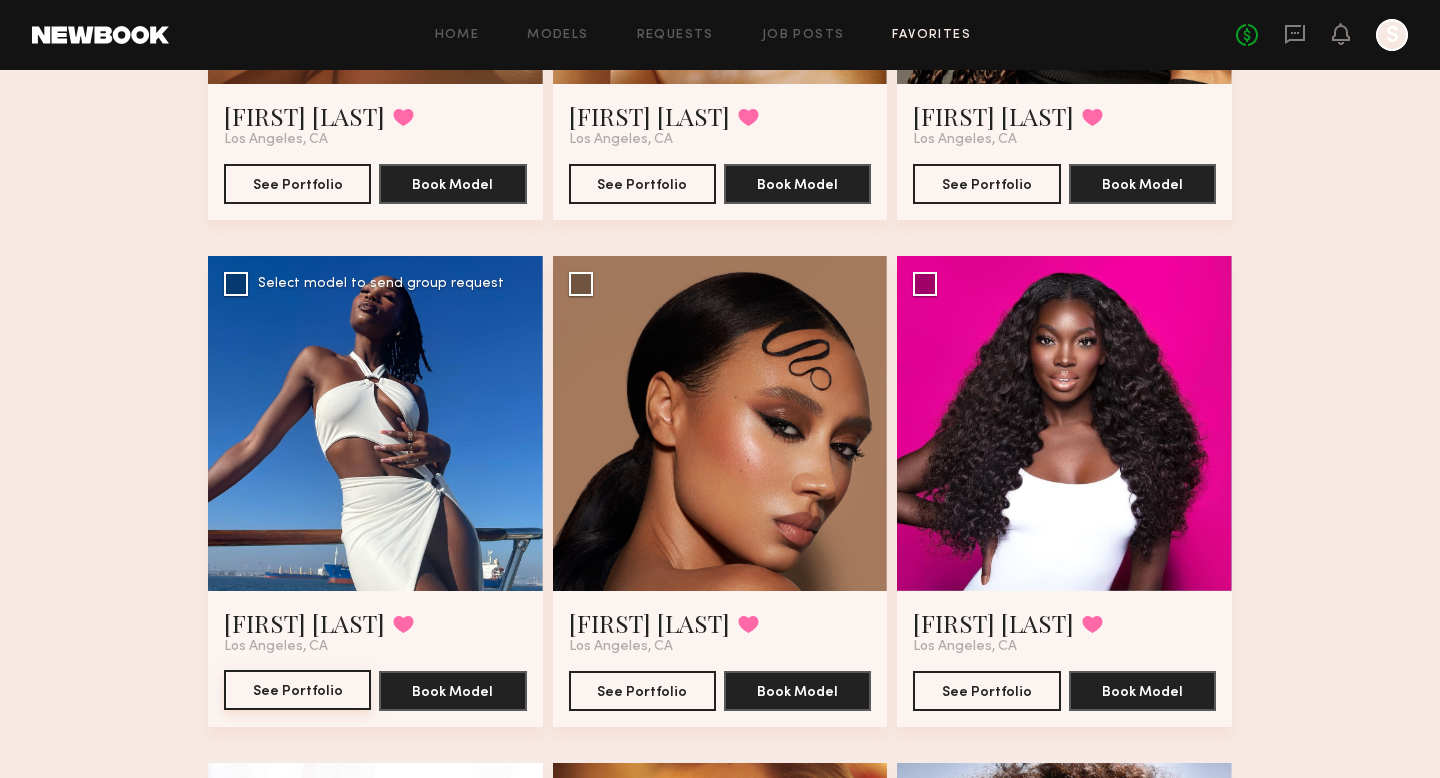 click on "See Portfolio" 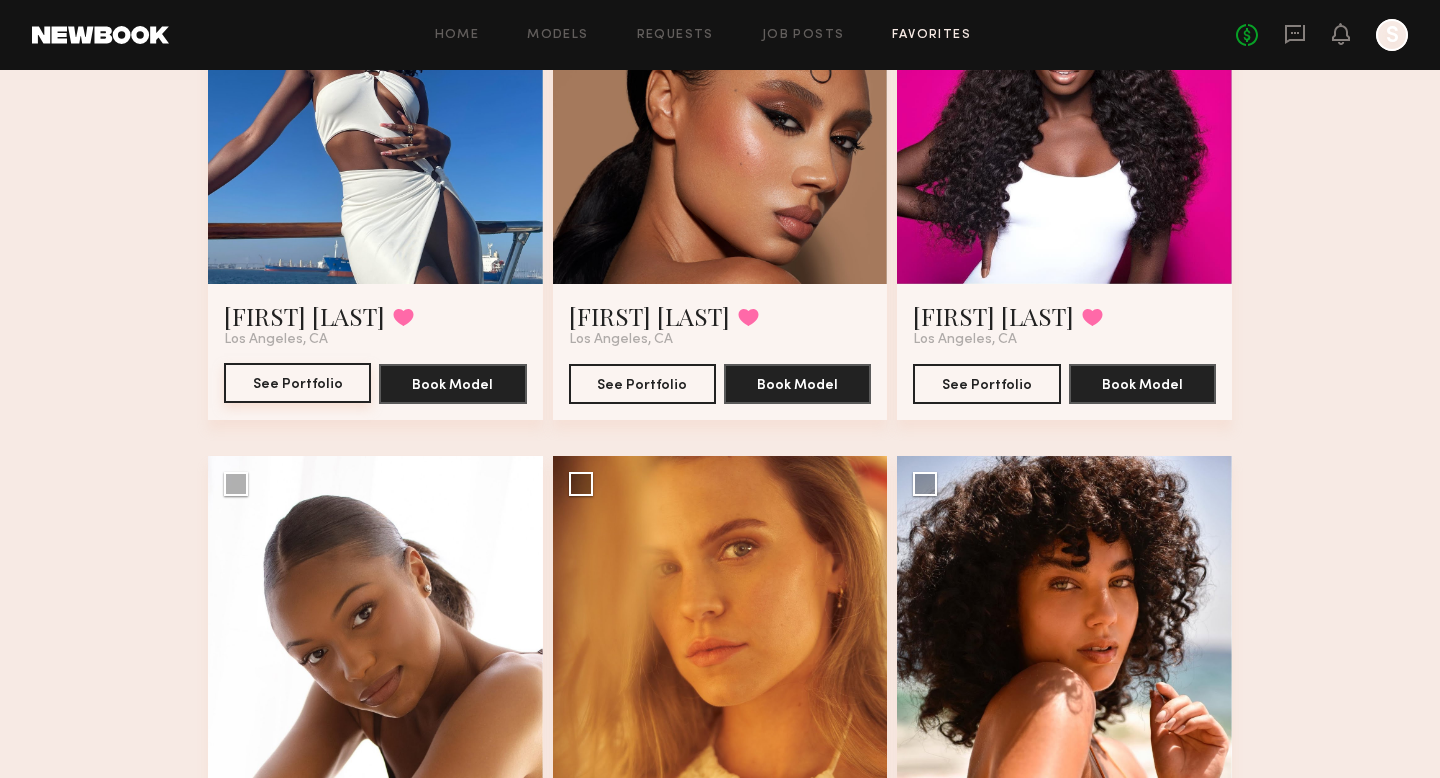 scroll, scrollTop: 1633, scrollLeft: 0, axis: vertical 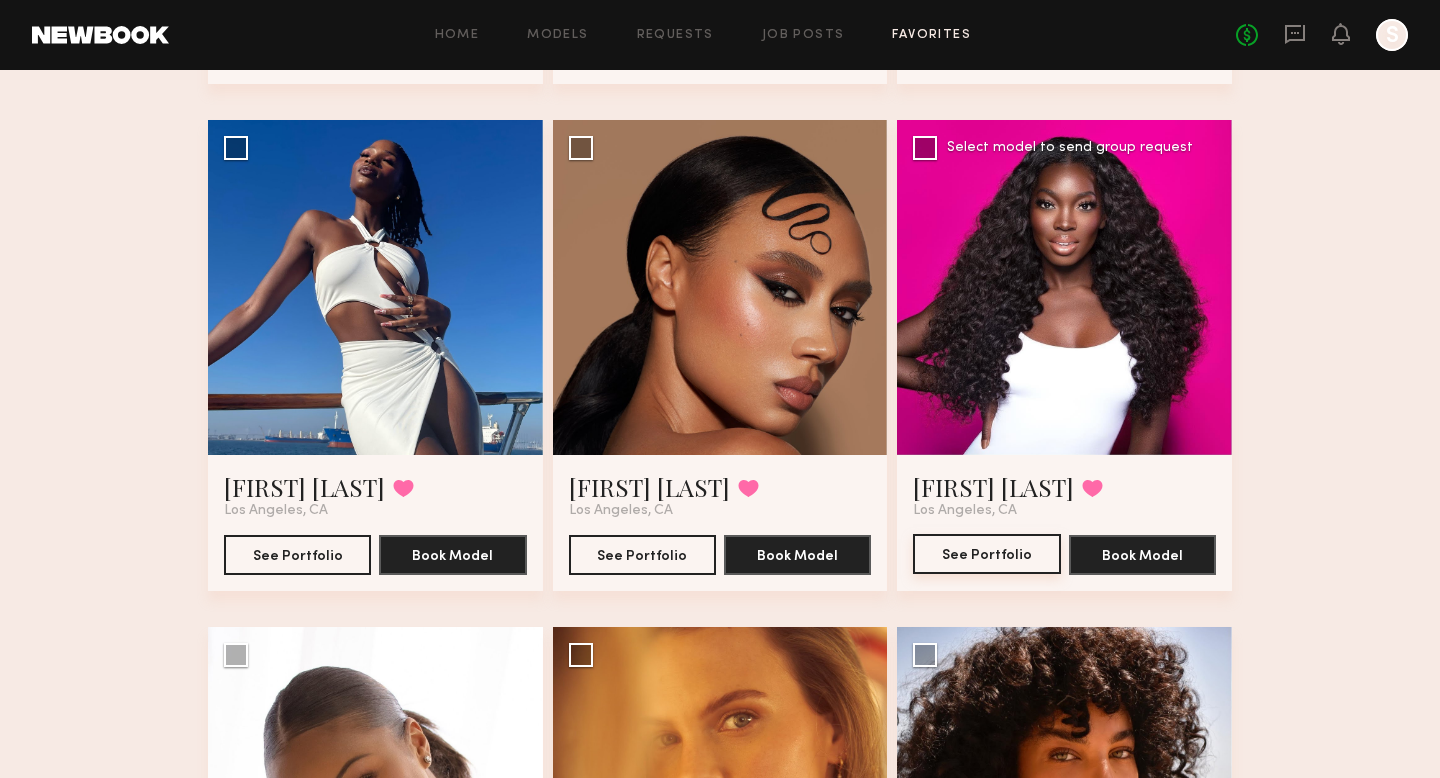 click on "See Portfolio" 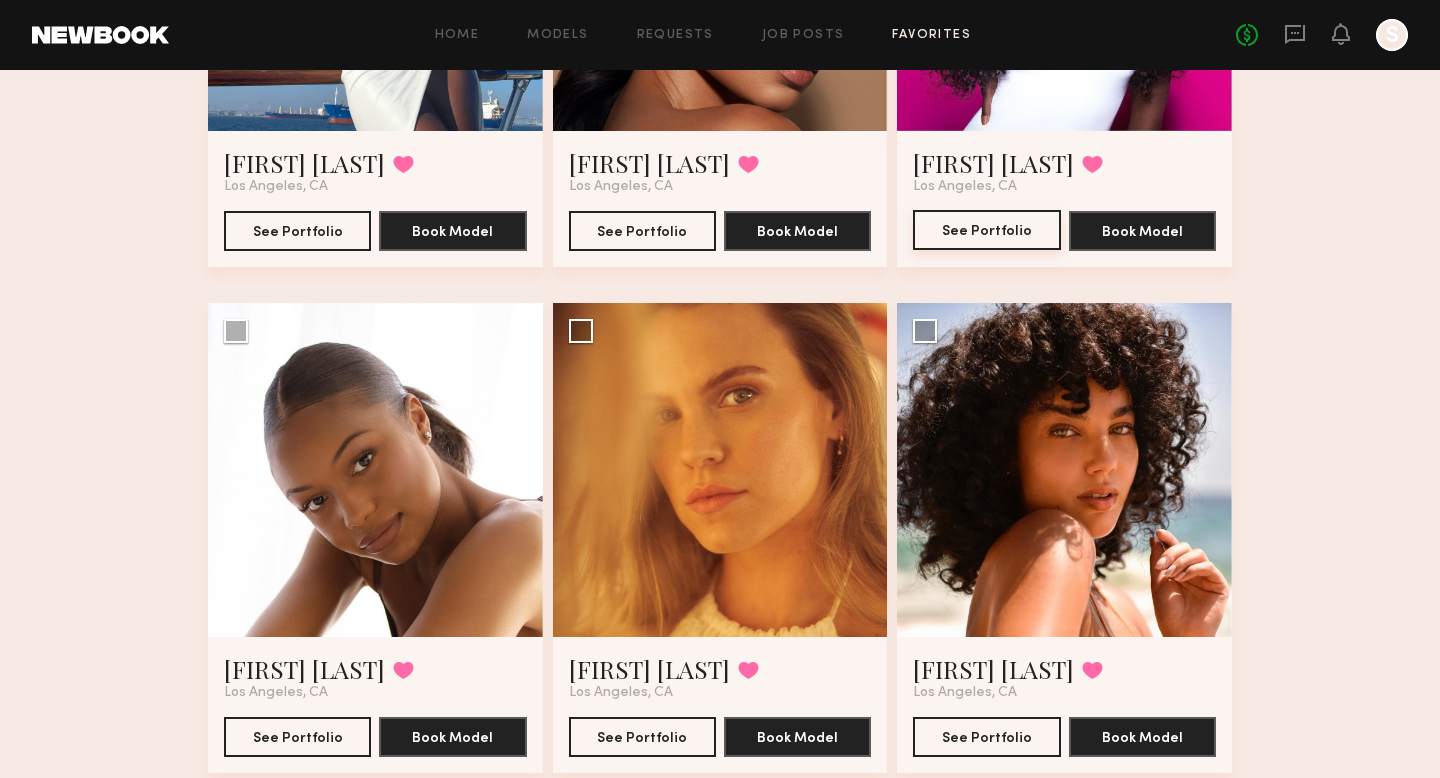 scroll, scrollTop: 1961, scrollLeft: 0, axis: vertical 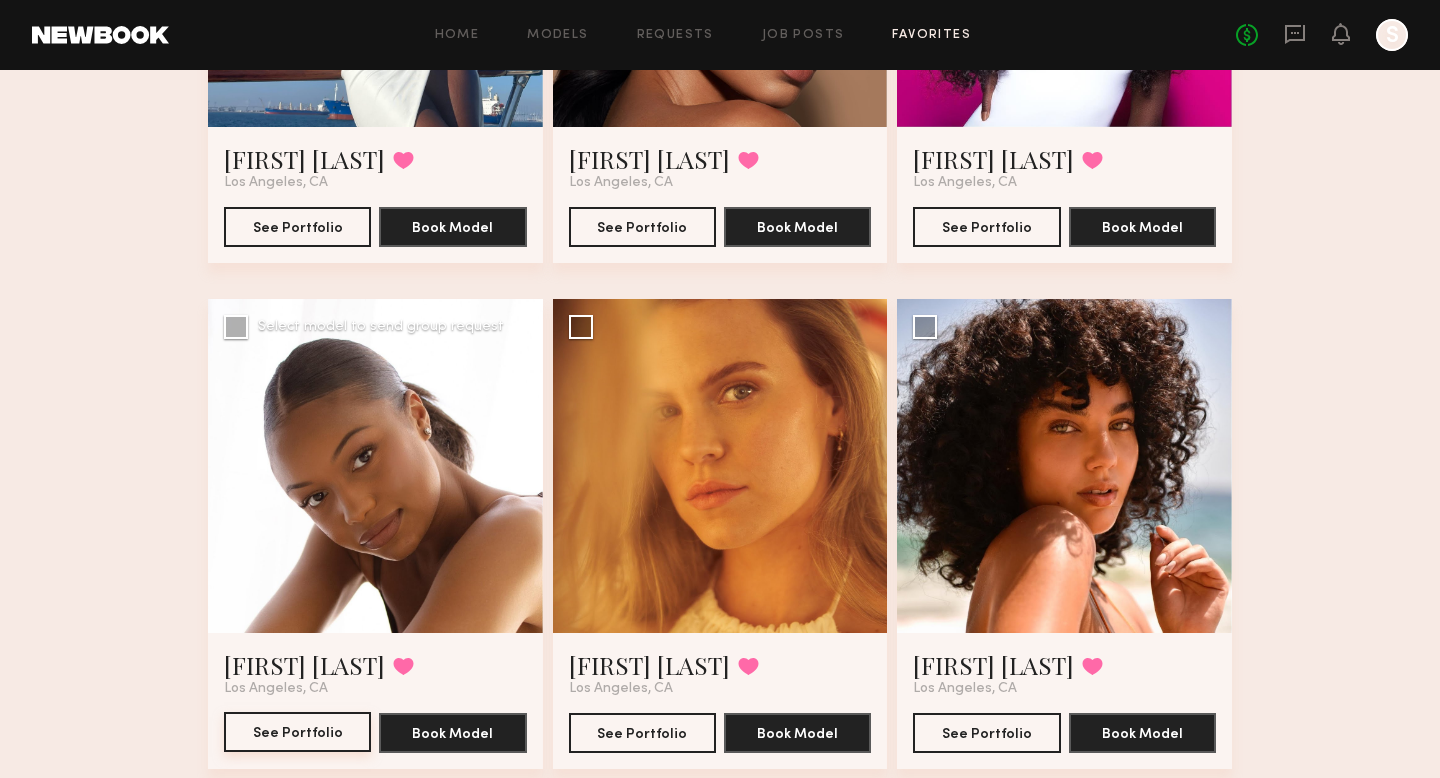 click on "See Portfolio" 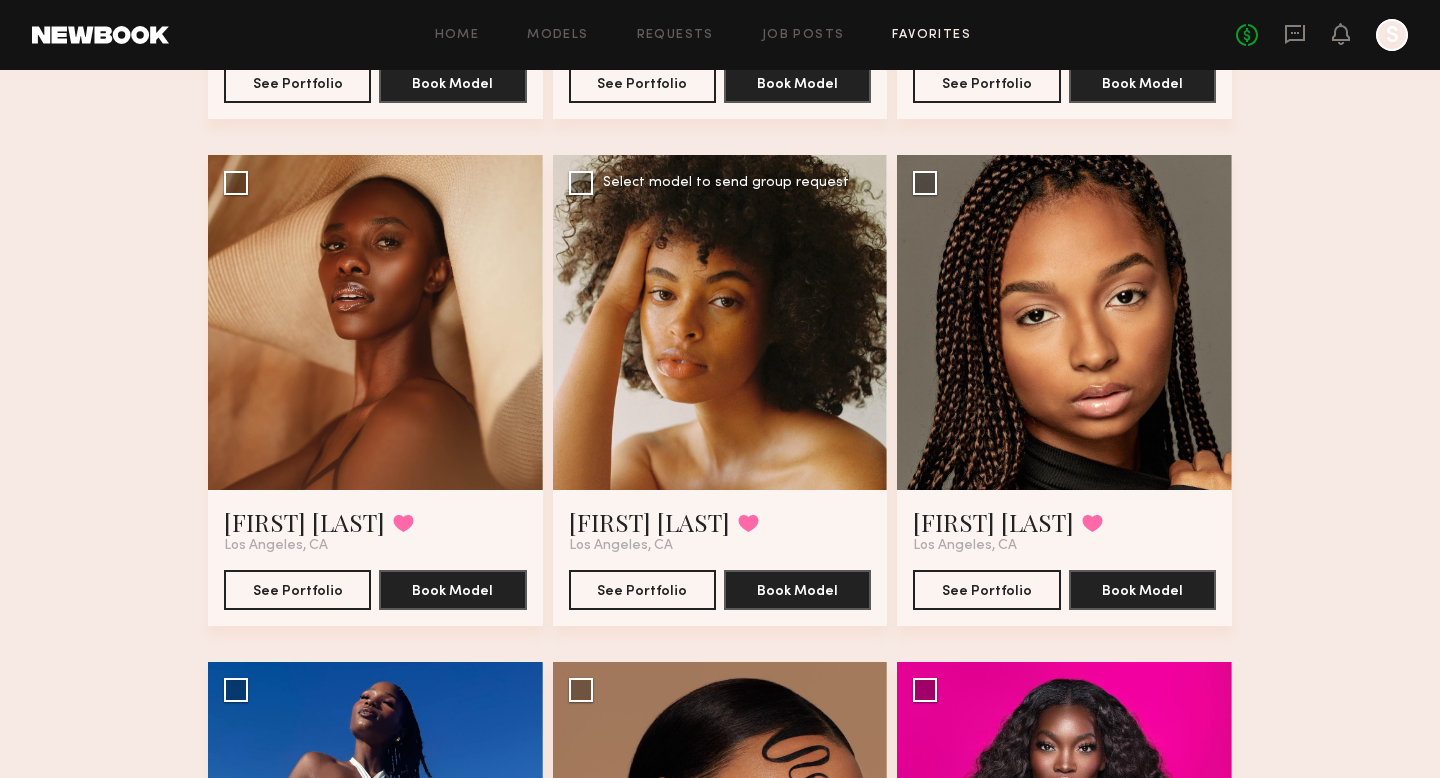 scroll, scrollTop: 1038, scrollLeft: 0, axis: vertical 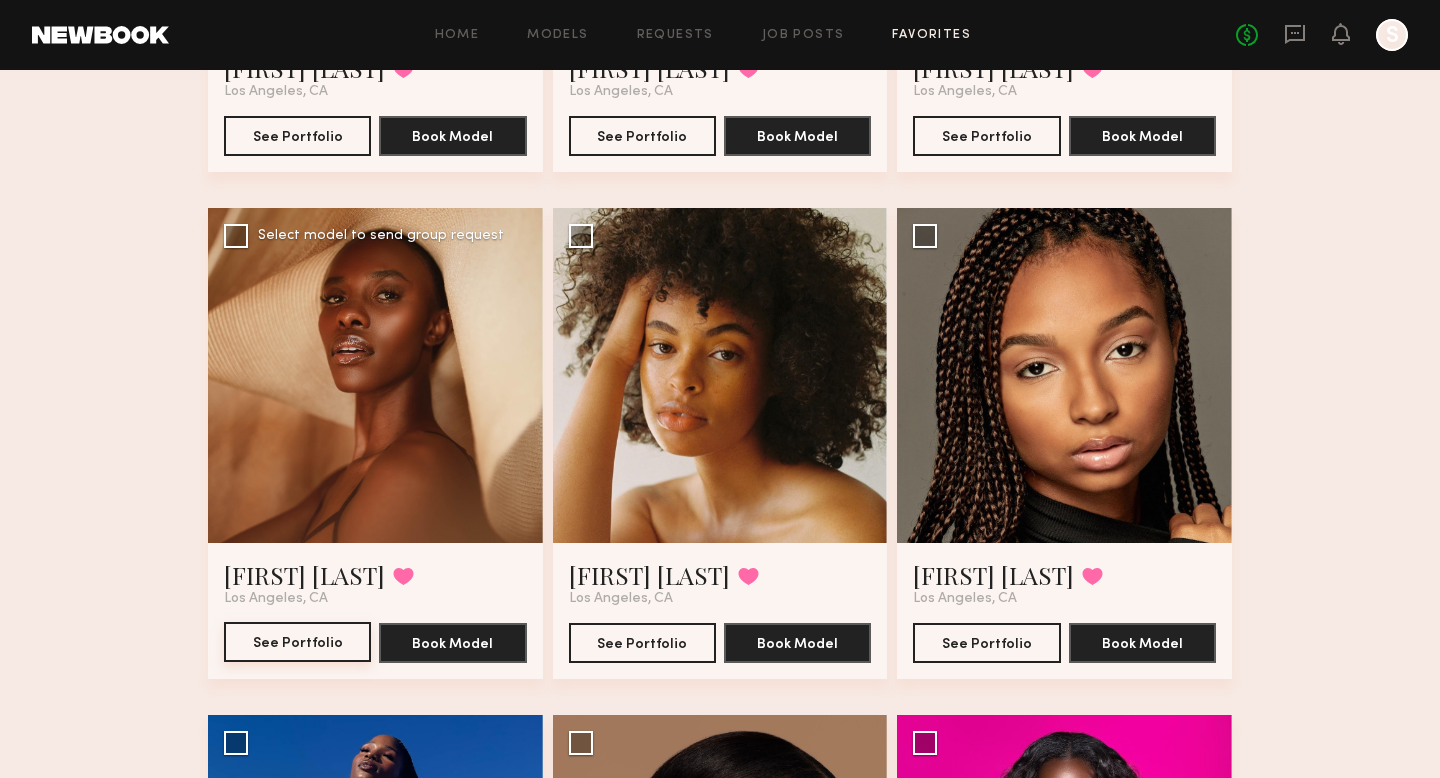 click on "See Portfolio" 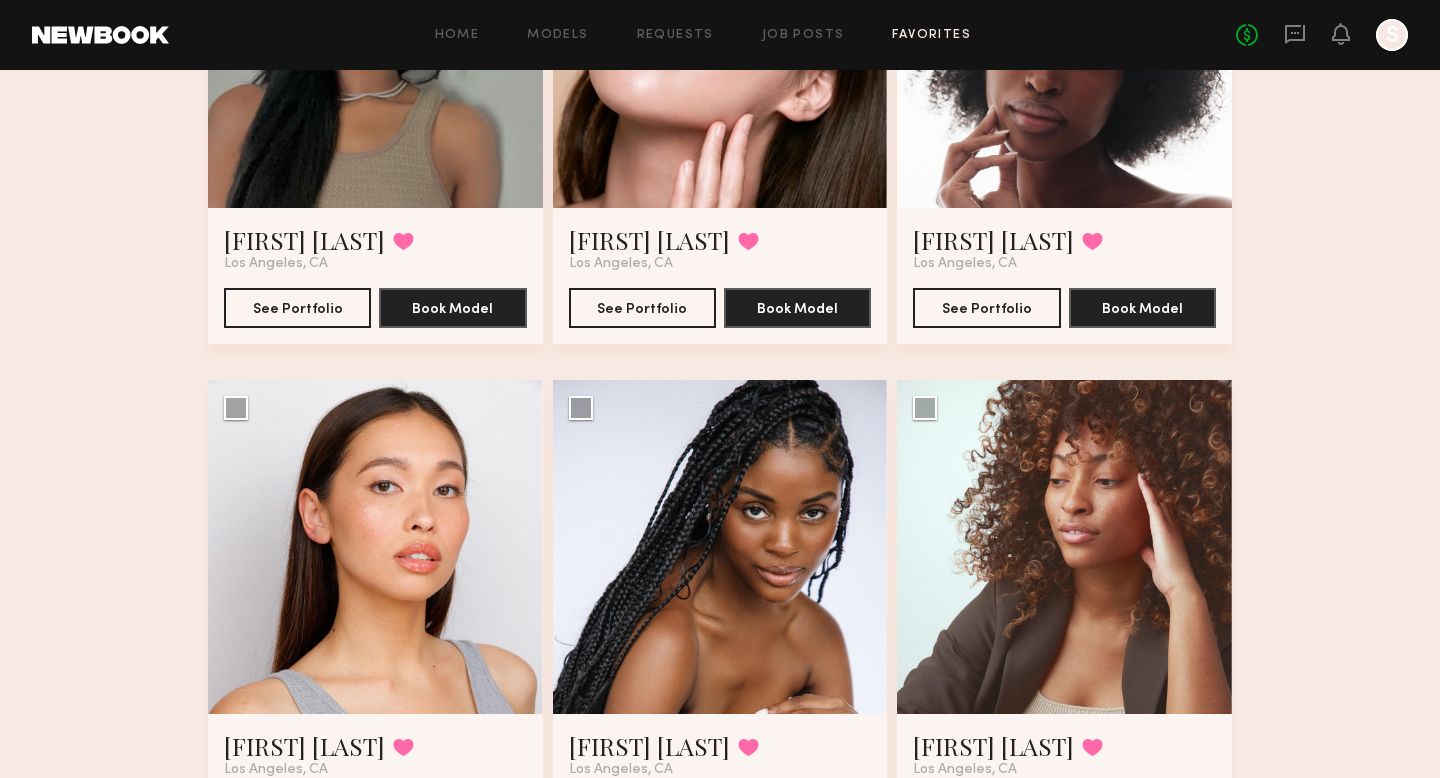 scroll, scrollTop: 728, scrollLeft: 0, axis: vertical 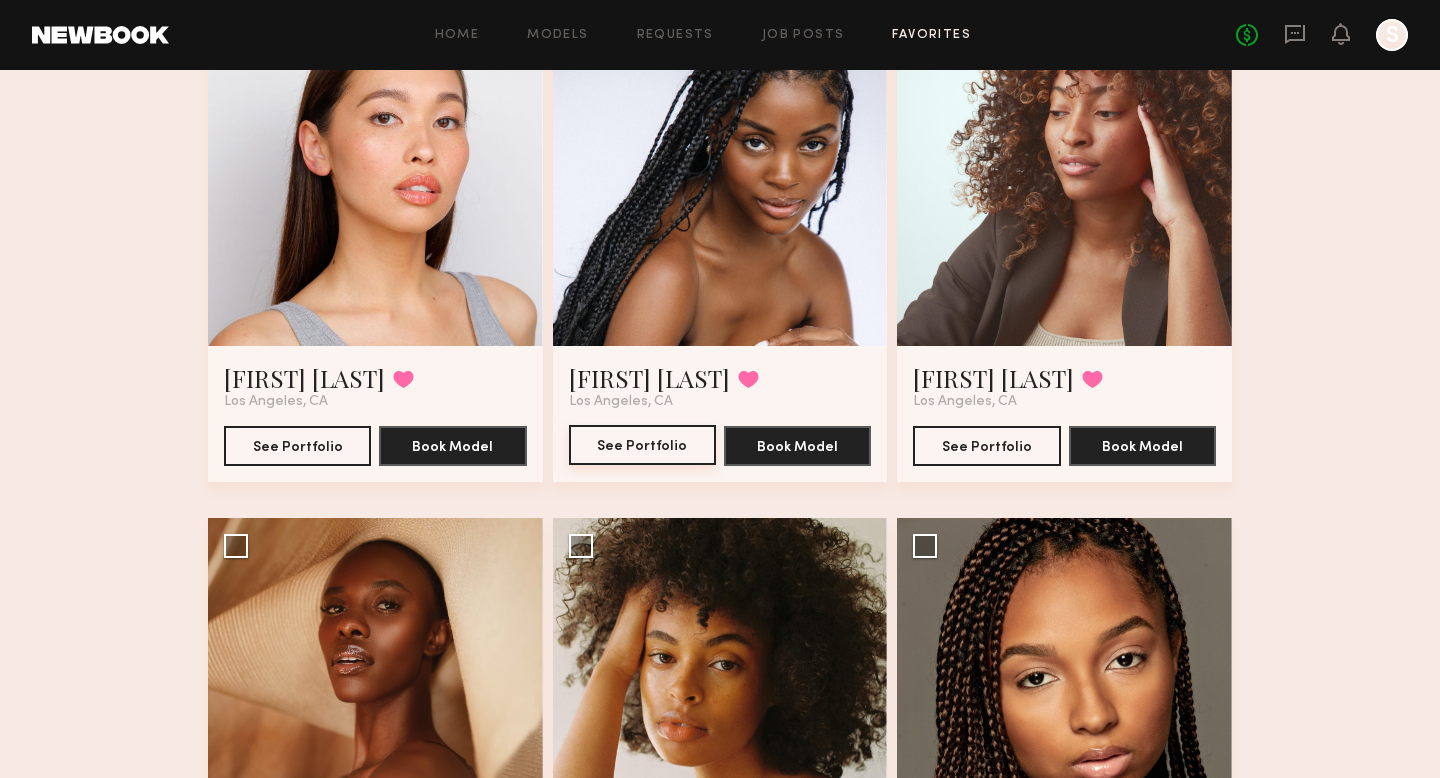 click on "See Portfolio" 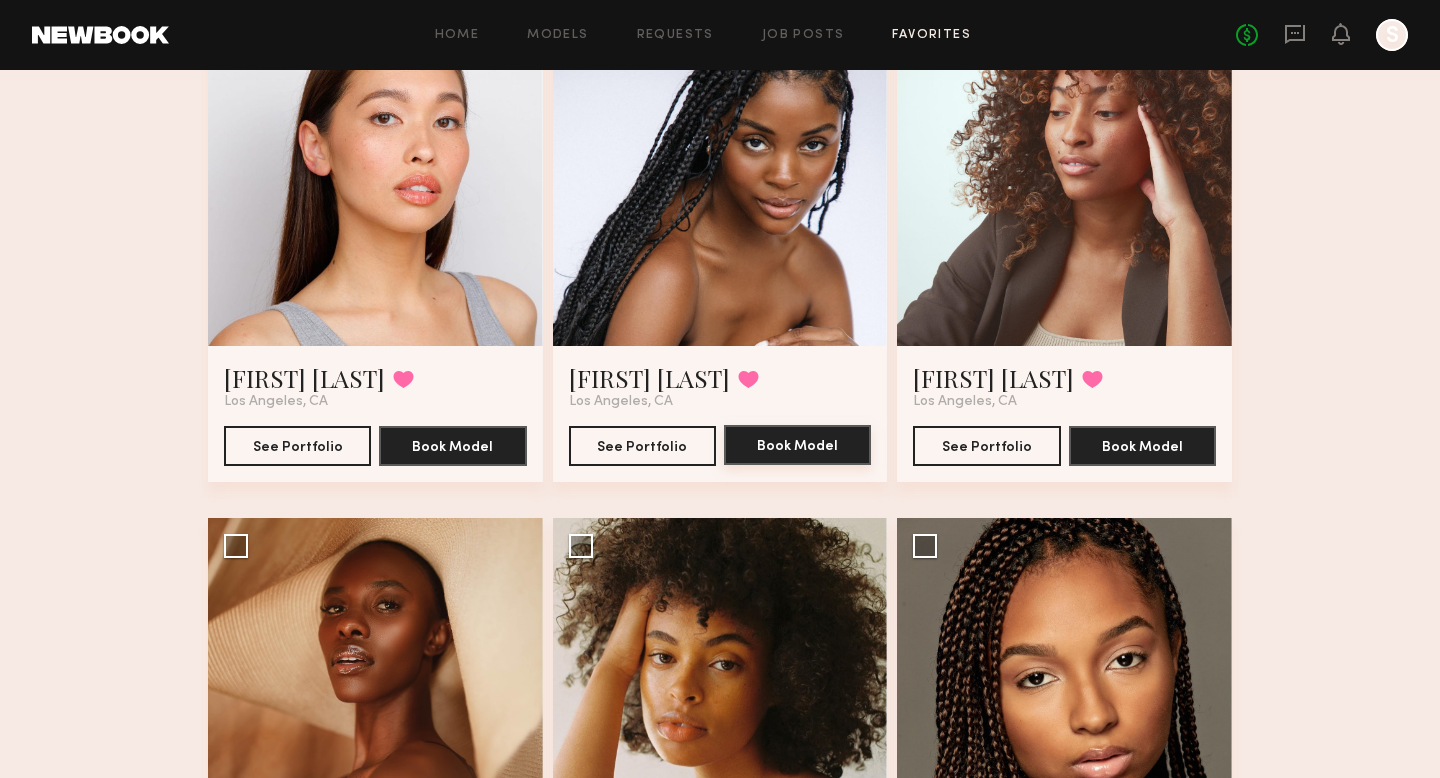 click on "Book Model" 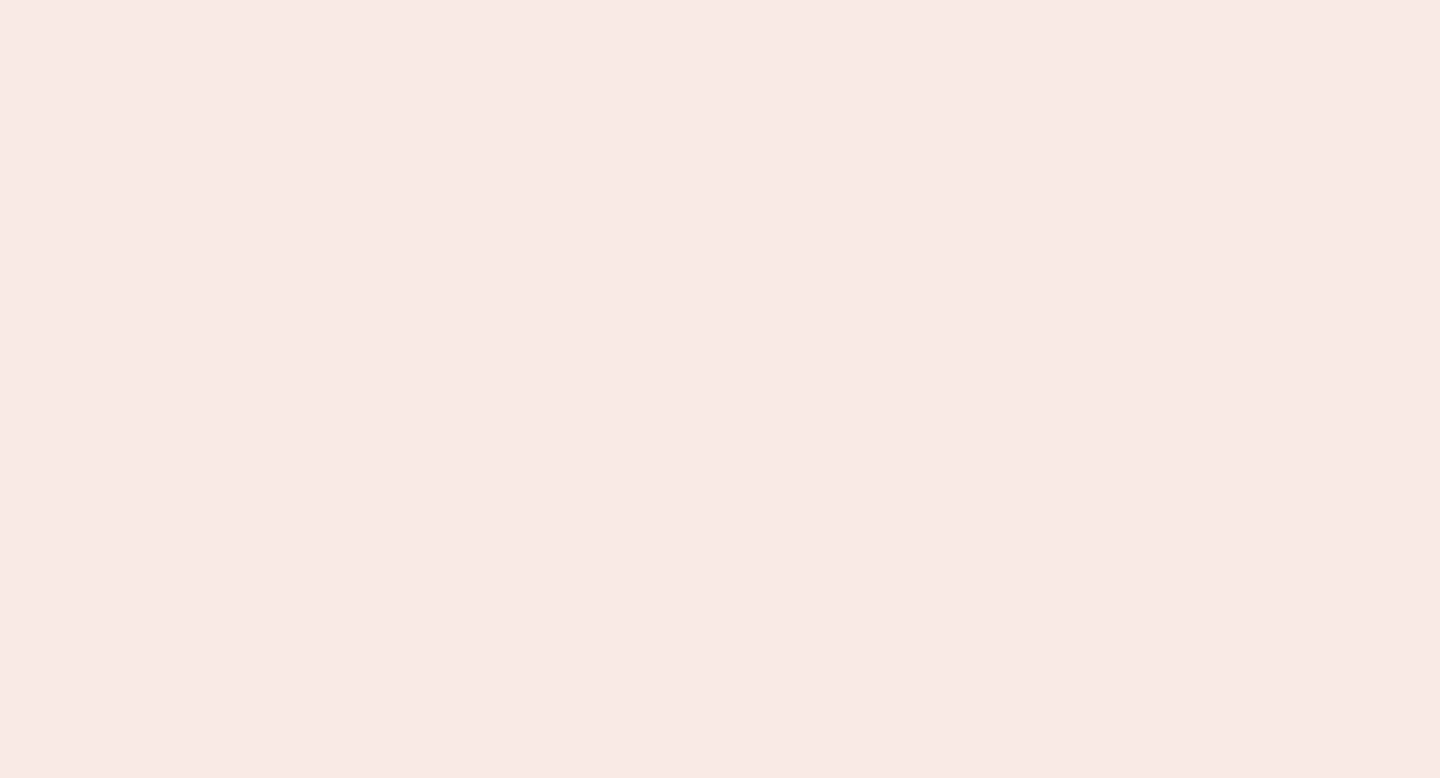 scroll, scrollTop: 0, scrollLeft: 0, axis: both 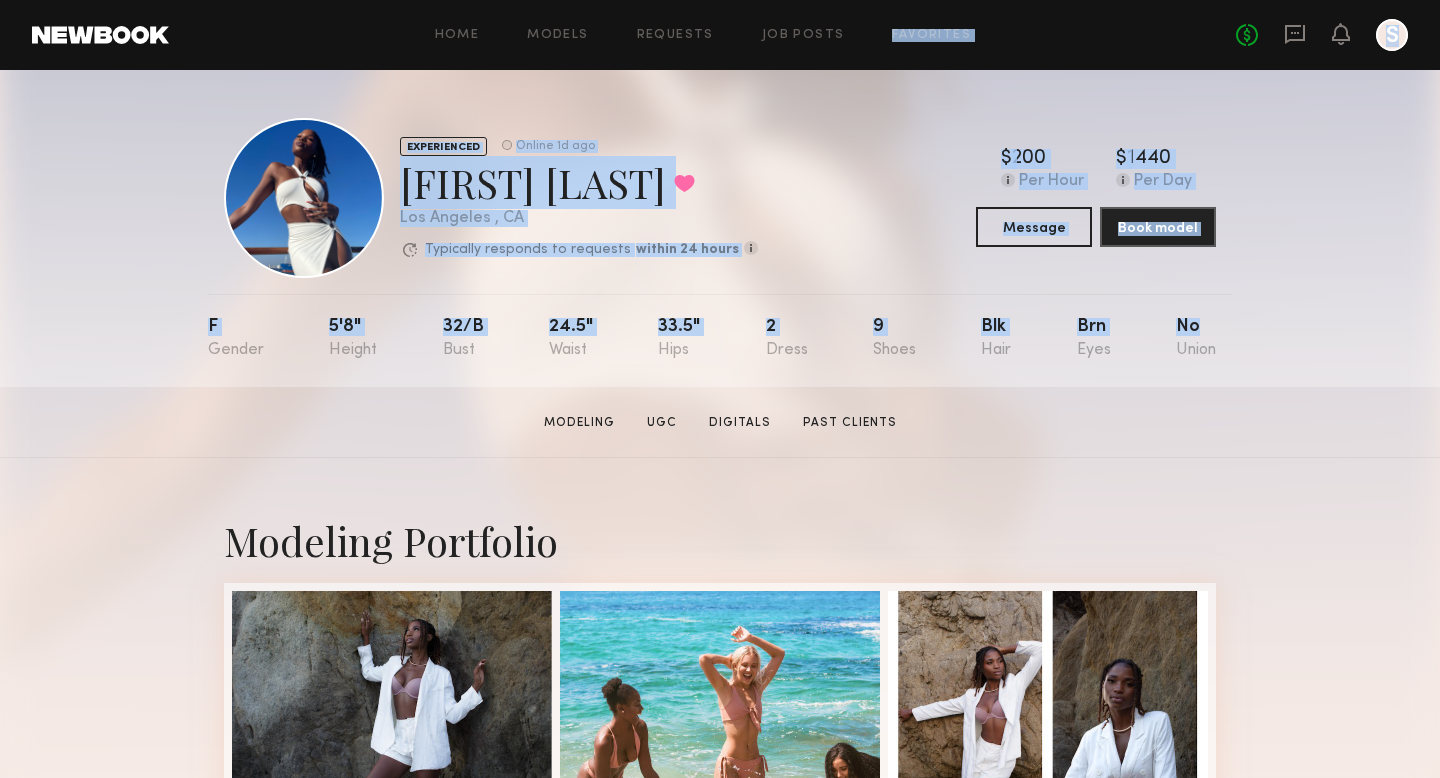 drag, startPoint x: 932, startPoint y: 24, endPoint x: 542, endPoint y: 411, distance: 549.4261 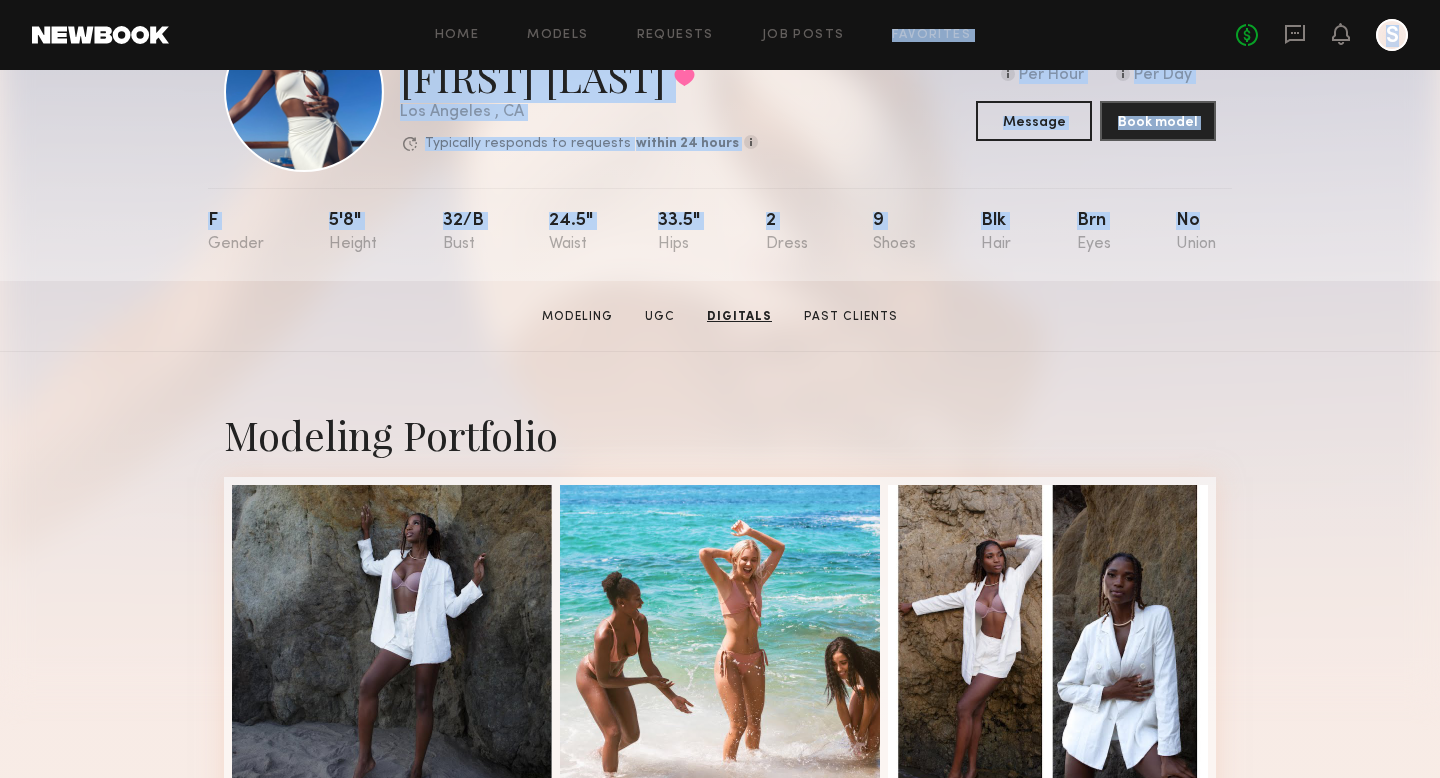 scroll, scrollTop: 0, scrollLeft: 0, axis: both 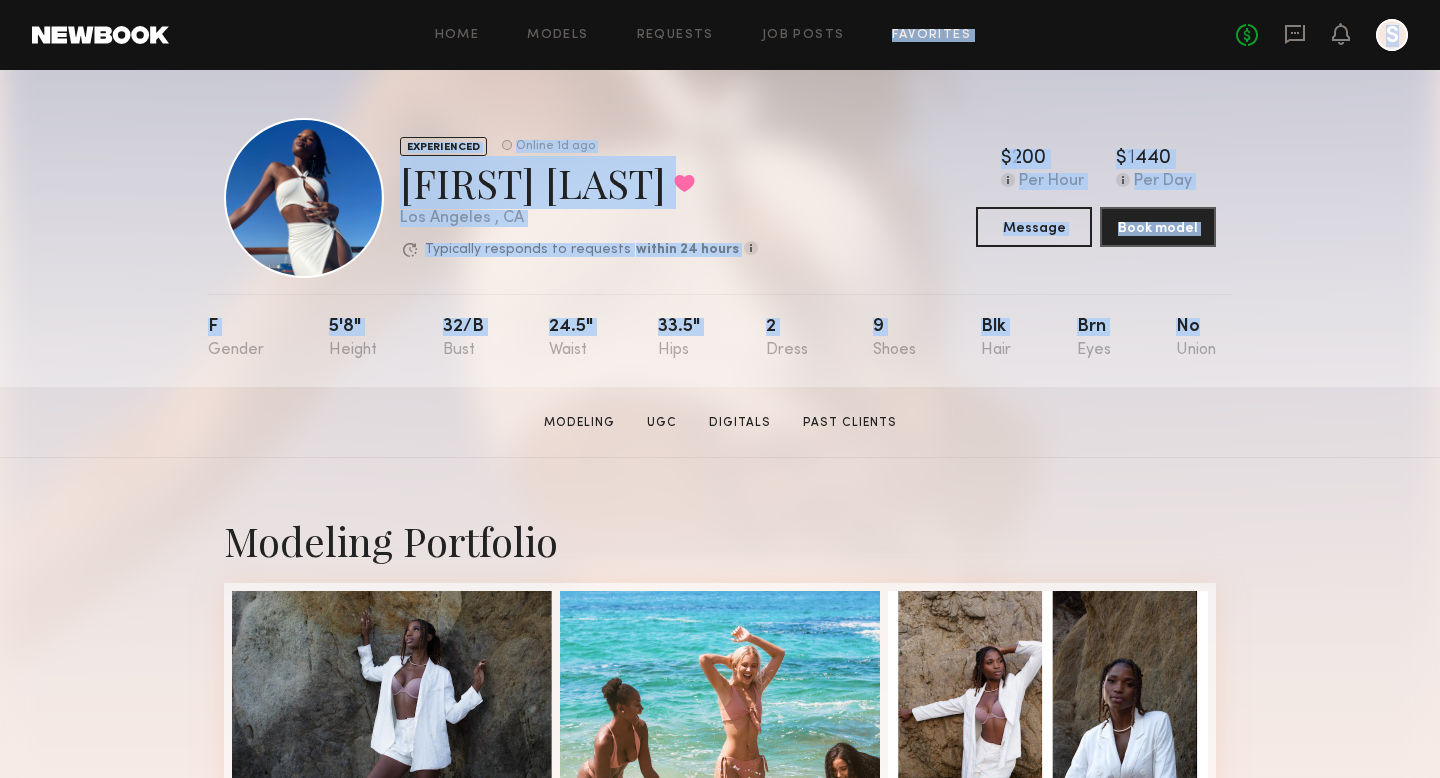 click on "Favorites" 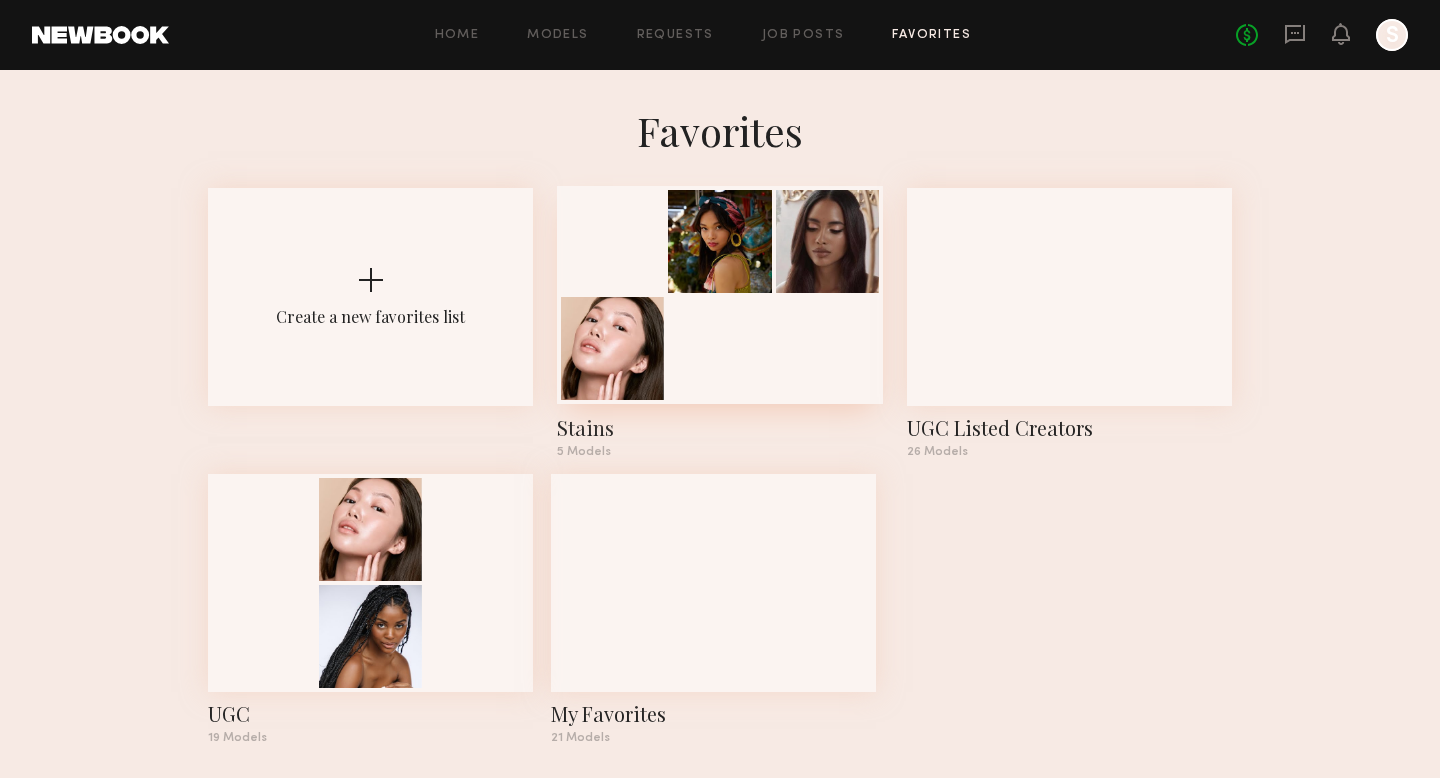 scroll, scrollTop: 14, scrollLeft: 0, axis: vertical 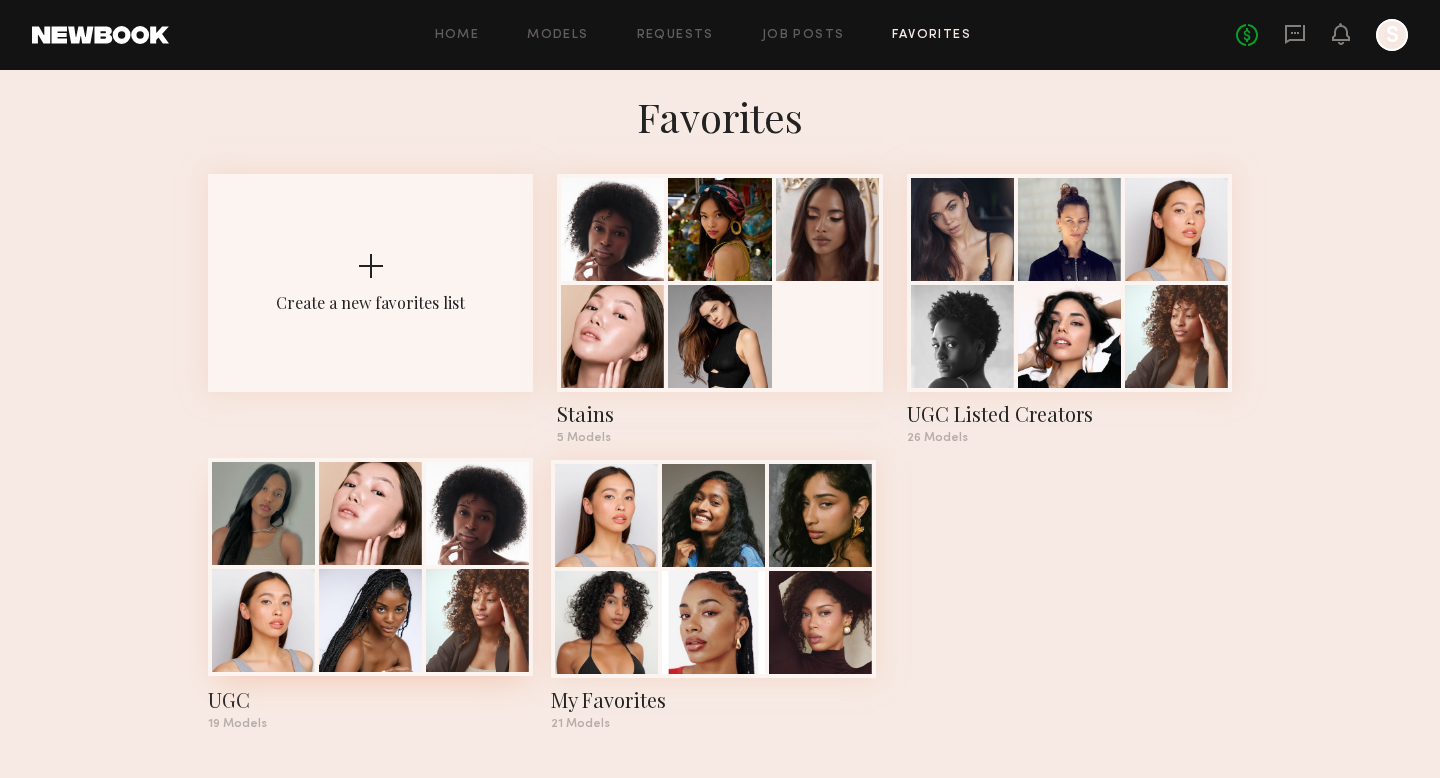 click 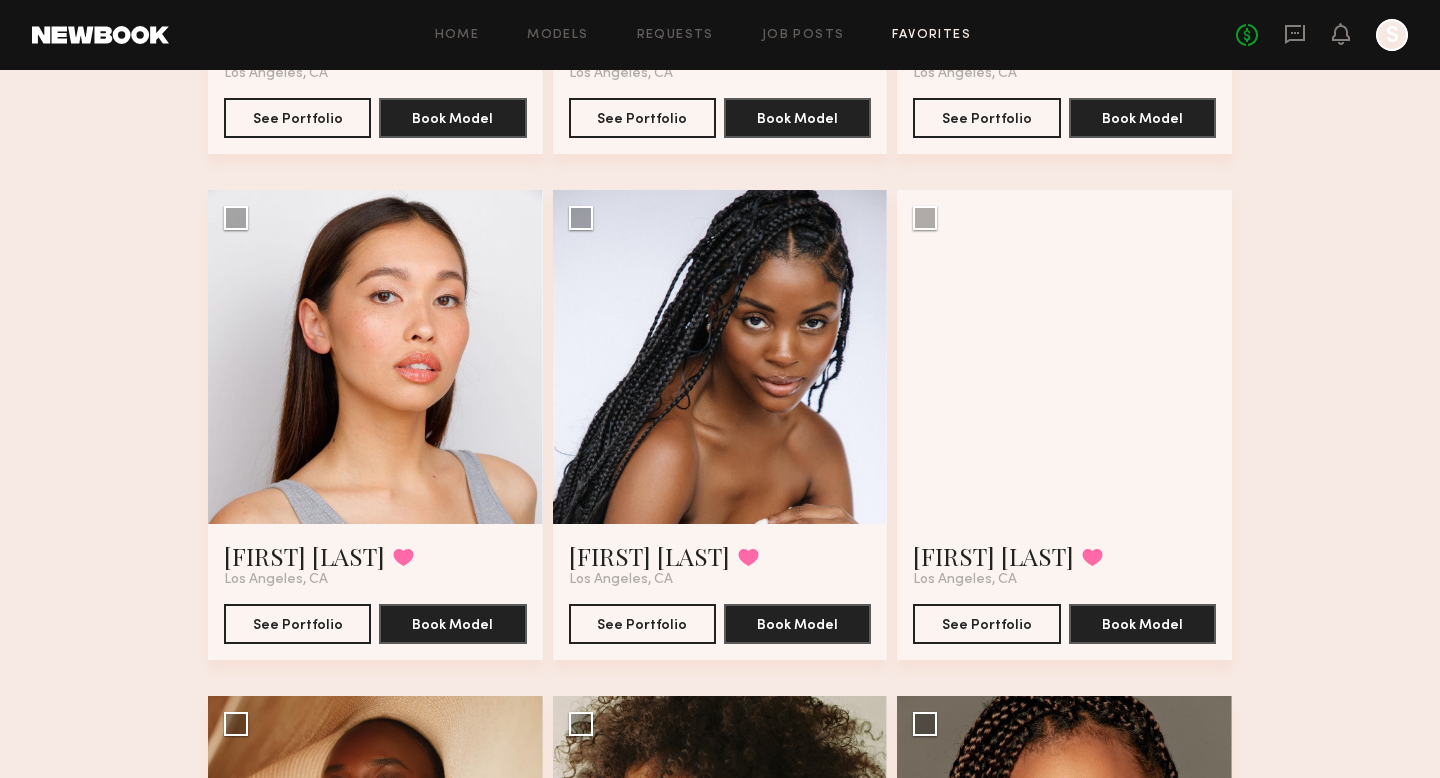 scroll, scrollTop: 632, scrollLeft: 0, axis: vertical 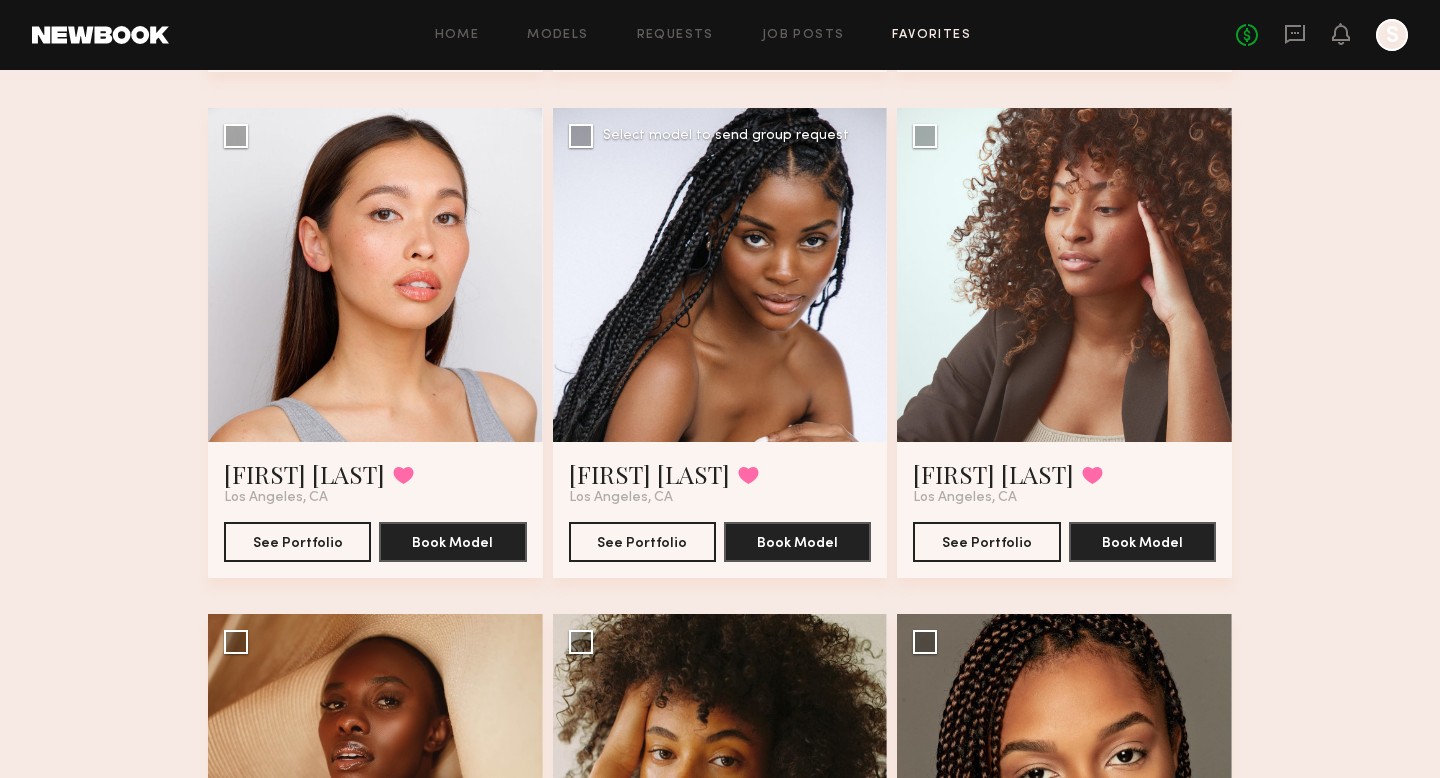 click 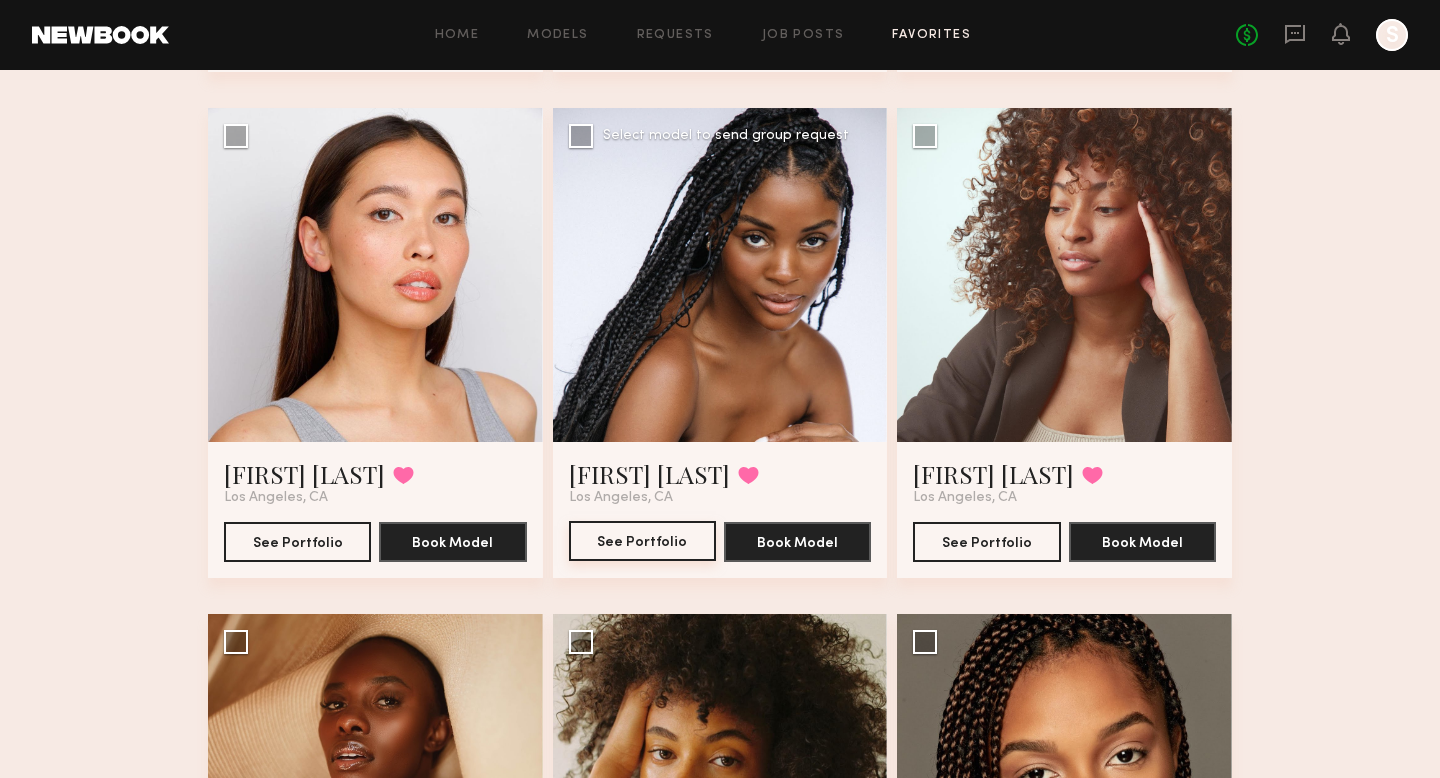 click on "See Portfolio" 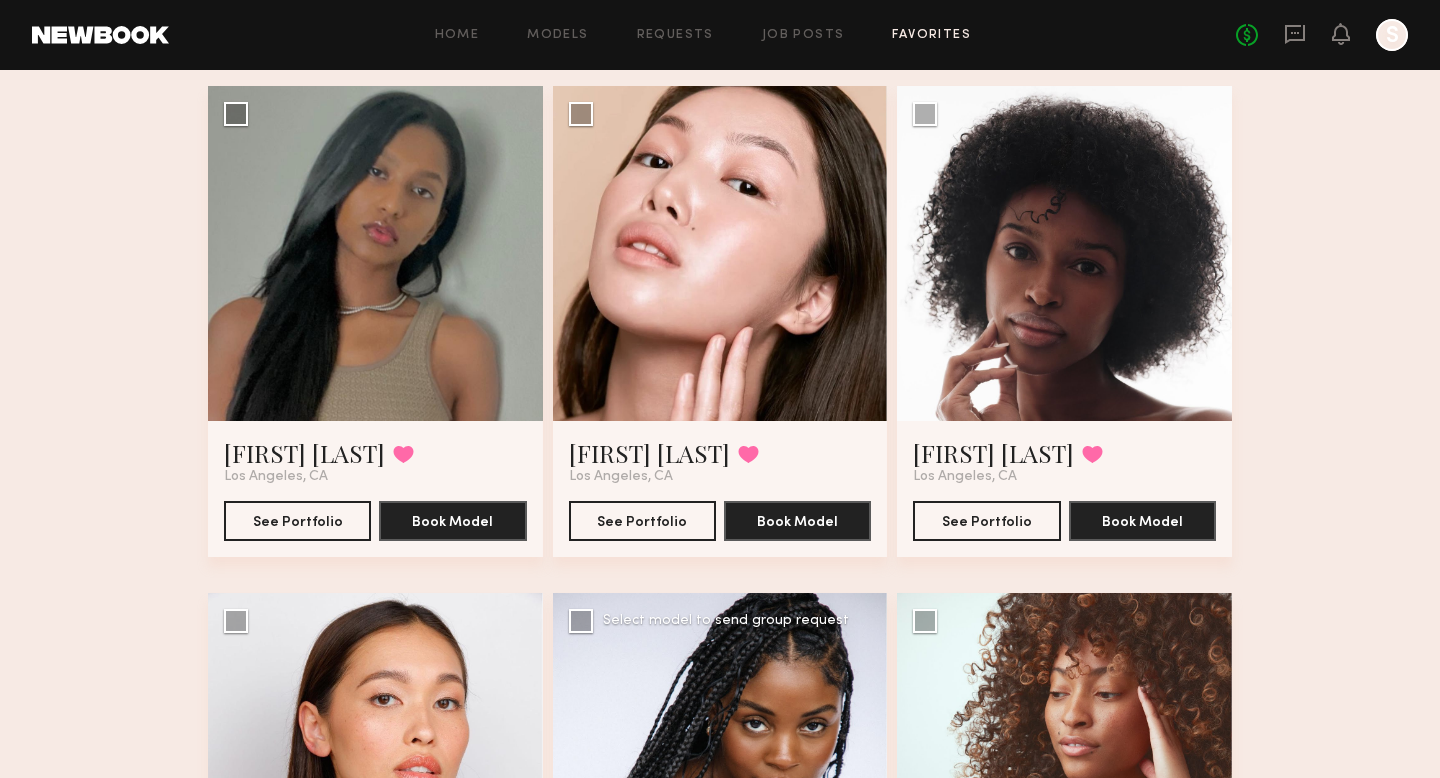 scroll, scrollTop: 60, scrollLeft: 0, axis: vertical 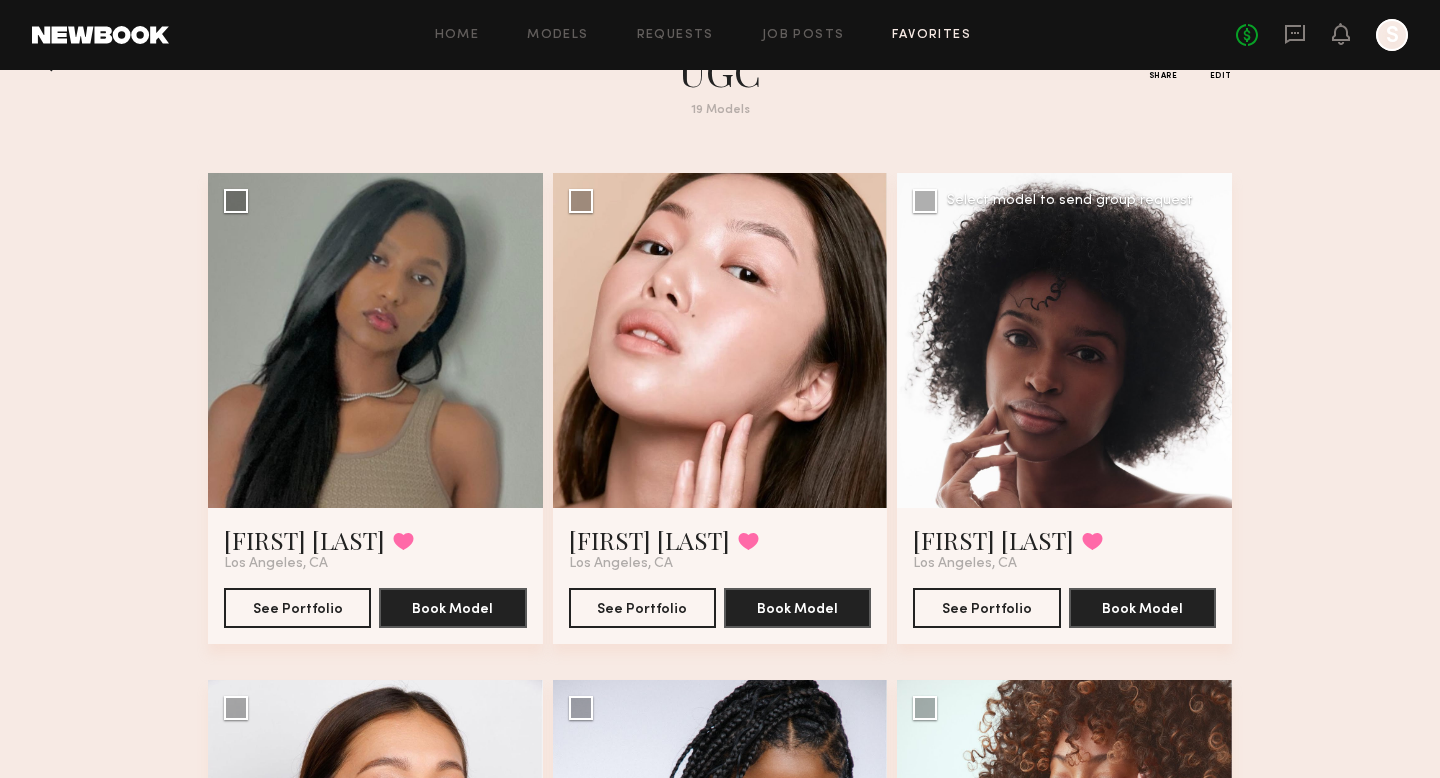 click 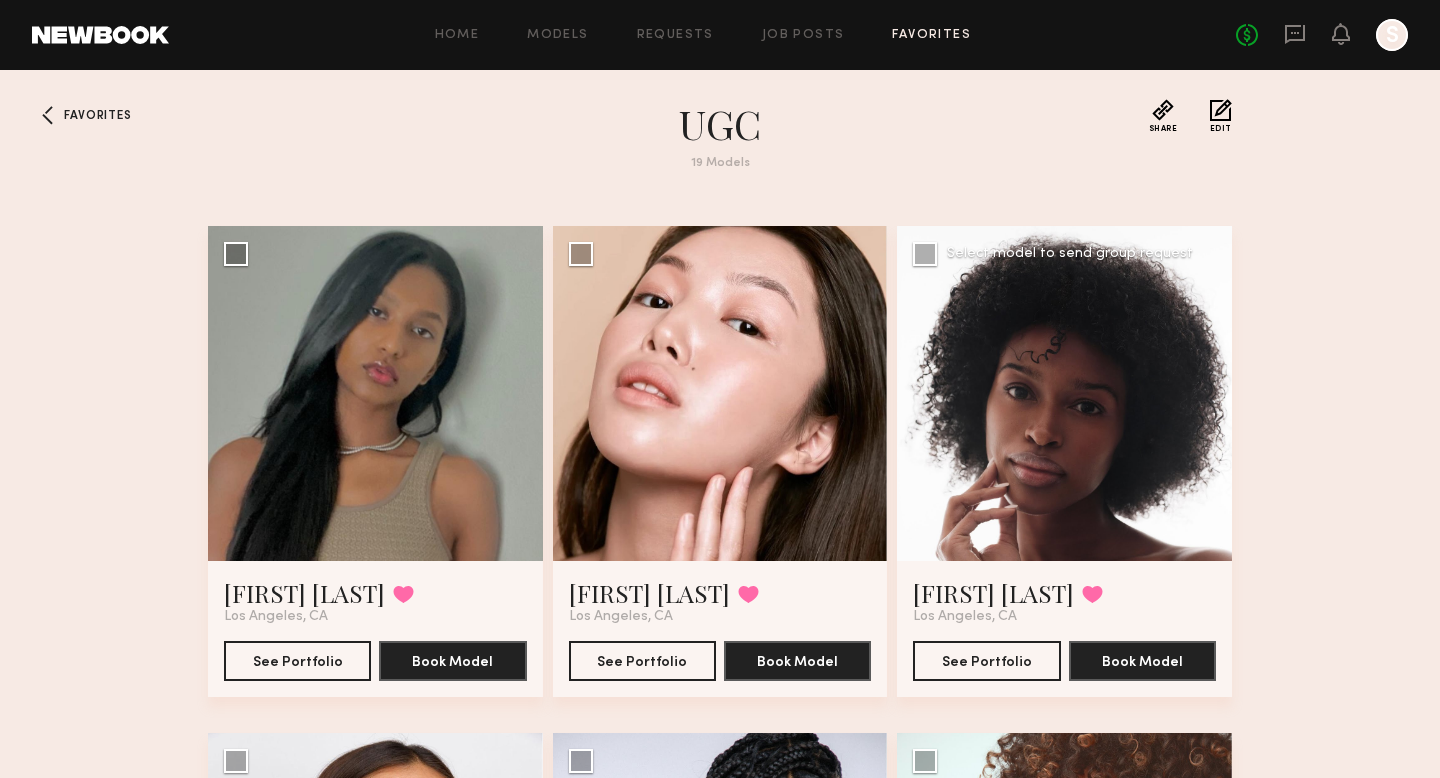 scroll, scrollTop: 0, scrollLeft: 0, axis: both 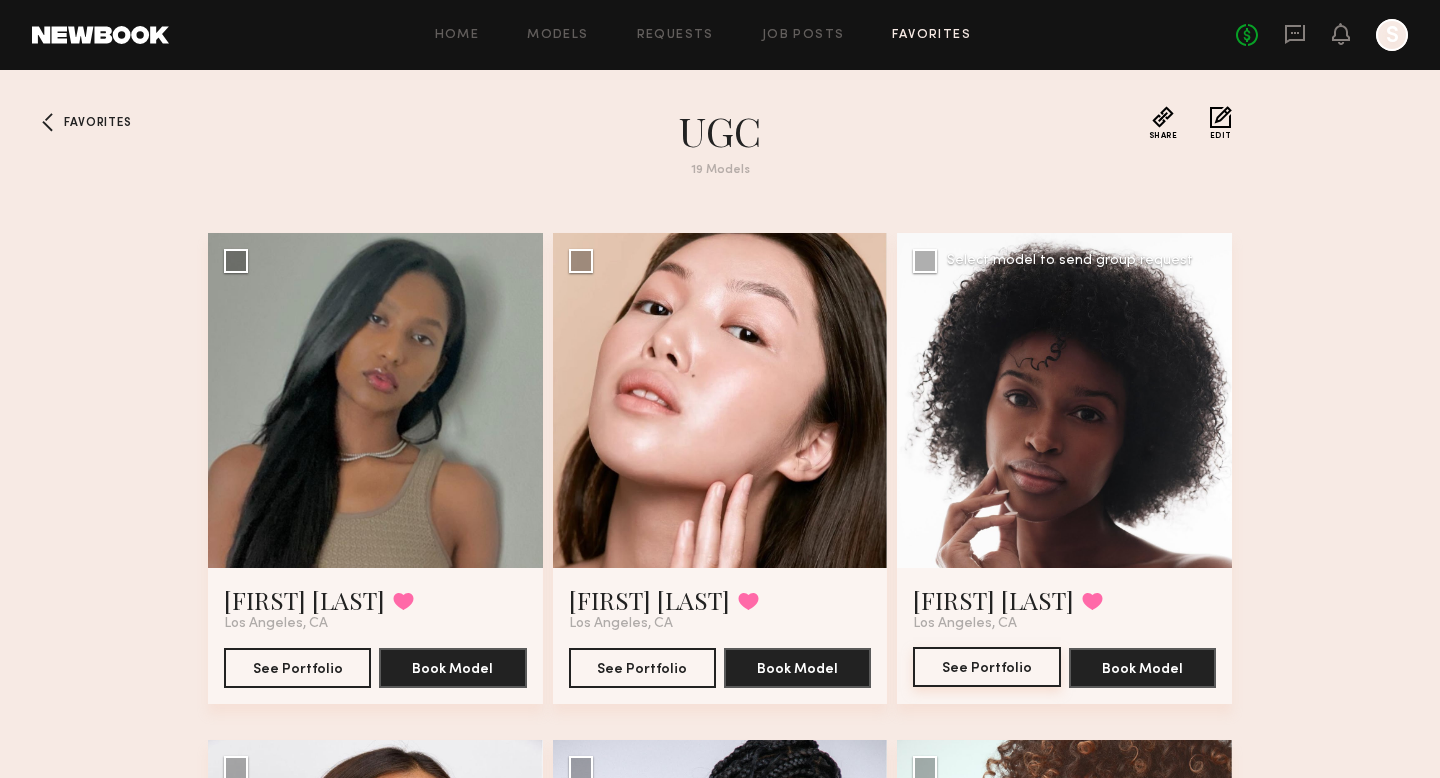 click on "See Portfolio" 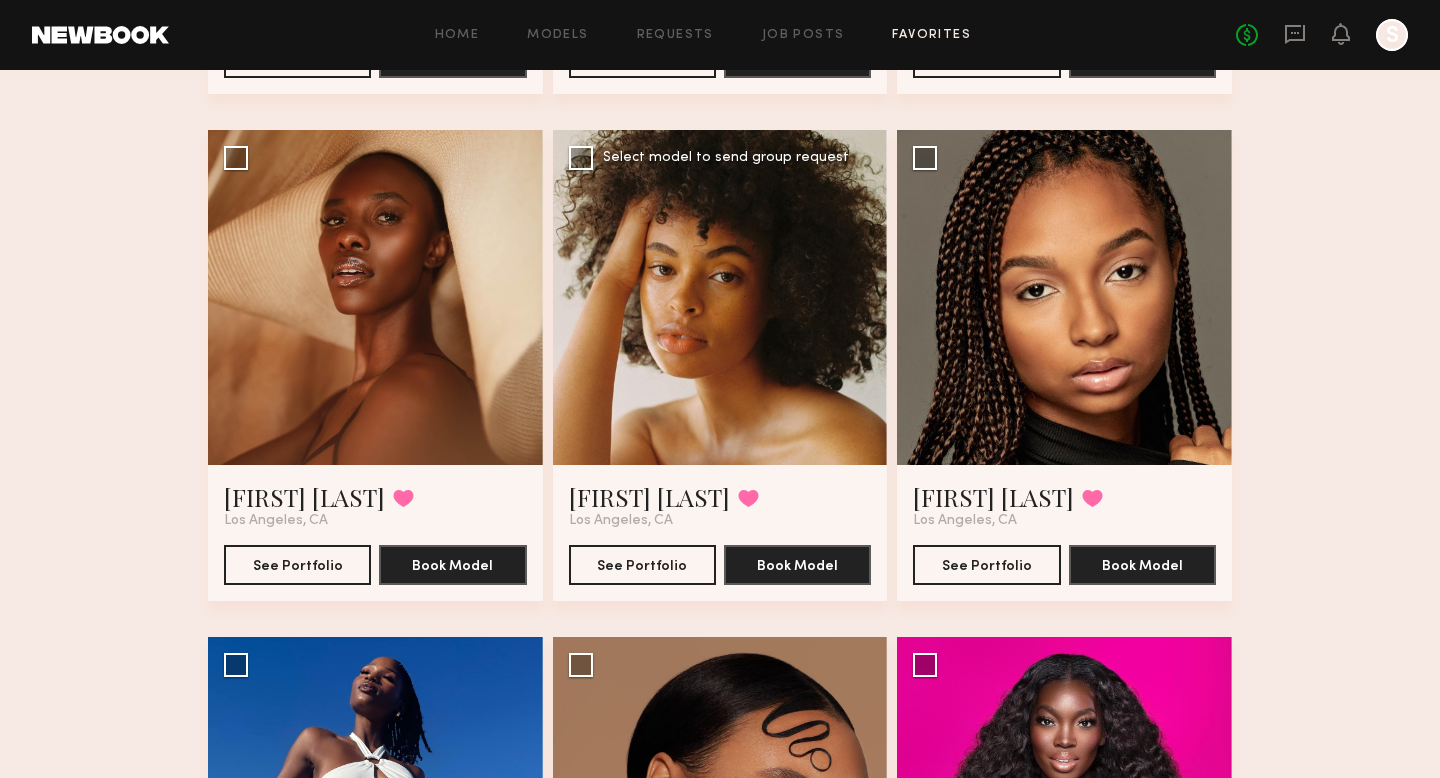 scroll, scrollTop: 1164, scrollLeft: 0, axis: vertical 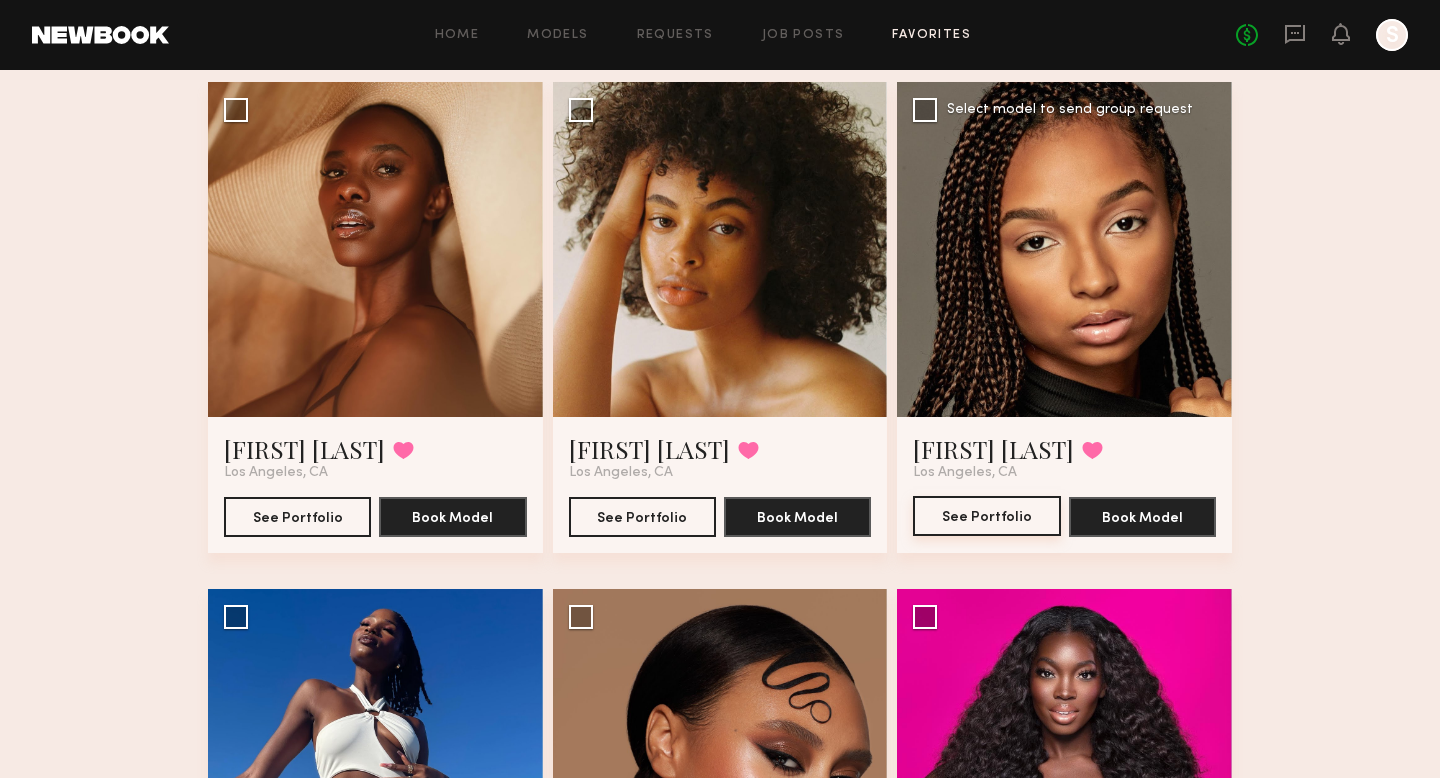 click on "See Portfolio" 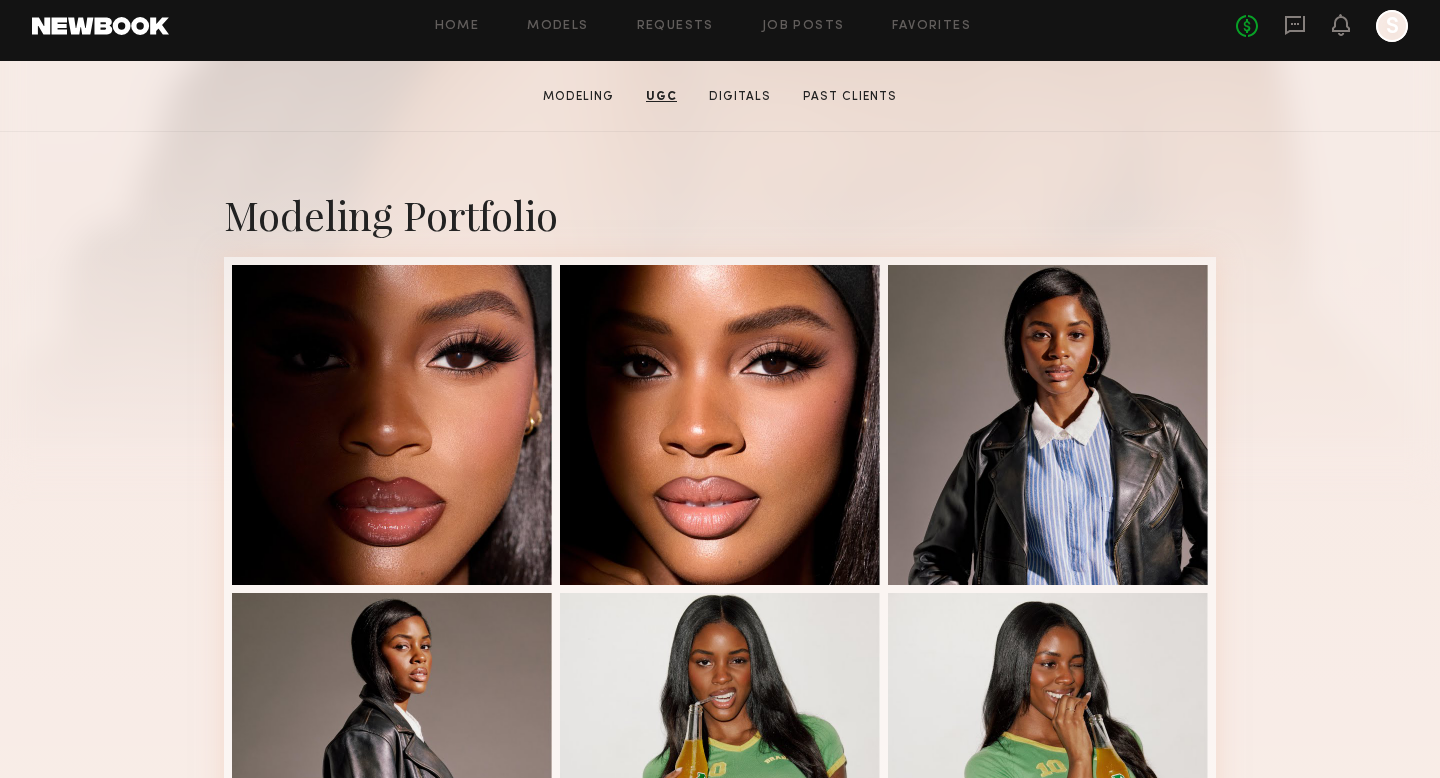 scroll, scrollTop: 0, scrollLeft: 0, axis: both 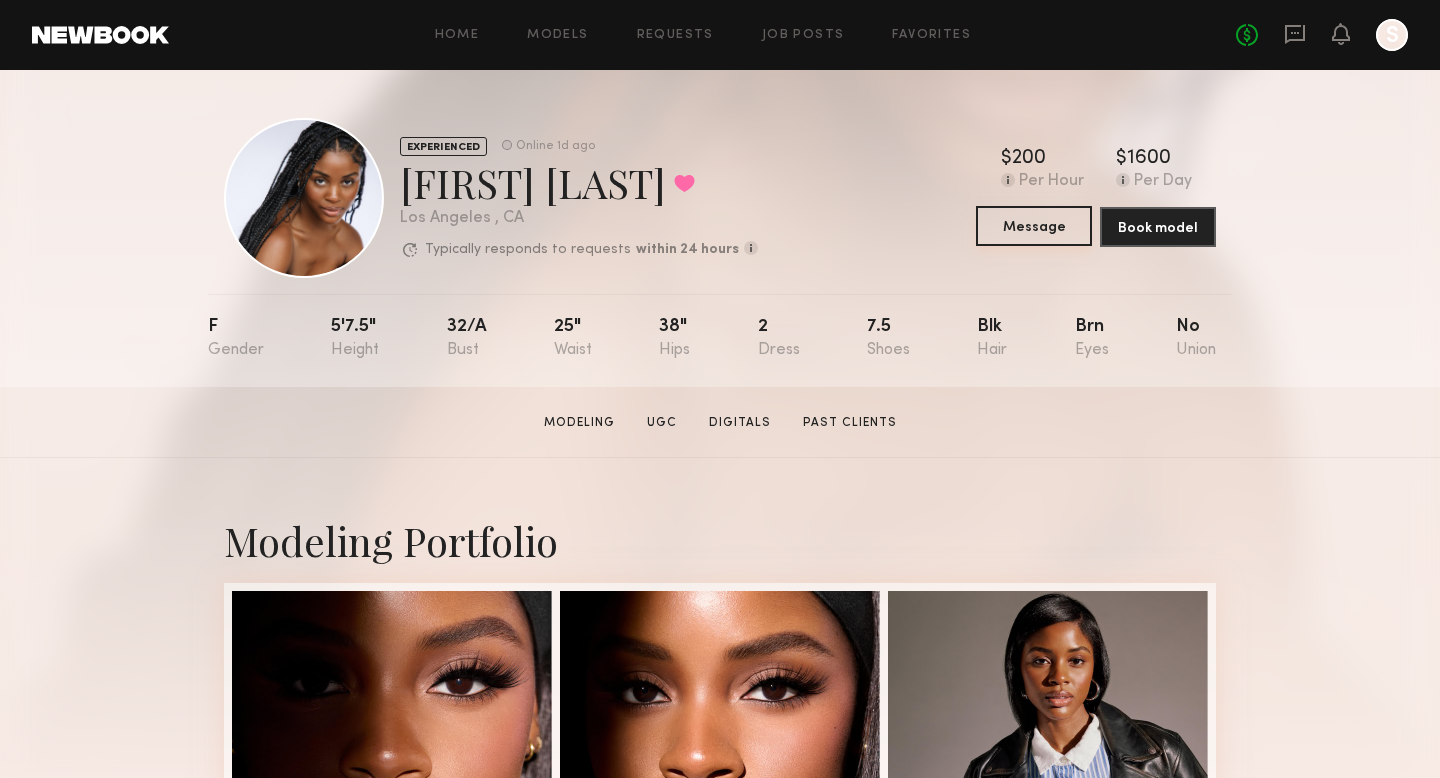 click on "Message" 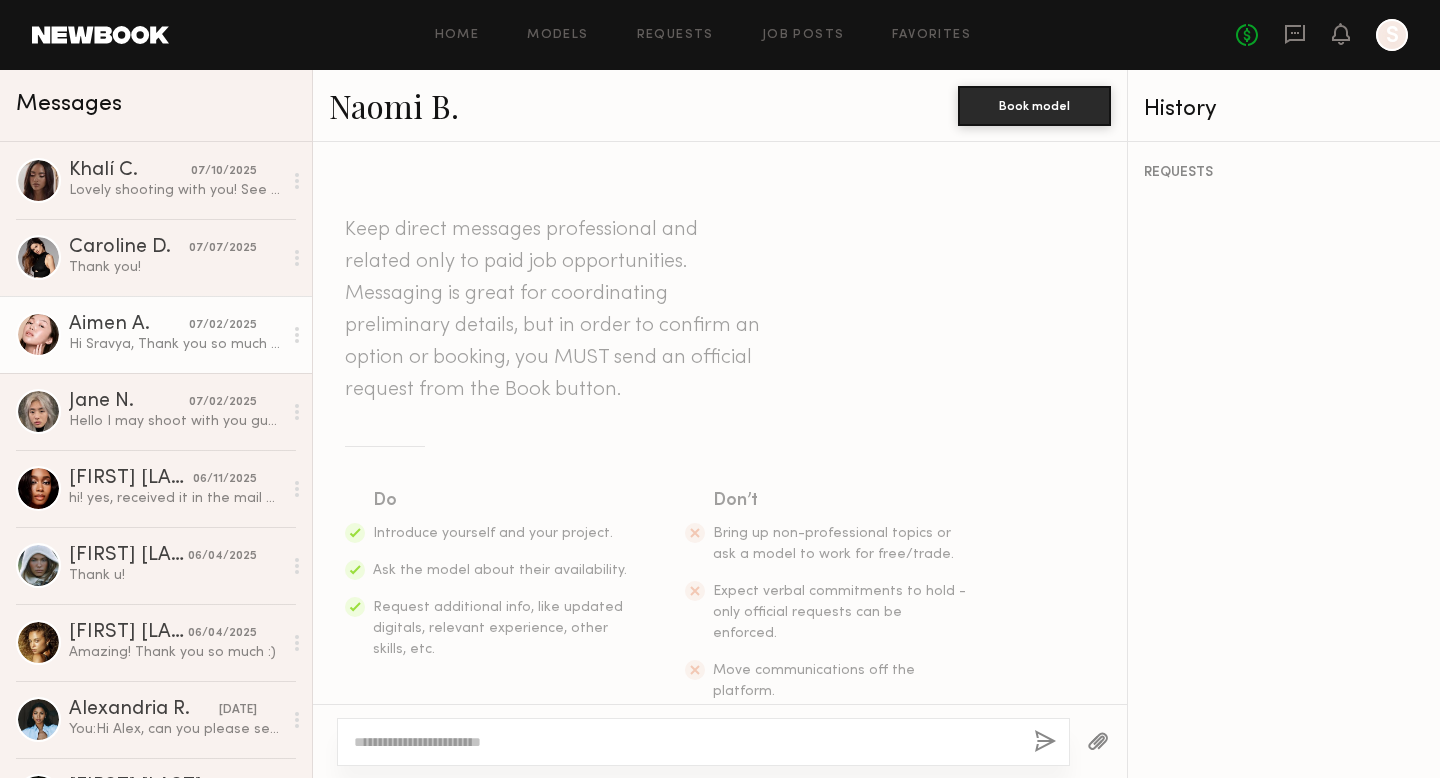 click on "Hi Sravya,
Thank you so much for the offer! Unfortunately, I won't be able to participate in the shoot on July 7th. I have a young child and, unfortunately, I don't have childcare available from 12 to 6 PM on that day.
I hope you find a great model! Best of luck with your launch!"" 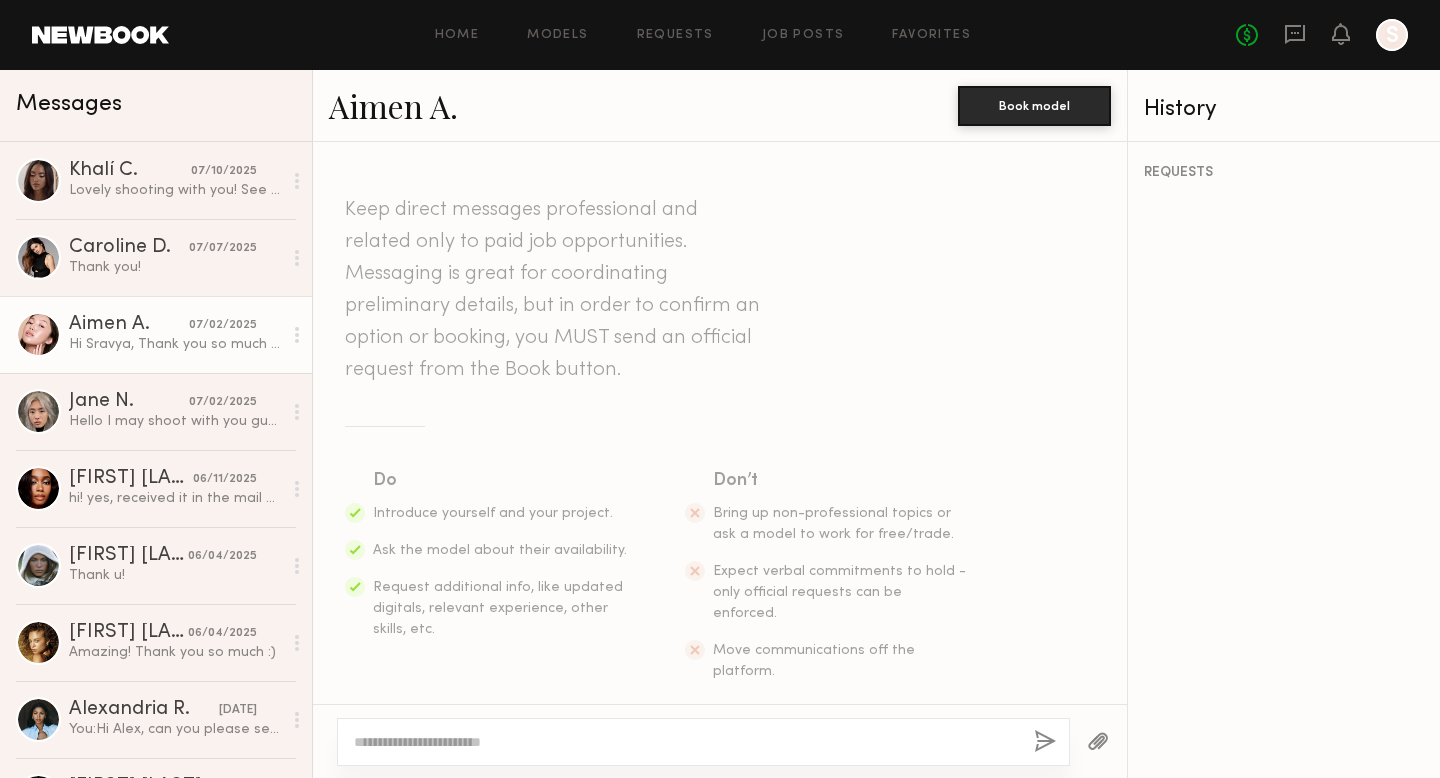 scroll, scrollTop: 785, scrollLeft: 0, axis: vertical 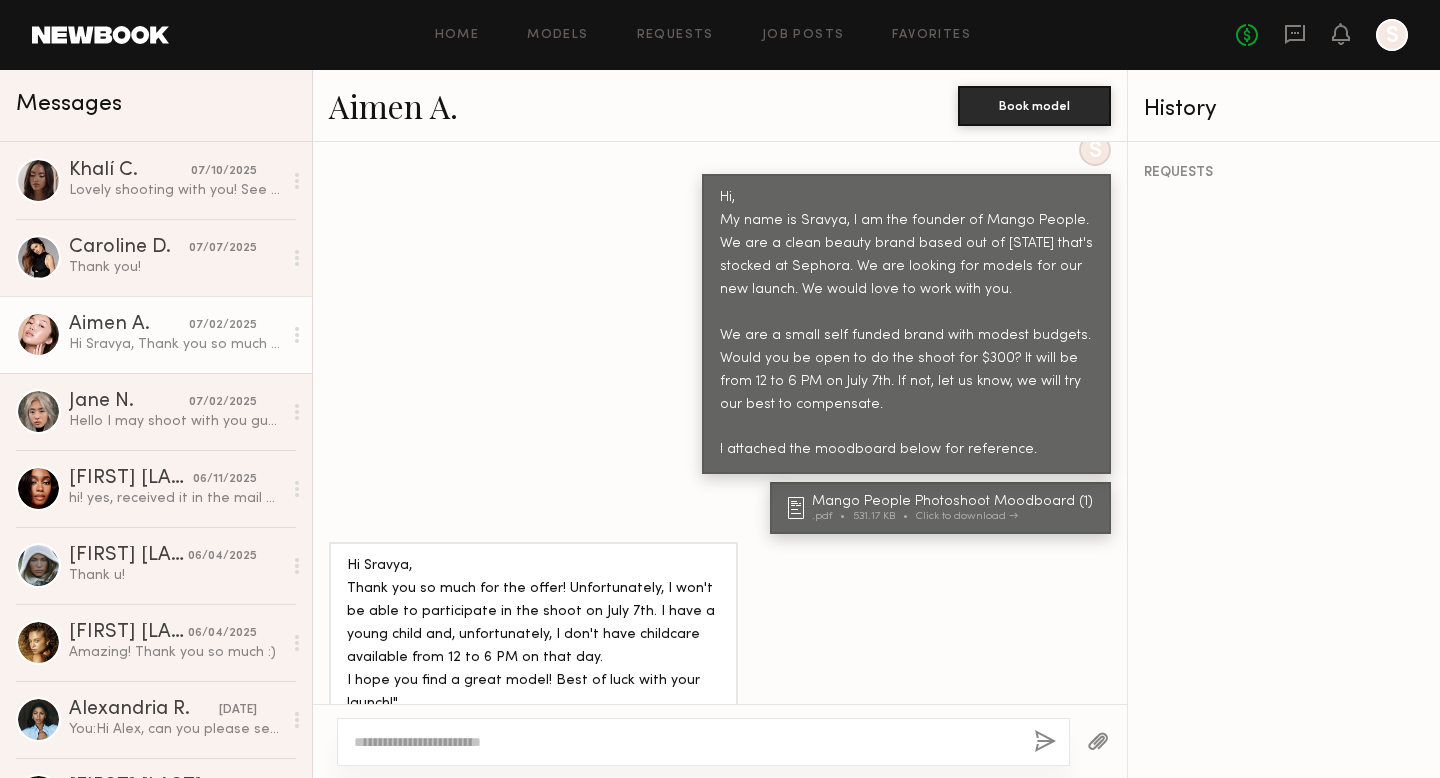 click 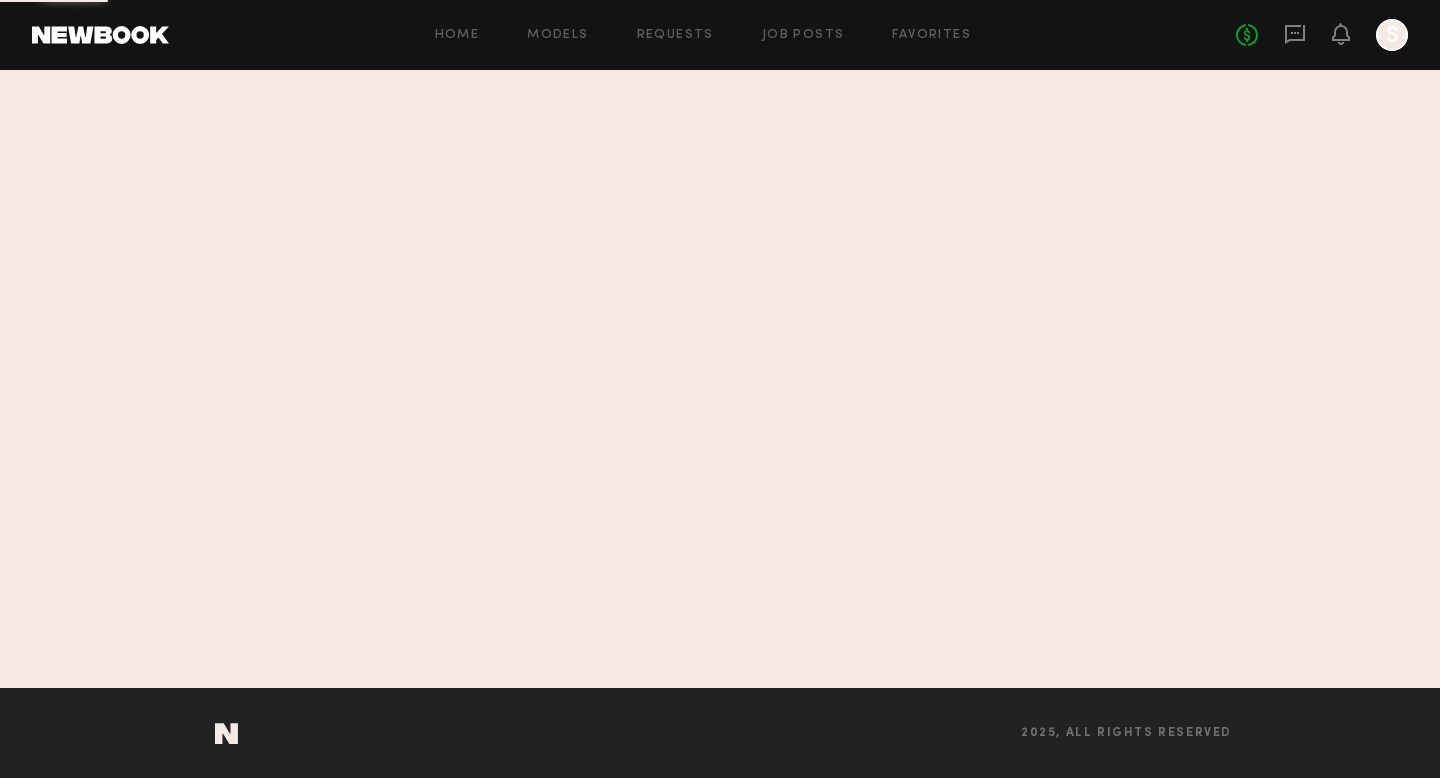 scroll, scrollTop: 0, scrollLeft: 0, axis: both 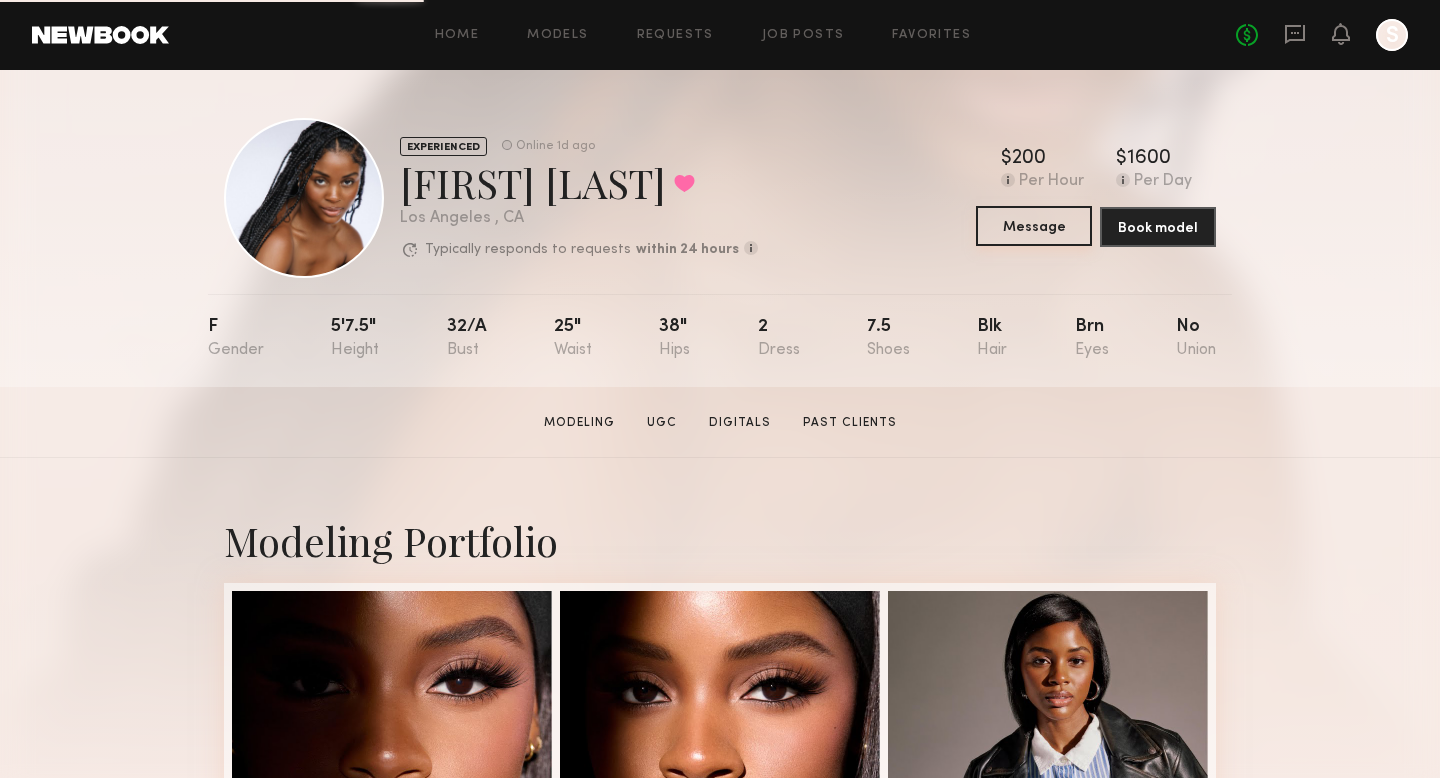 click on "Message" 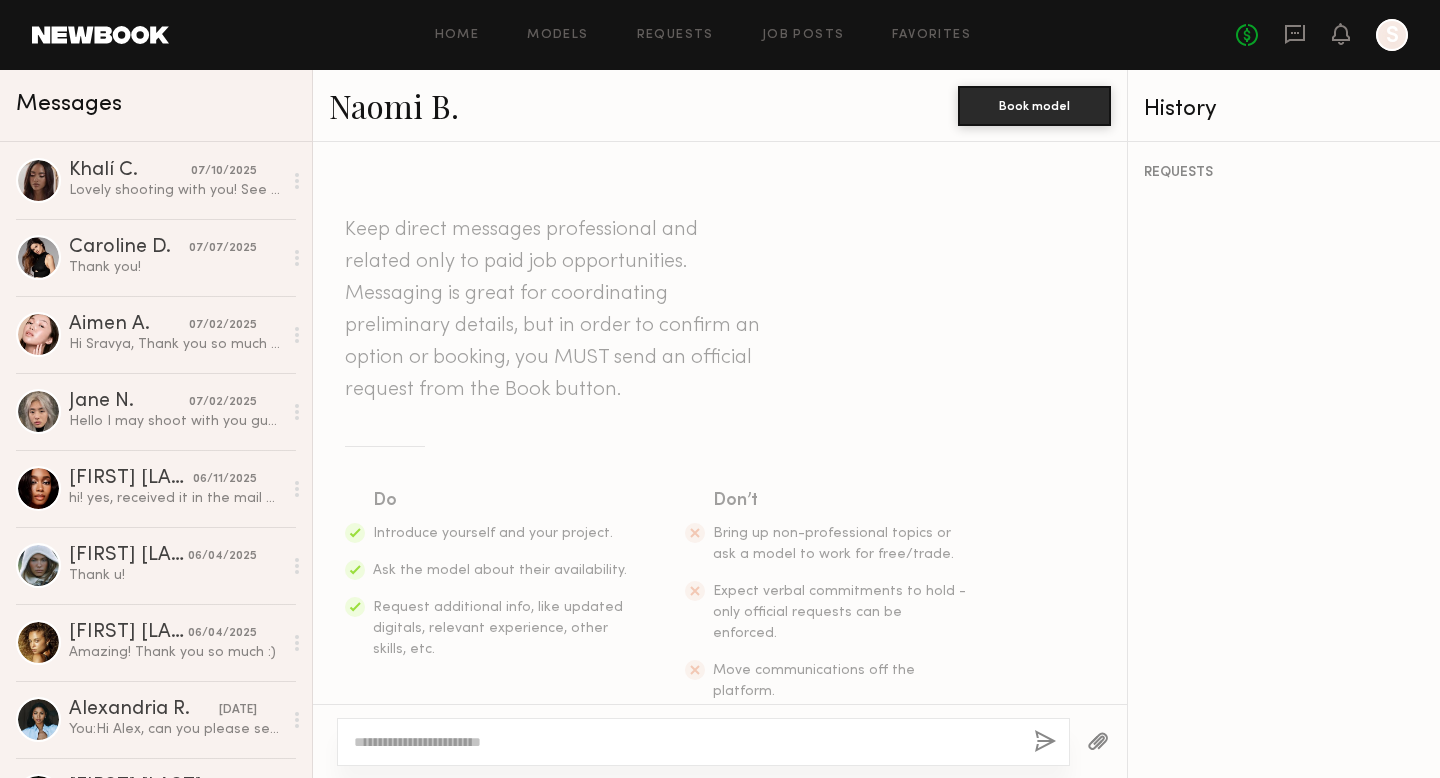 click 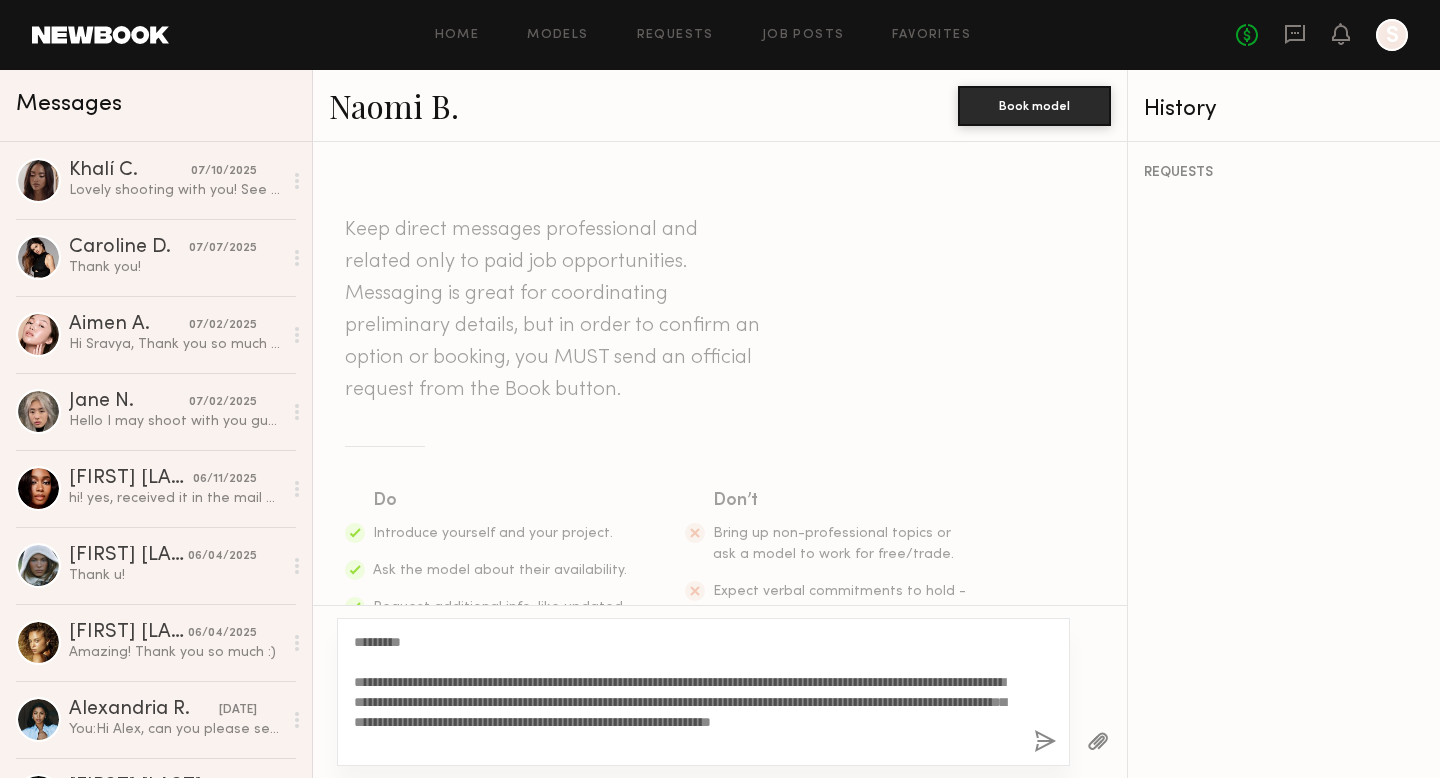 type on "**********" 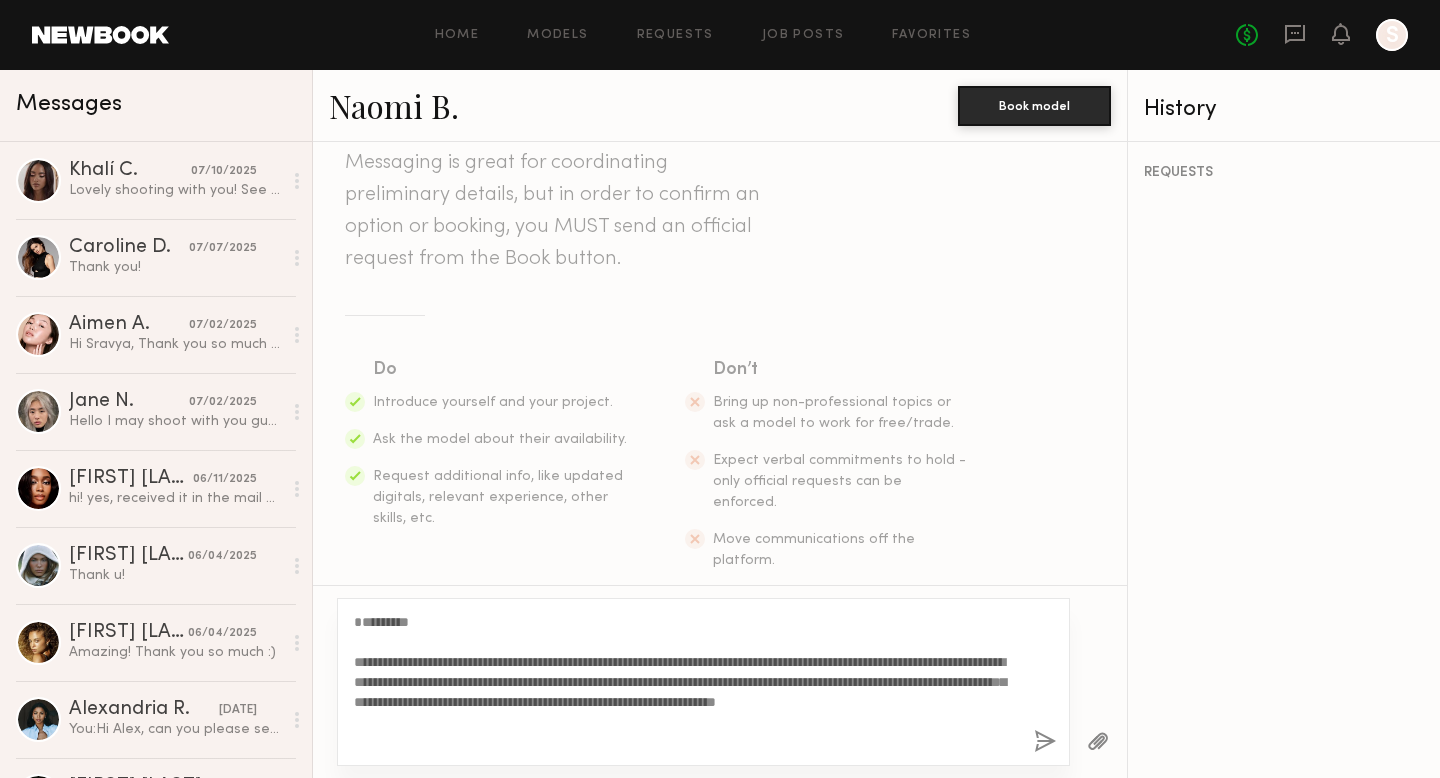 scroll, scrollTop: 132, scrollLeft: 0, axis: vertical 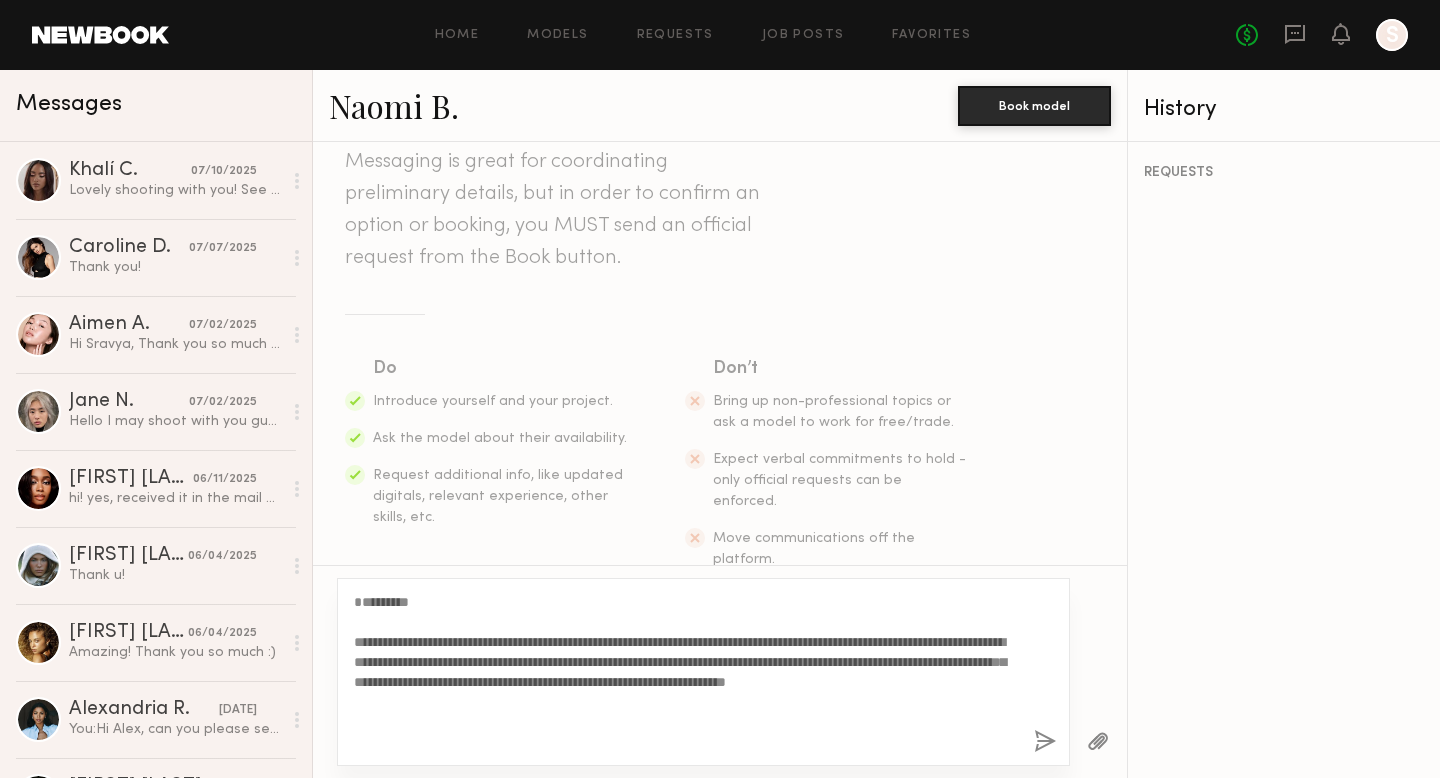 type on "**********" 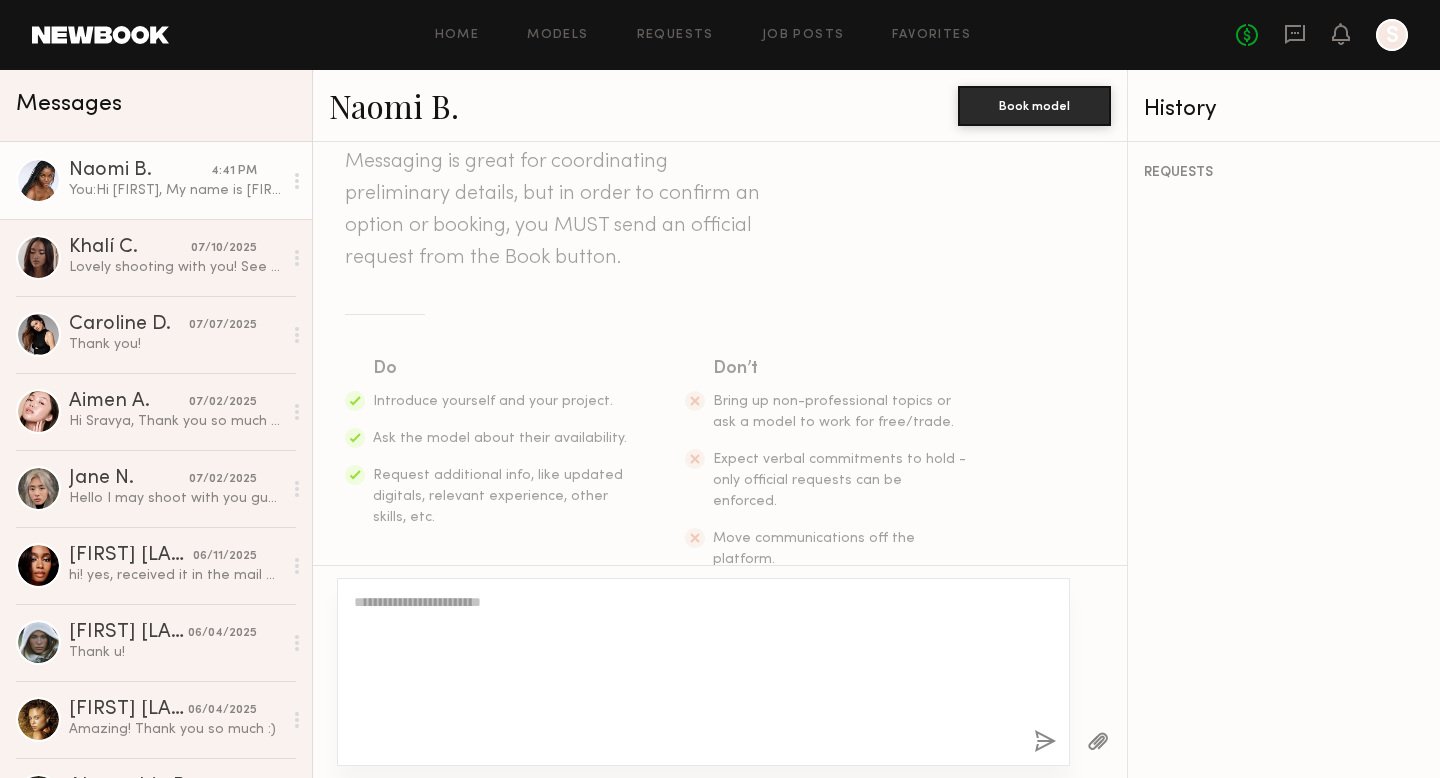 scroll, scrollTop: 485, scrollLeft: 0, axis: vertical 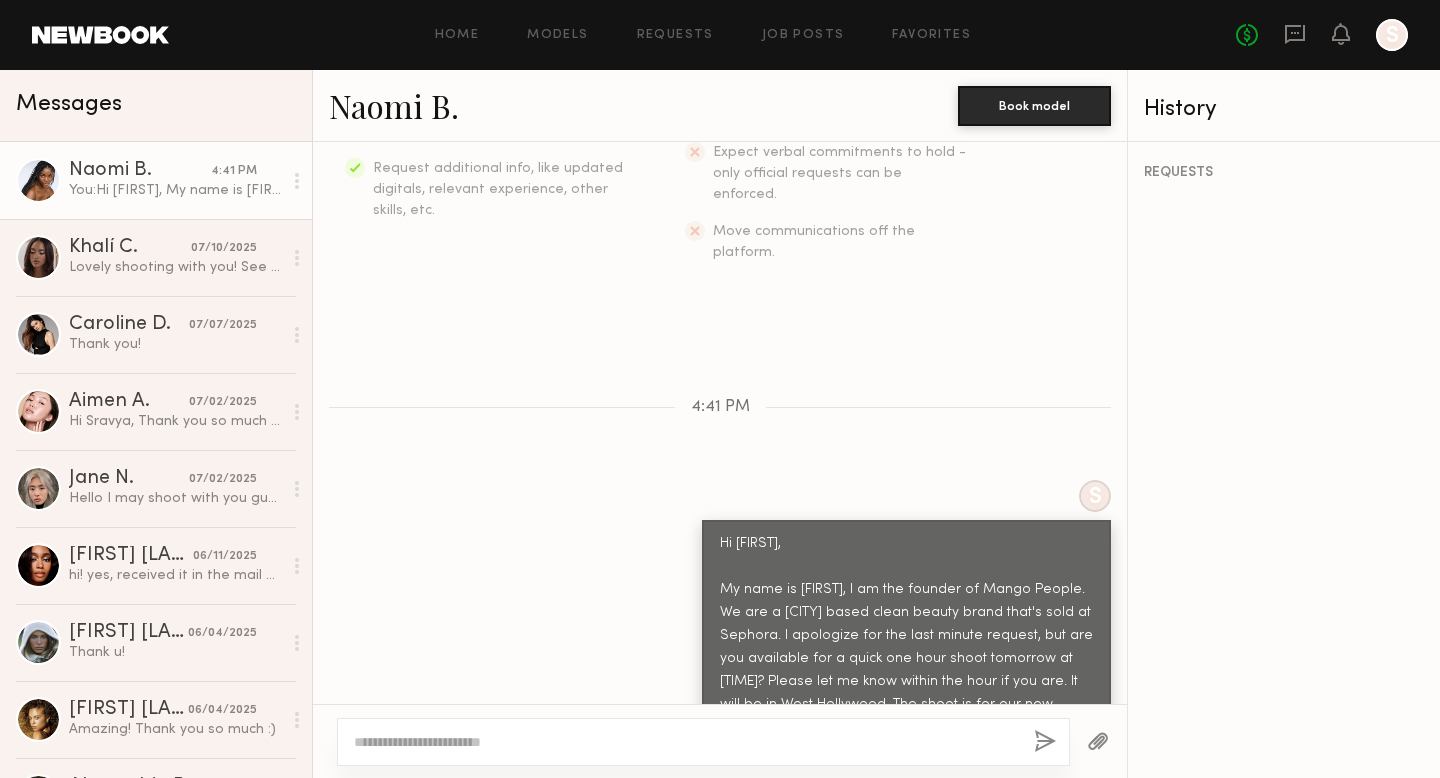 click on "Hi [NAME],
My name is [FIRST], I am the founder of Mango People. We are a [STATE] based clean beauty brand that's sold at Sephora. I apologize for the last minute request, but are you available for a quick one hour shoot tomorrow at 11AM? Please let me know within the hour if you are. It will be in [CITY]. The shoot is for our new launch." 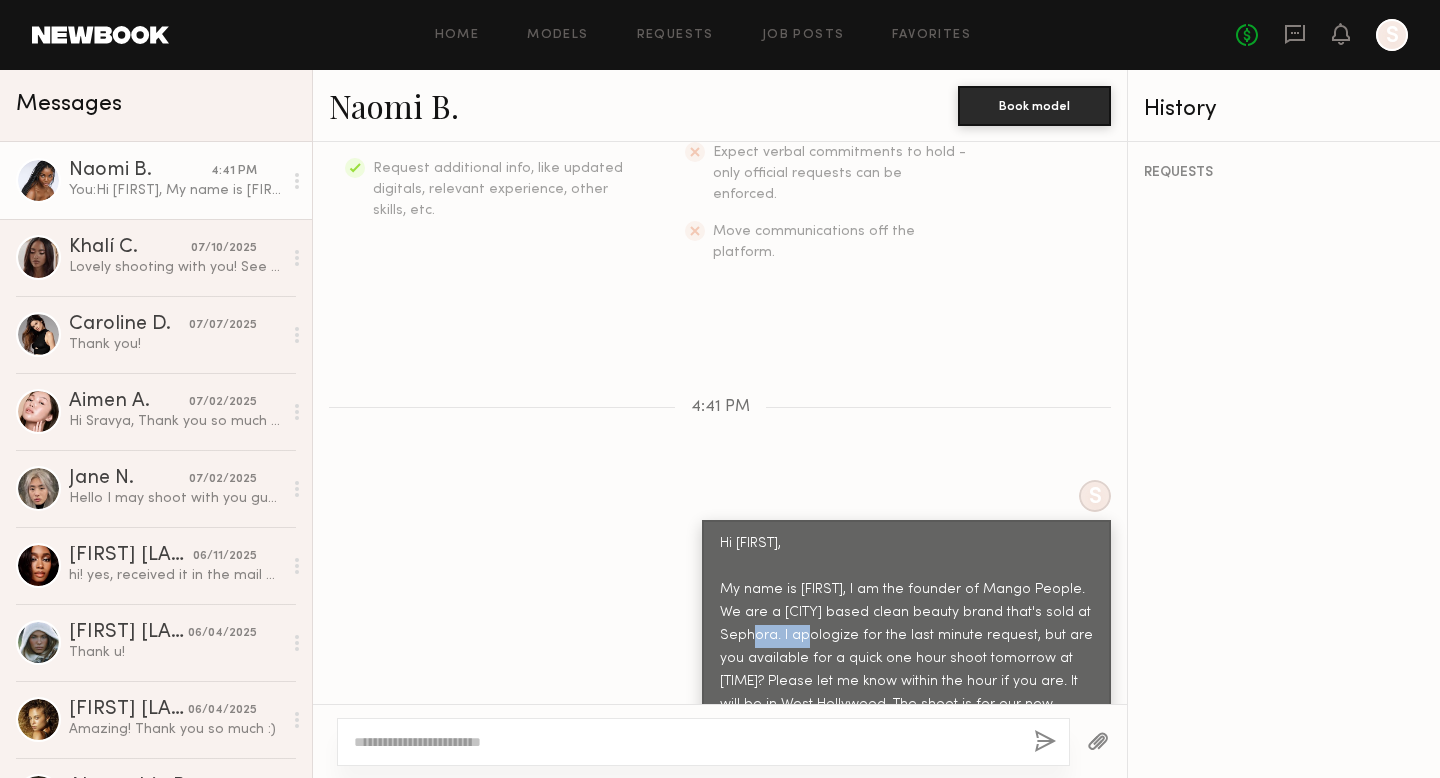 click on "Hi [NAME],
My name is [FIRST], I am the founder of Mango People. We are a [STATE] based clean beauty brand that's sold at Sephora. I apologize for the last minute request, but are you available for a quick one hour shoot tomorrow at 11AM? Please let me know within the hour if you are. It will be in [CITY]. The shoot is for our new launch." 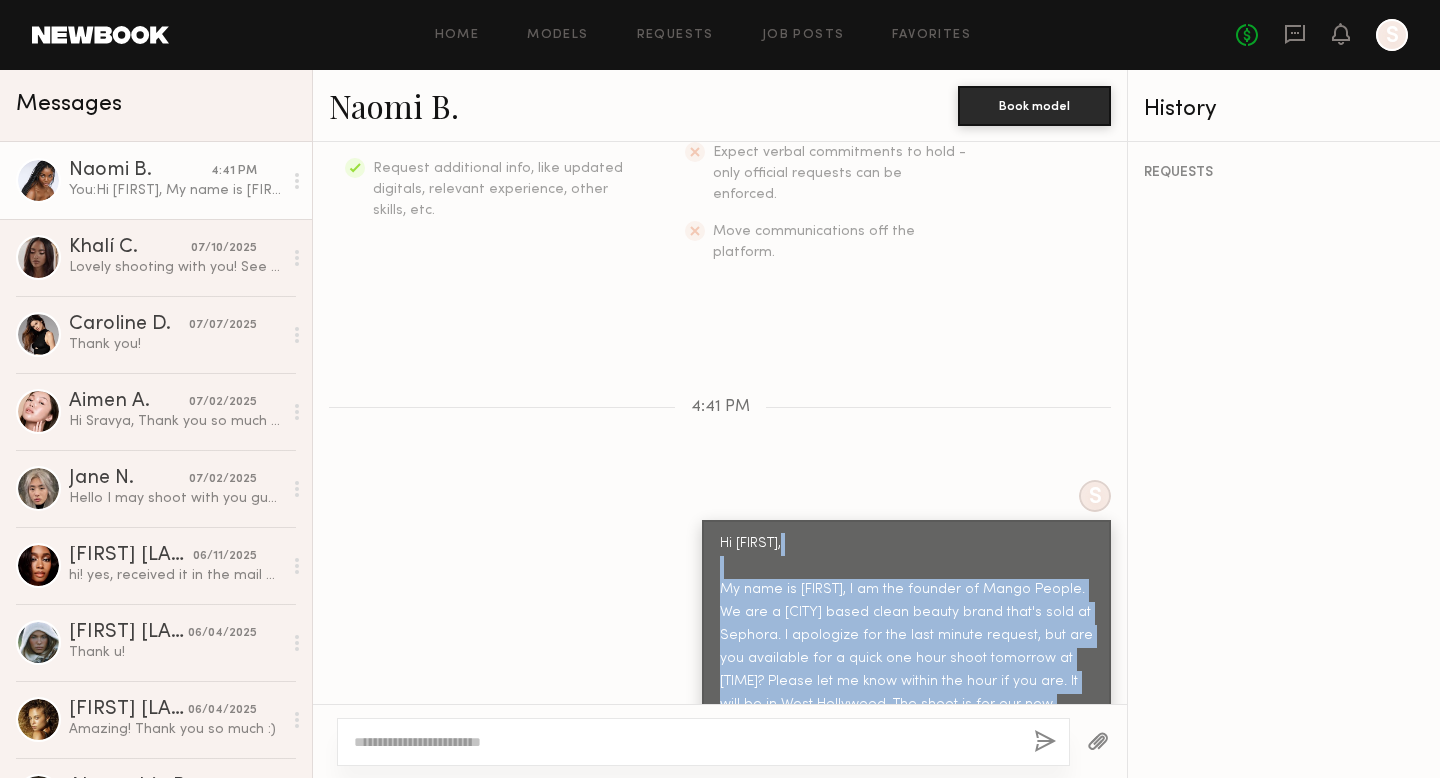 click on "Hi [NAME],
My name is [FIRST], I am the founder of Mango People. We are a [STATE] based clean beauty brand that's sold at Sephora. I apologize for the last minute request, but are you available for a quick one hour shoot tomorrow at 11AM? Please let me know within the hour if you are. It will be in [CITY]. The shoot is for our new launch." 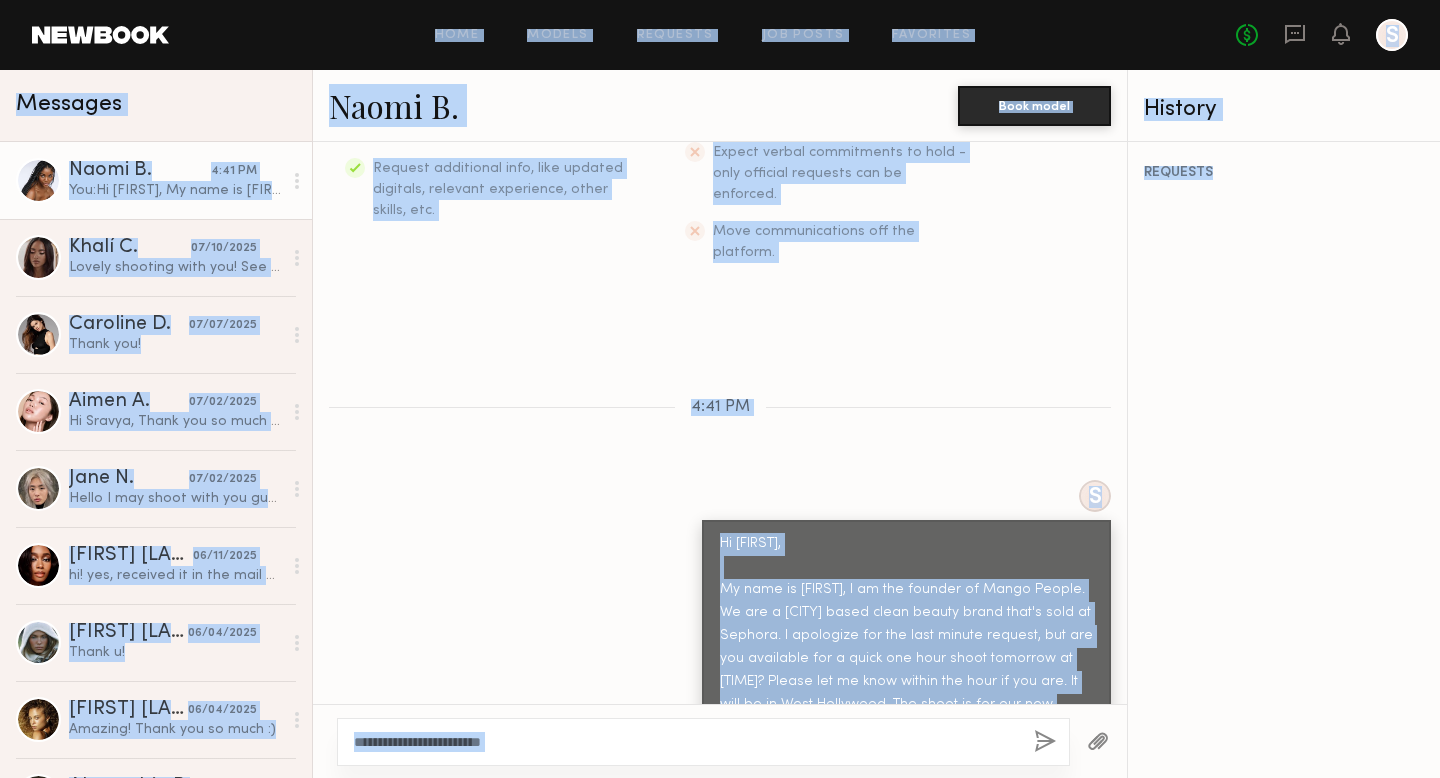 copy on "Home Models Requests Job Posts Favorites Sign Out No fees up to $5,000 S Messages Naomi B. 4:41 PM You:
Hi Naomi,
My name is Sravya, I am the founder of Mango People. We are a LA based clean beauty brand that's sold at Sephora. I apologize for the last minute request, but are you available for a quick one hour shoot tomorrow at 11AM? Please let me know within the hour if you are. It will be in West Hollywood. The shoot is for our new launch.
Khalí C. 07/10/2025 Lovely shooting with you! See you next week! Caroline D. 07/07/2025 Thank you! Aimen A. 07/02/2025 Hi Sravya,
Thank you so much for the offer! Unfortunately, I won't be able to participate in the shoot on July 7th. I have a young child and, unfortunately, I don't have childcare available from 12 to 6 PM on that day.
I hope you find a great model! Best of luck with your launch!" Jane N. 07/02/2025 Hello I may shoot with you guys after July 7th. I am in Seattle and would not be available until Tuesday July 8th. Please let me know if that would be ..." 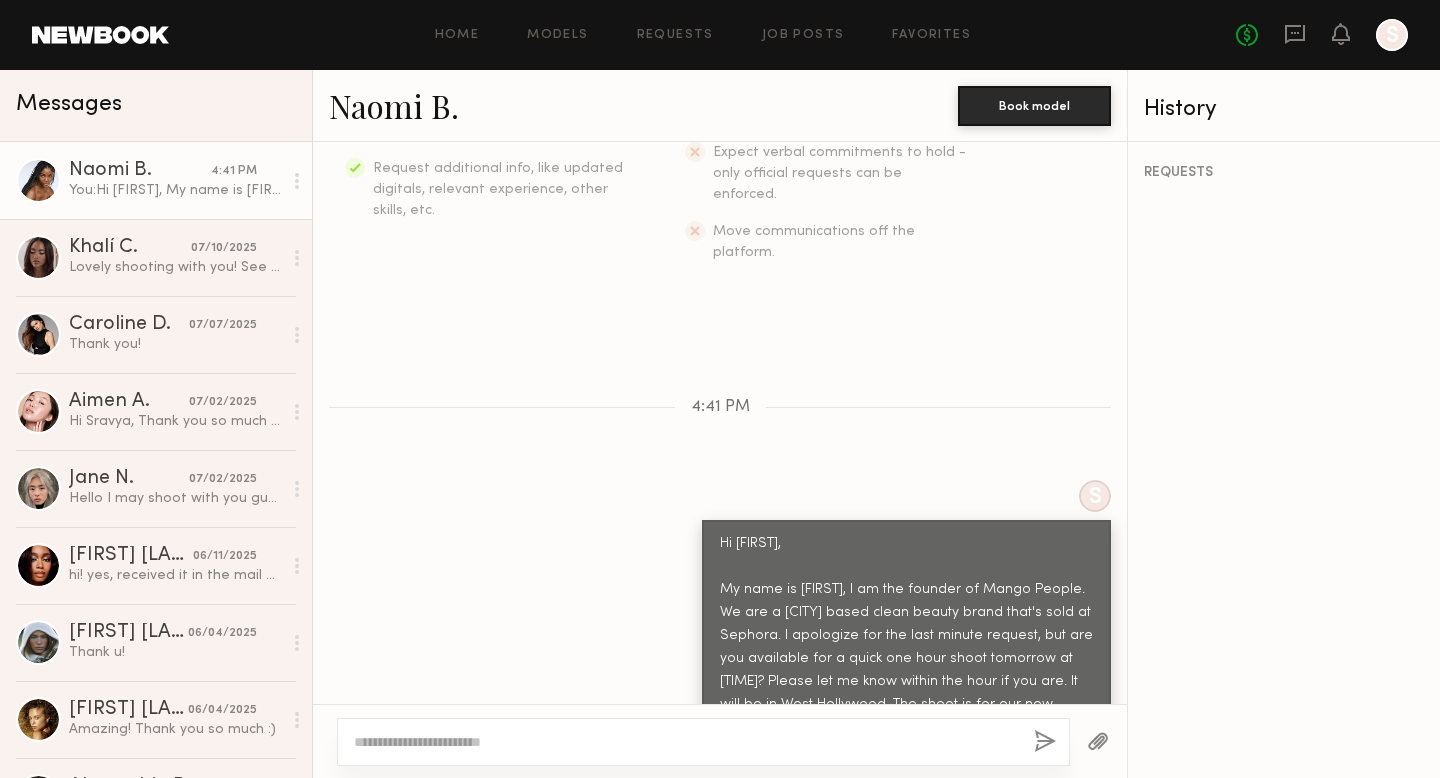 click on "Hi [NAME],
My name is [FIRST], I am the founder of Mango People. We are a [STATE] based clean beauty brand that's sold at Sephora. I apologize for the last minute request, but are you available for a quick one hour shoot tomorrow at 11AM? Please let me know within the hour if you are. It will be in [CITY]. The shoot is for our new launch." 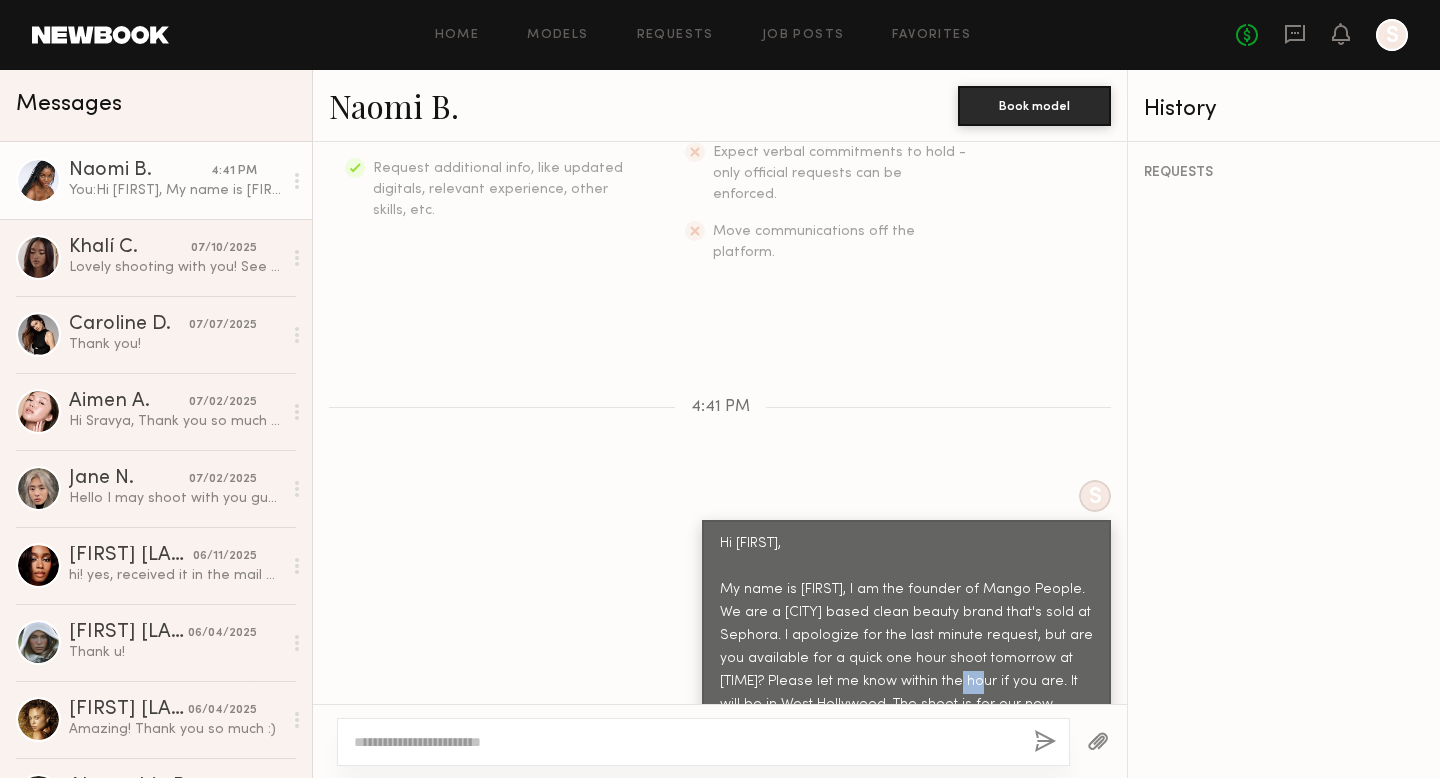 click on "Hi [NAME],
My name is [FIRST], I am the founder of Mango People. We are a [STATE] based clean beauty brand that's sold at Sephora. I apologize for the last minute request, but are you available for a quick one hour shoot tomorrow at 11AM? Please let me know within the hour if you are. It will be in [CITY]. The shoot is for our new launch." 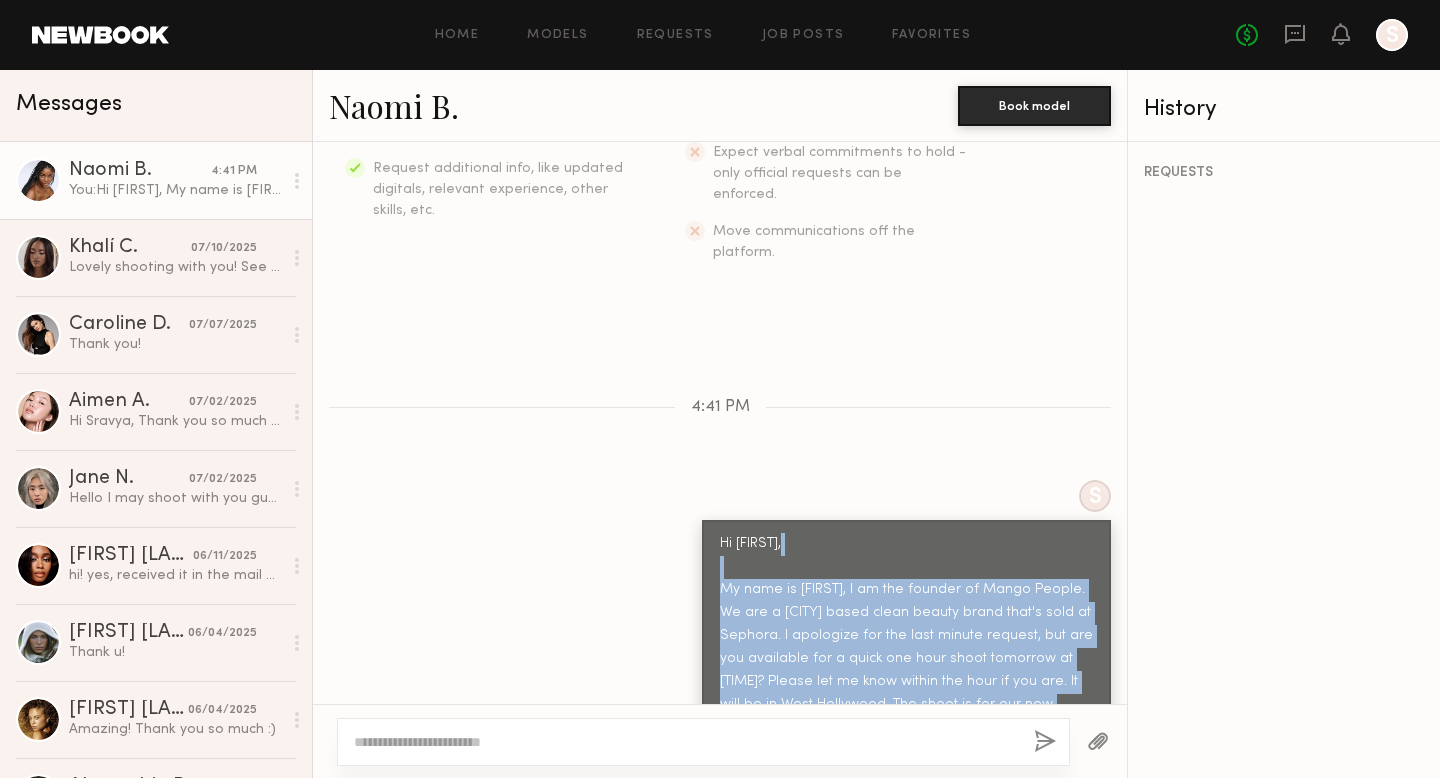 click on "Hi Naomi,
My name is Sravya, I am the founder of Mango People. We are a LA based clean beauty brand that's sold at Sephora. I apologize for the last minute request, but are you available for a quick one hour shoot tomorrow at 11AM? Please let me know within the hour if you are. It will be in West Hollywood. The shoot is for our new launch." 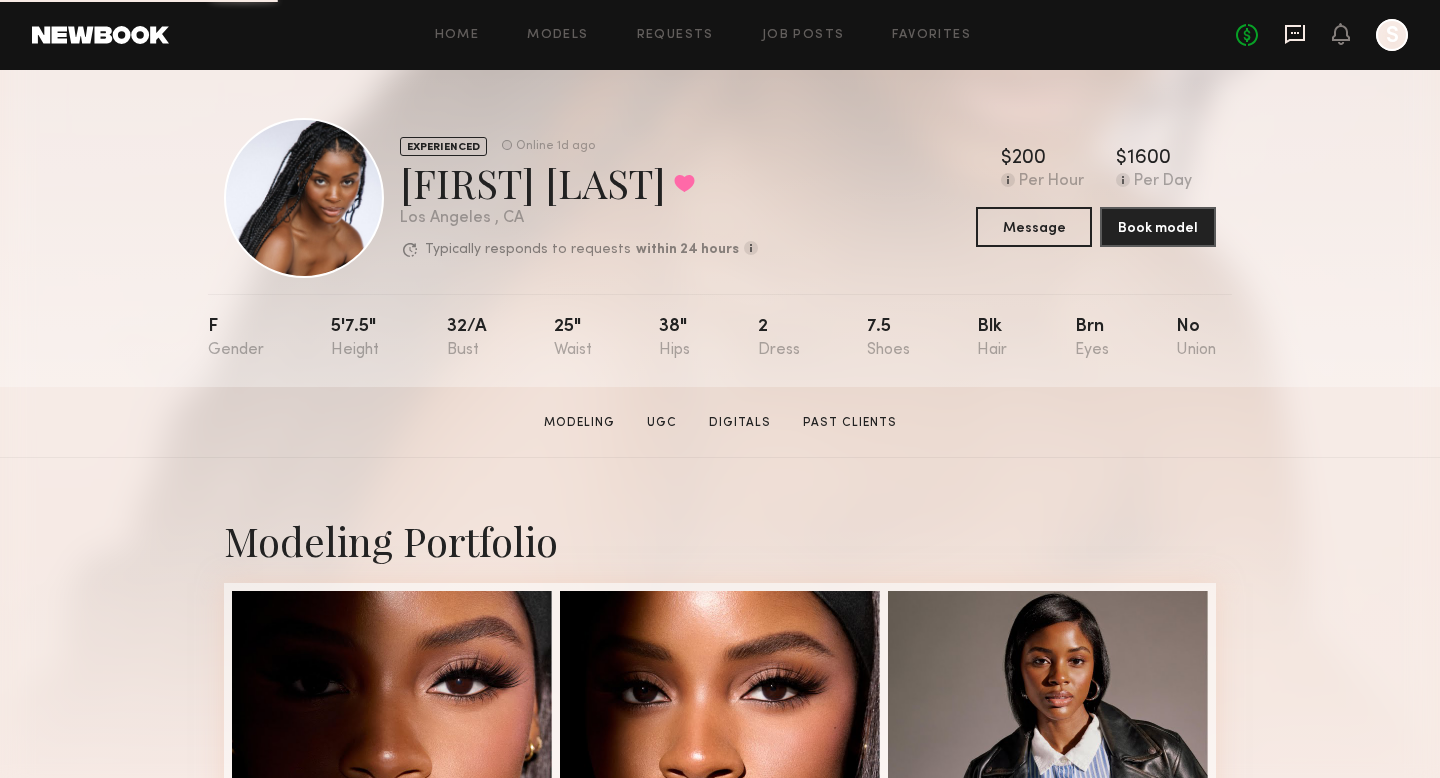 click 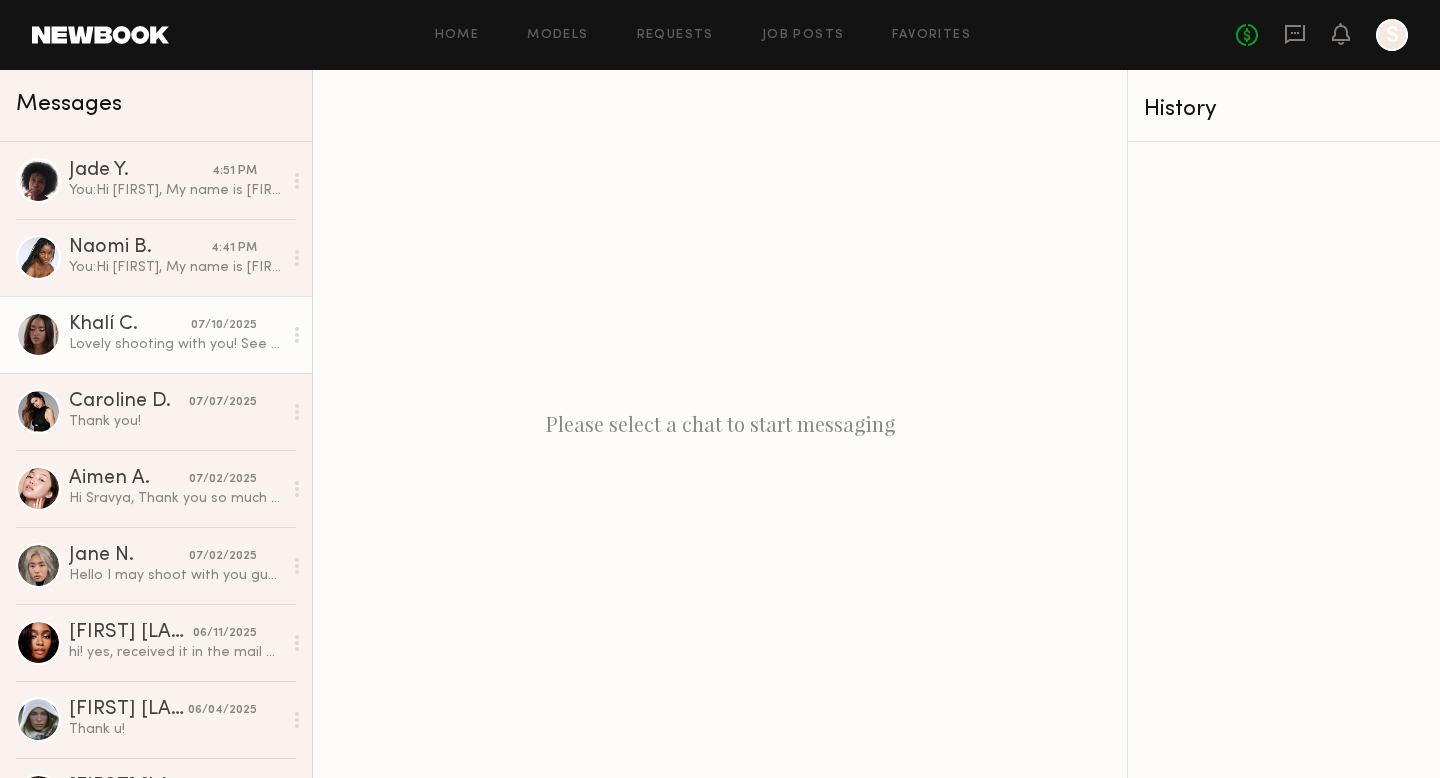 click on "Lovely shooting with you! See you next week!" 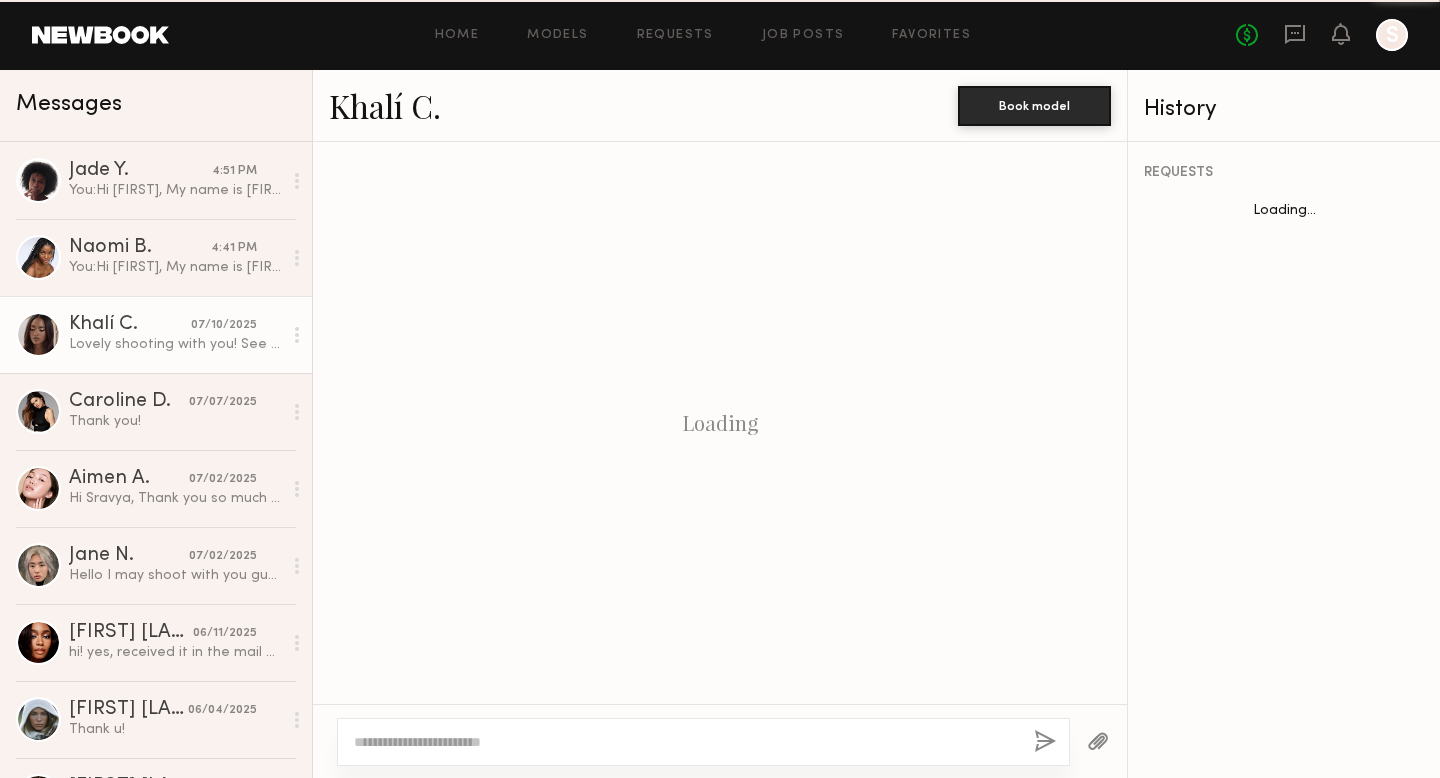 scroll, scrollTop: 1652, scrollLeft: 0, axis: vertical 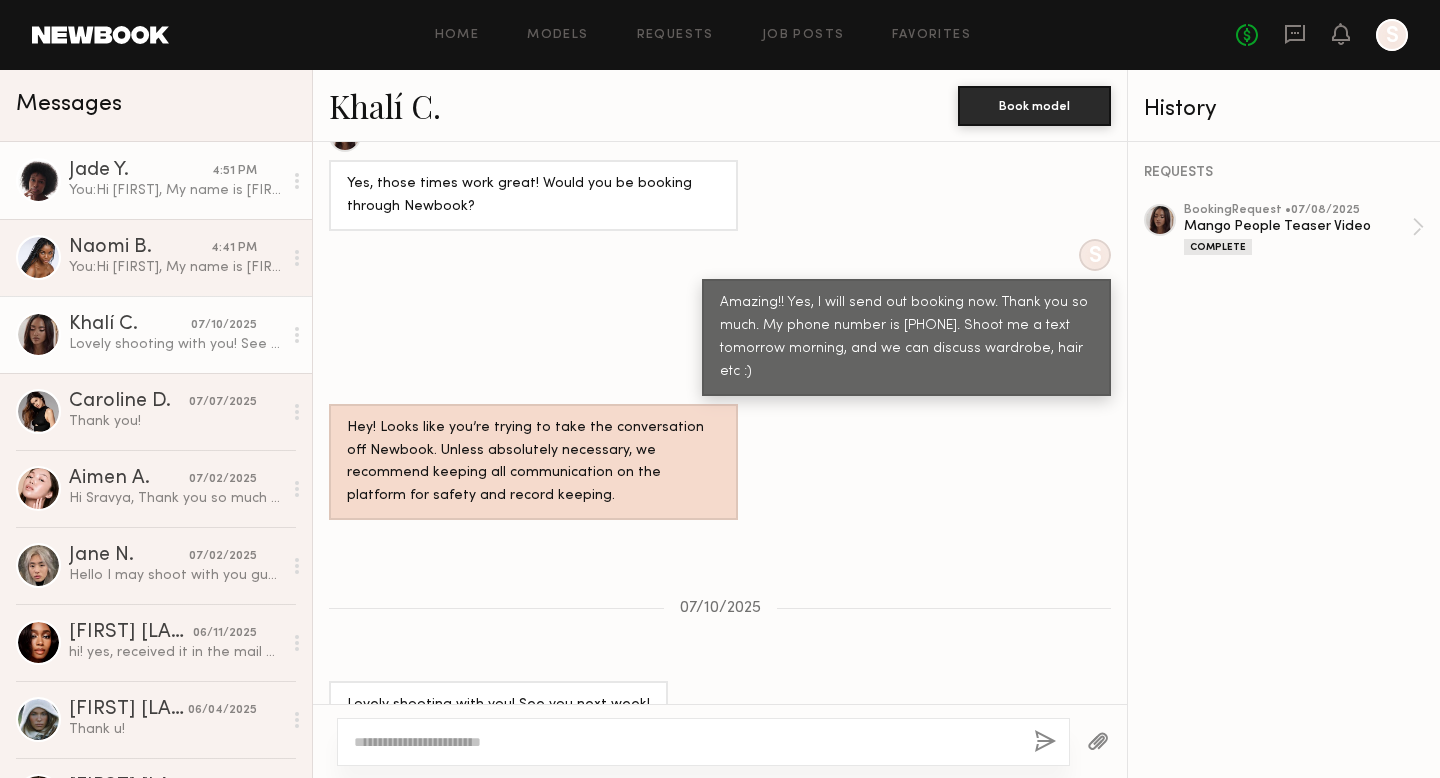 click on "Jade Y." 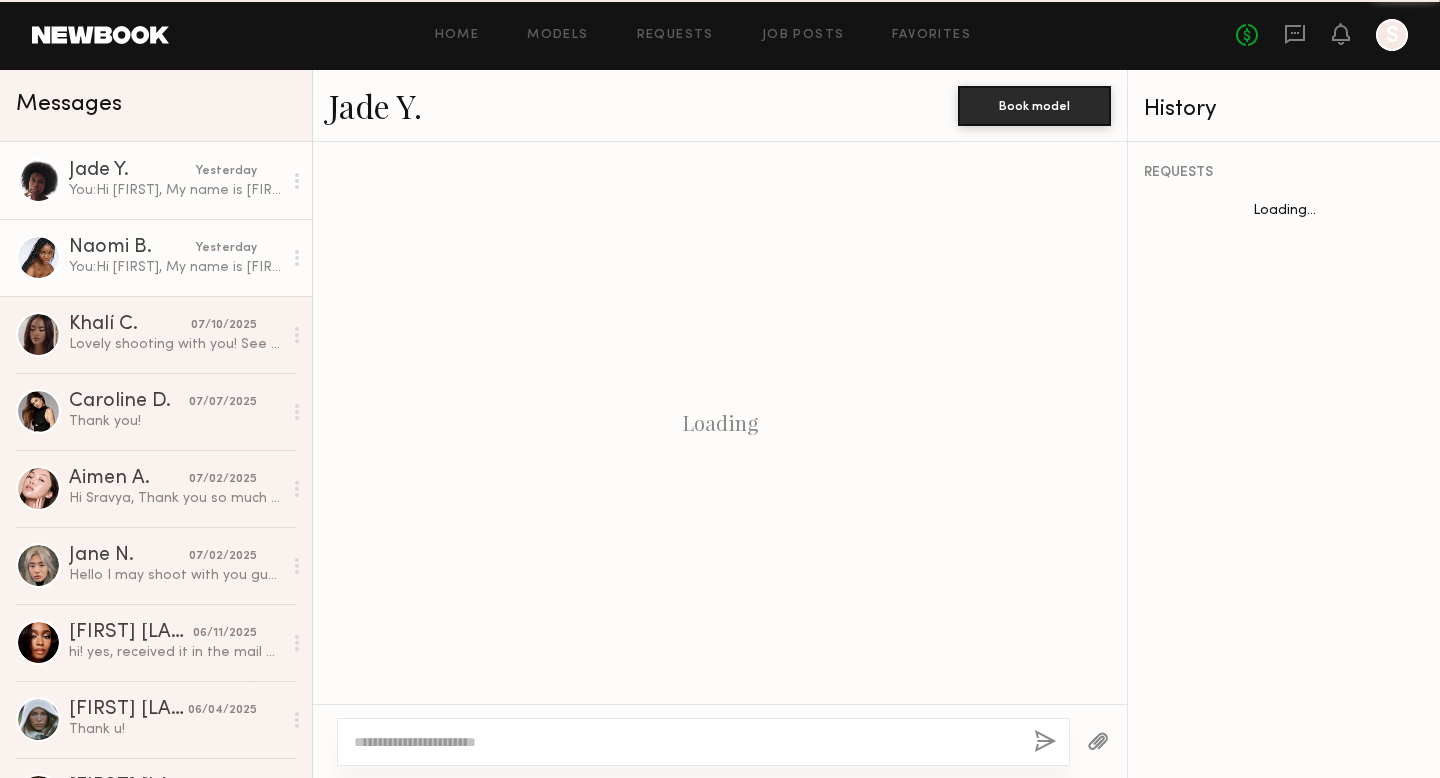 scroll, scrollTop: 439, scrollLeft: 0, axis: vertical 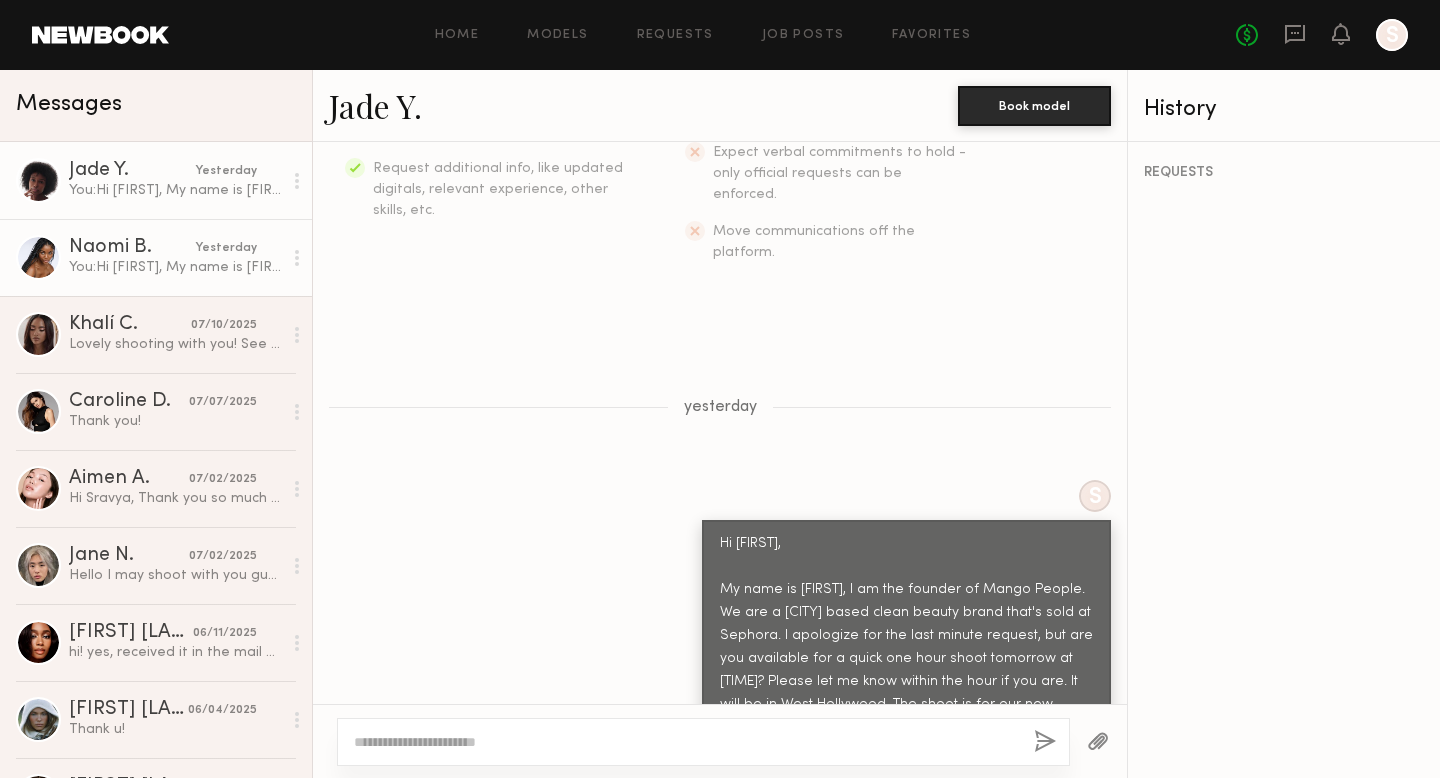 click on "Naomi B." 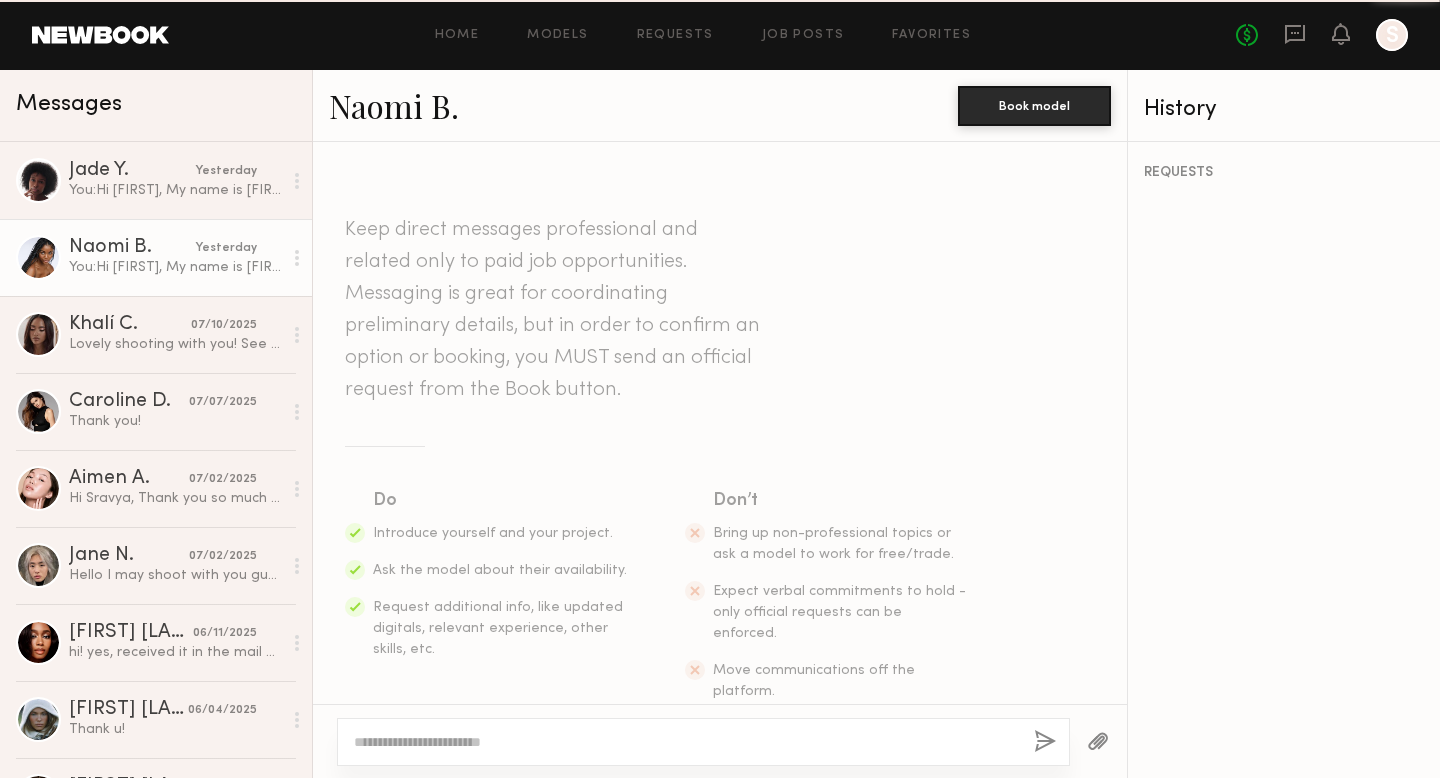 scroll, scrollTop: 439, scrollLeft: 0, axis: vertical 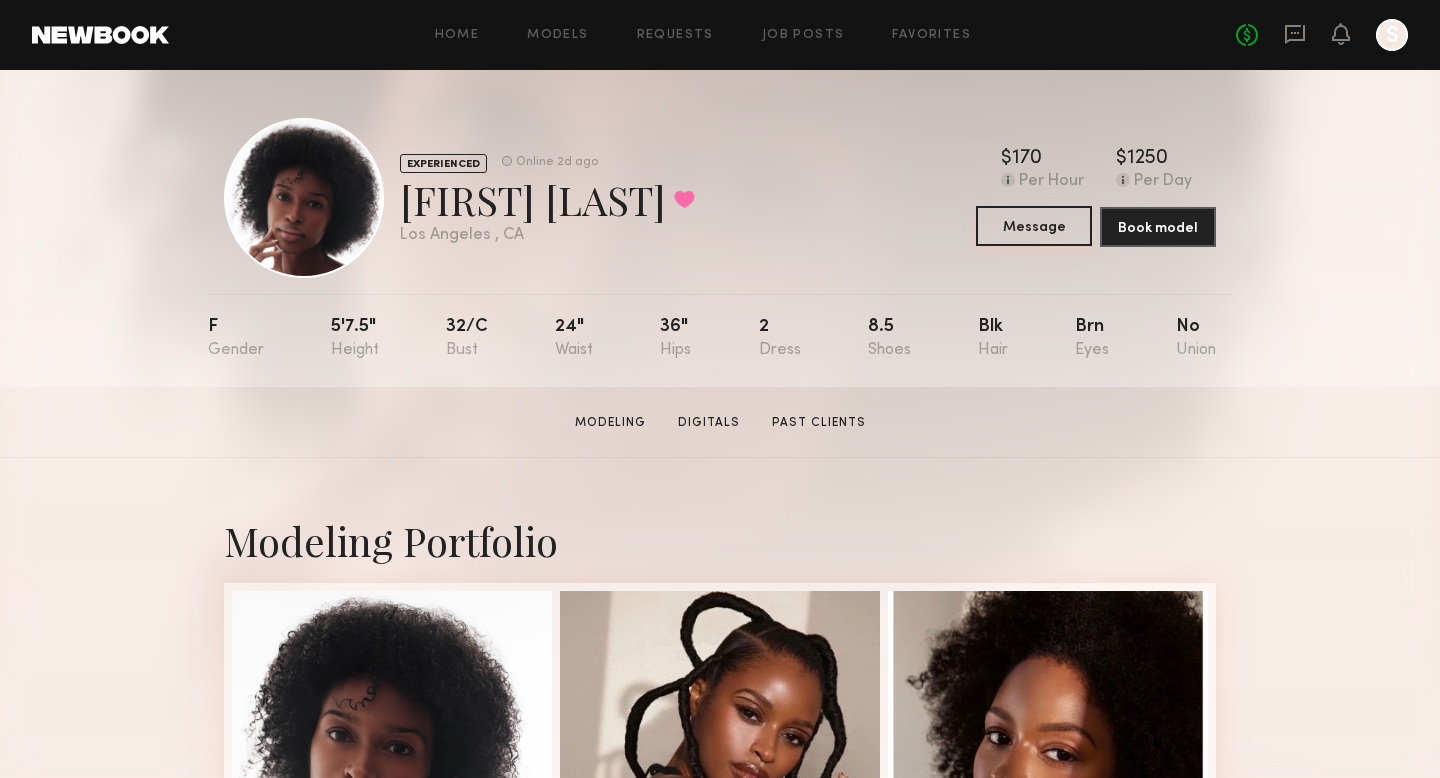 click on "Message" 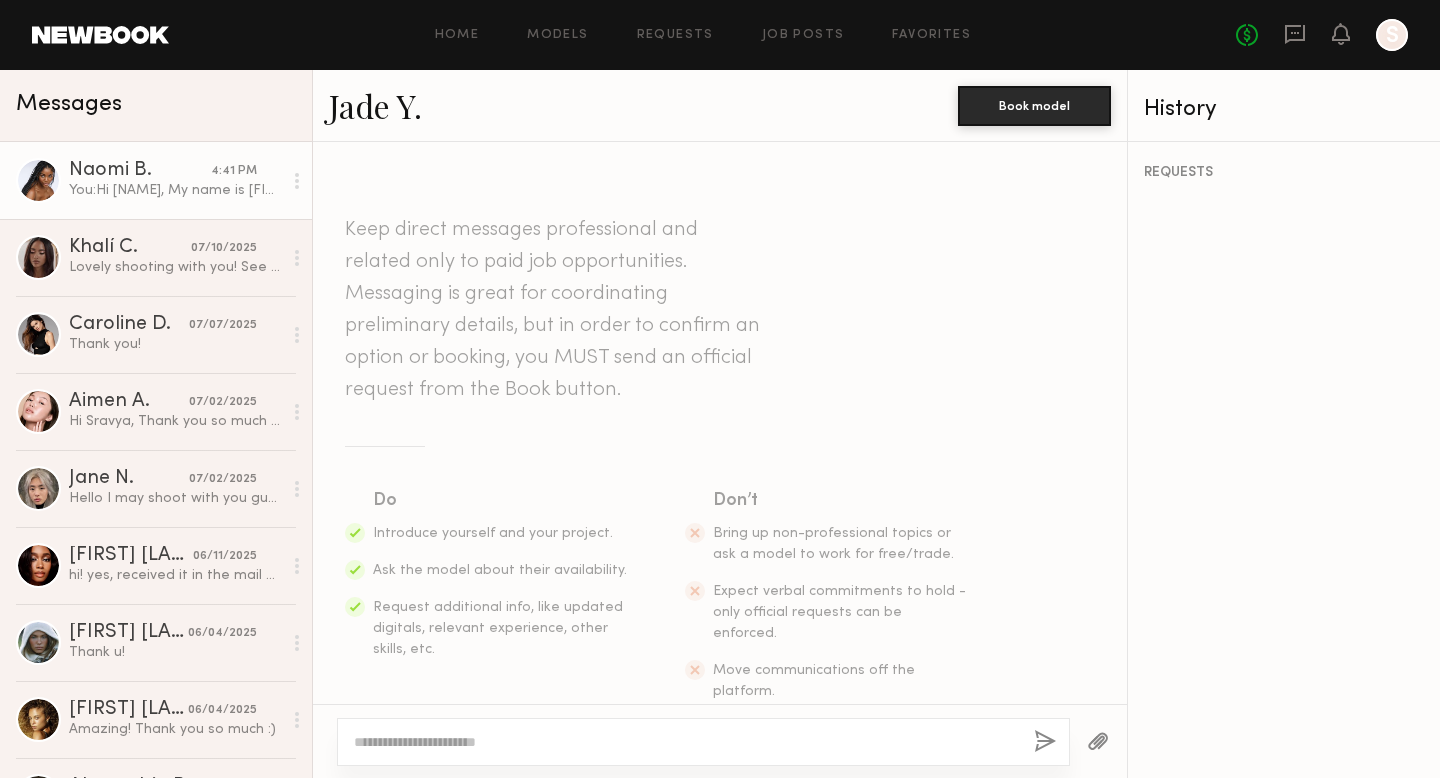 click on "You:  Hi [NAME],
My name is [FIRST], I am the founder of Mango People. We are a [STATE] based clean beauty brand that's sold at Sephora. I apologize for the last minute request, but are you available for a quick one hour shoot tomorrow at 11AM? Please let me know within the hour if you are. It will be in [CITY]. The shoot is for our new launch." 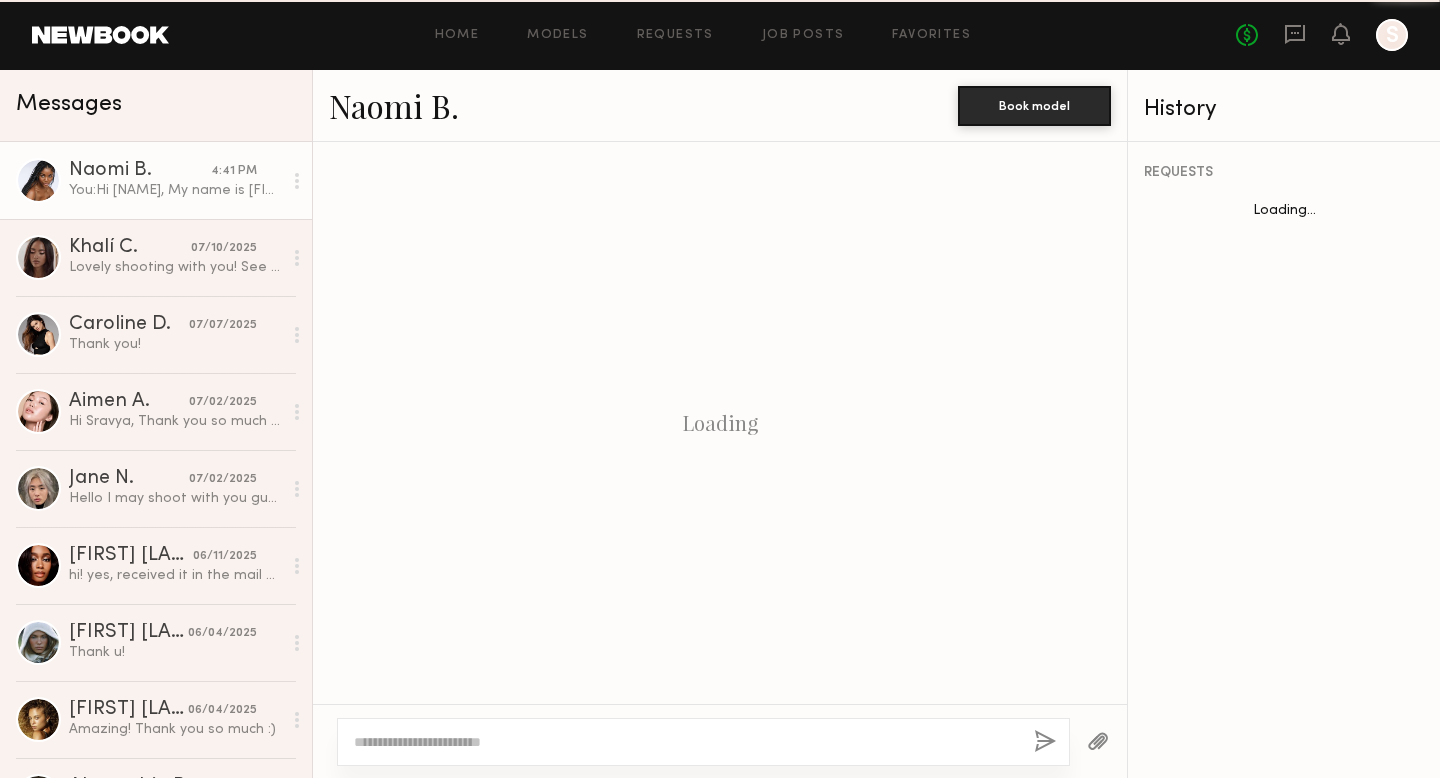 scroll, scrollTop: 439, scrollLeft: 0, axis: vertical 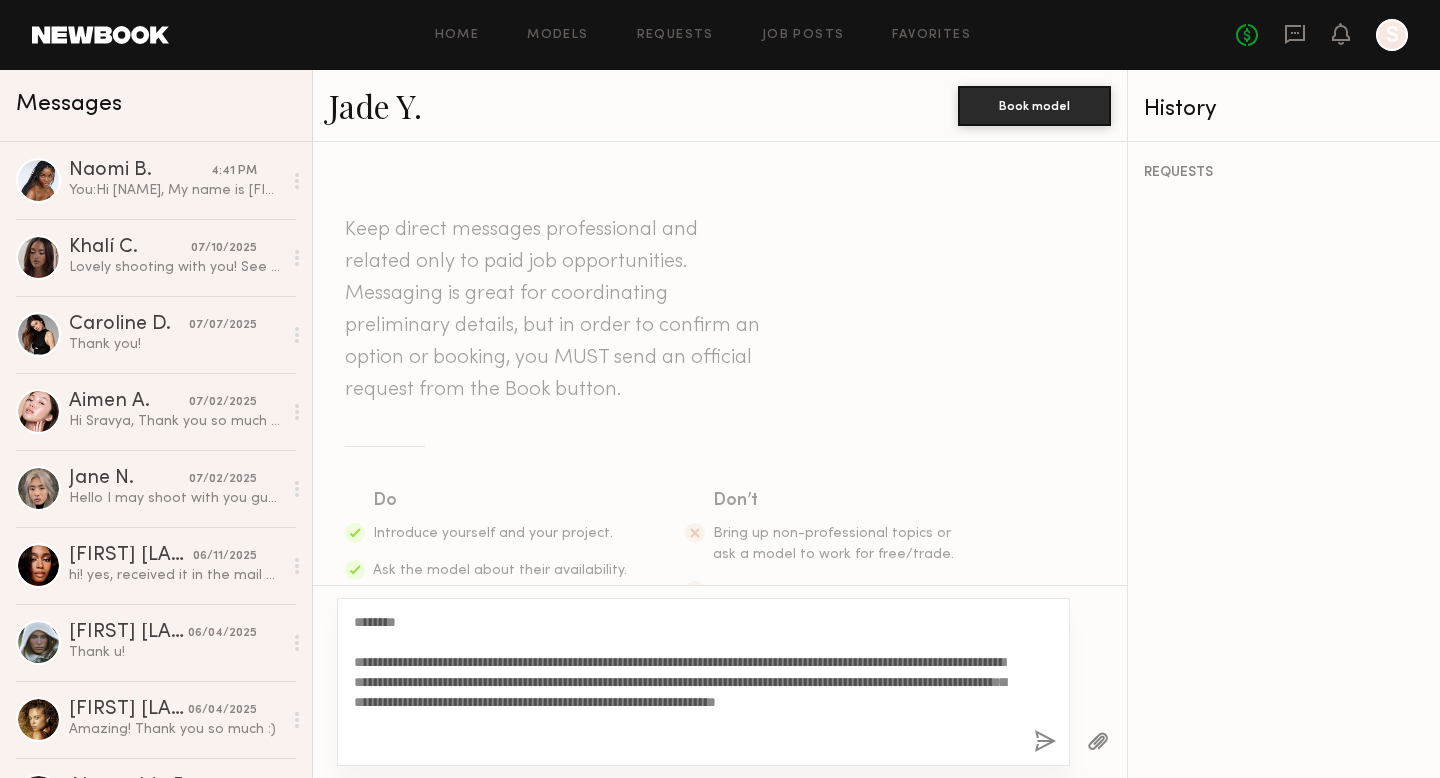 type on "**********" 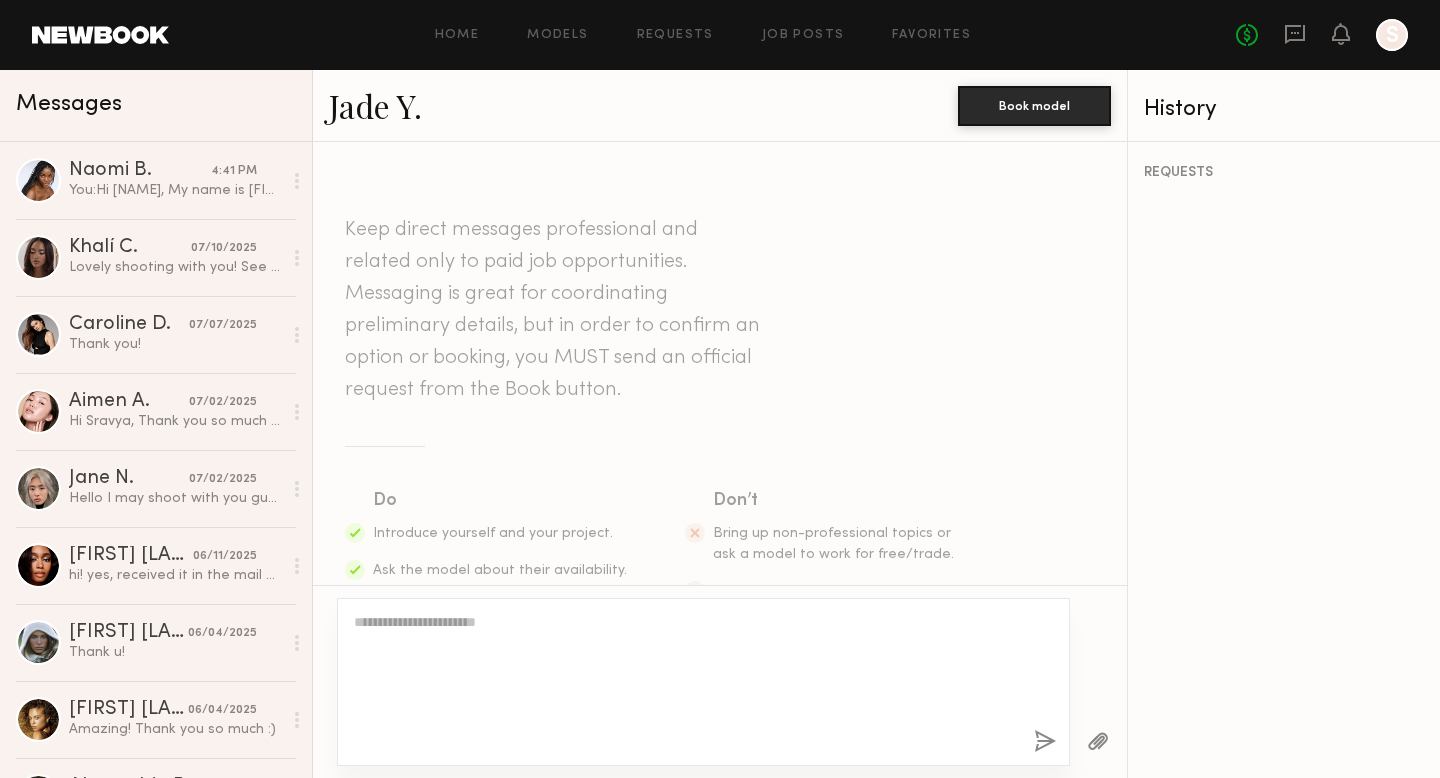 scroll, scrollTop: 439, scrollLeft: 0, axis: vertical 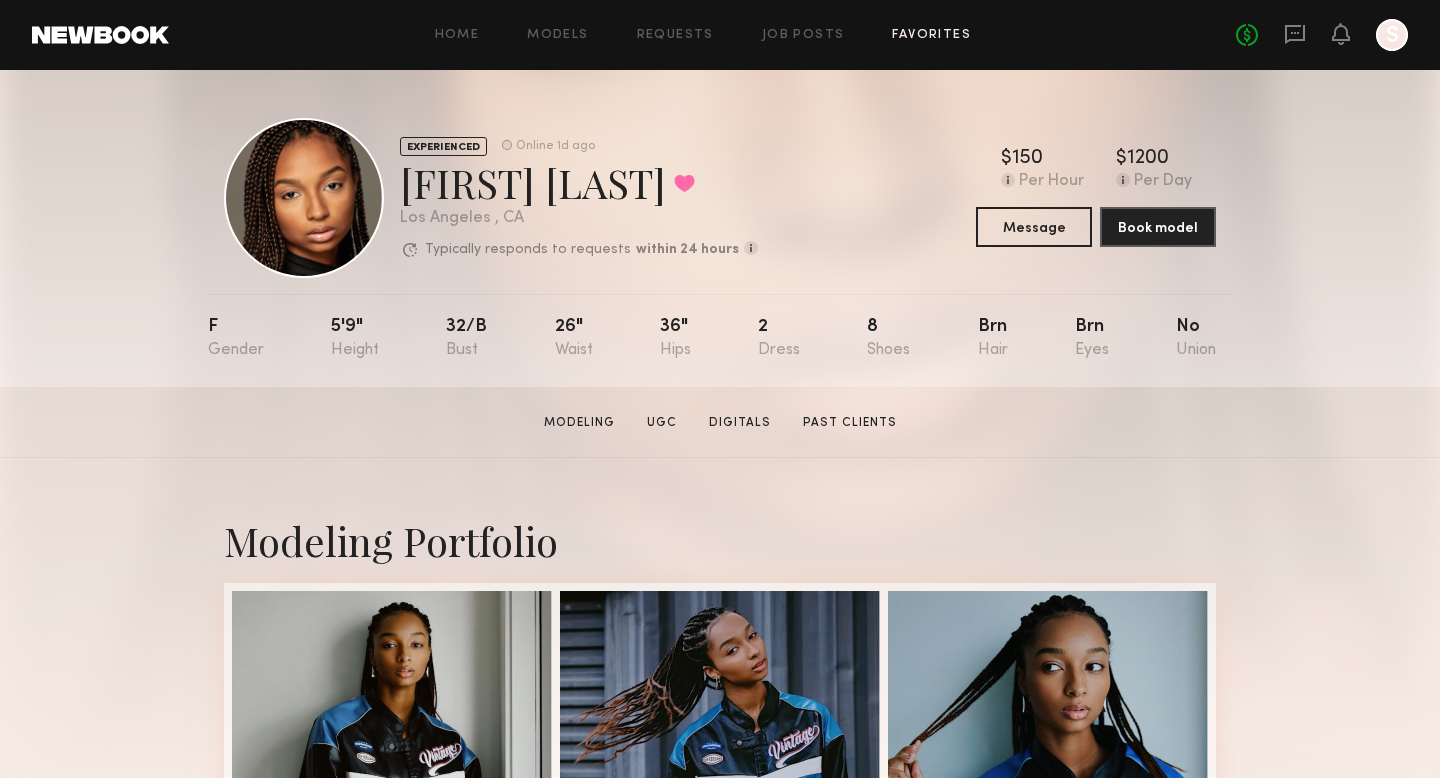 click on "Favorites" 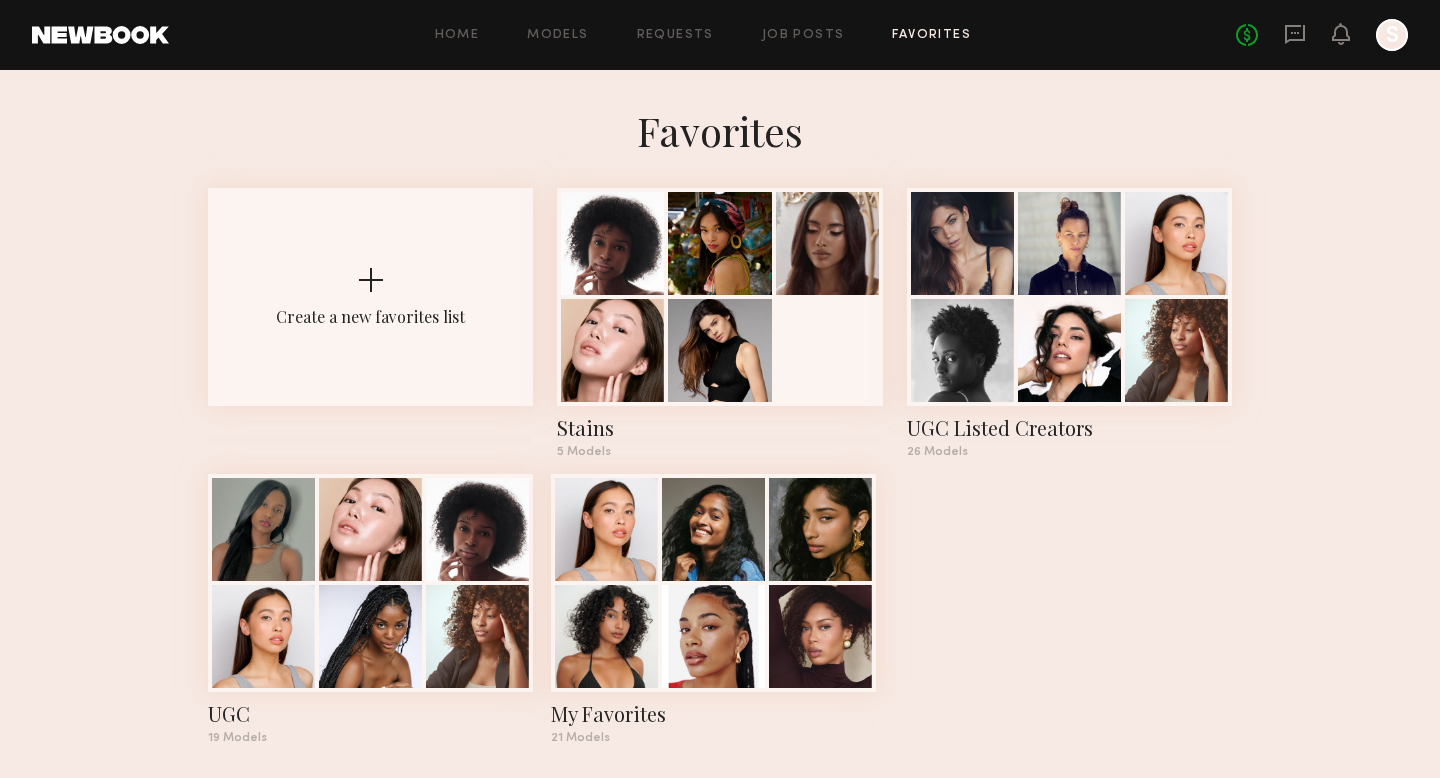 click on "Favorites Create a new favorites list Stains 5  Models UGC Listed Creators 26  Models UGC 19  Models My Favorites 21  Models" 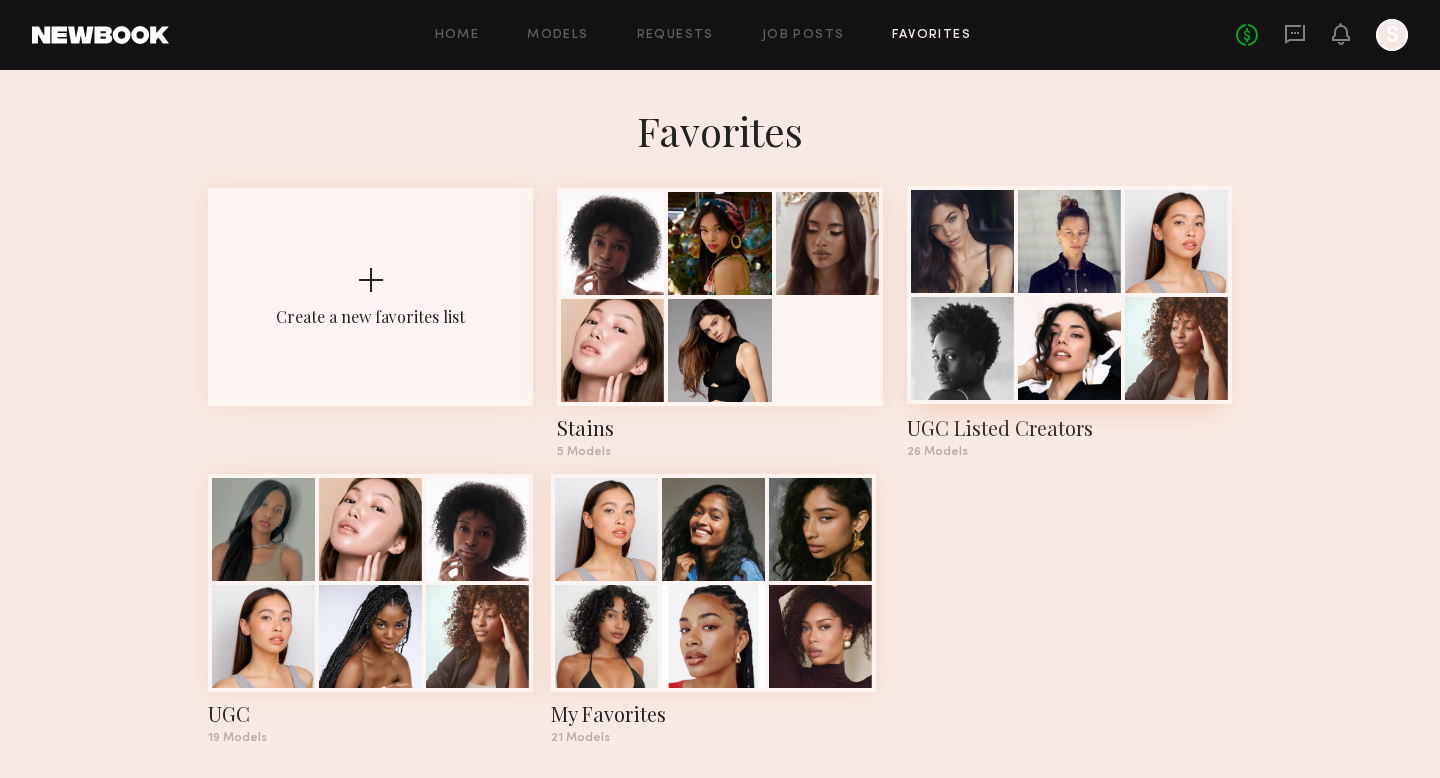 click 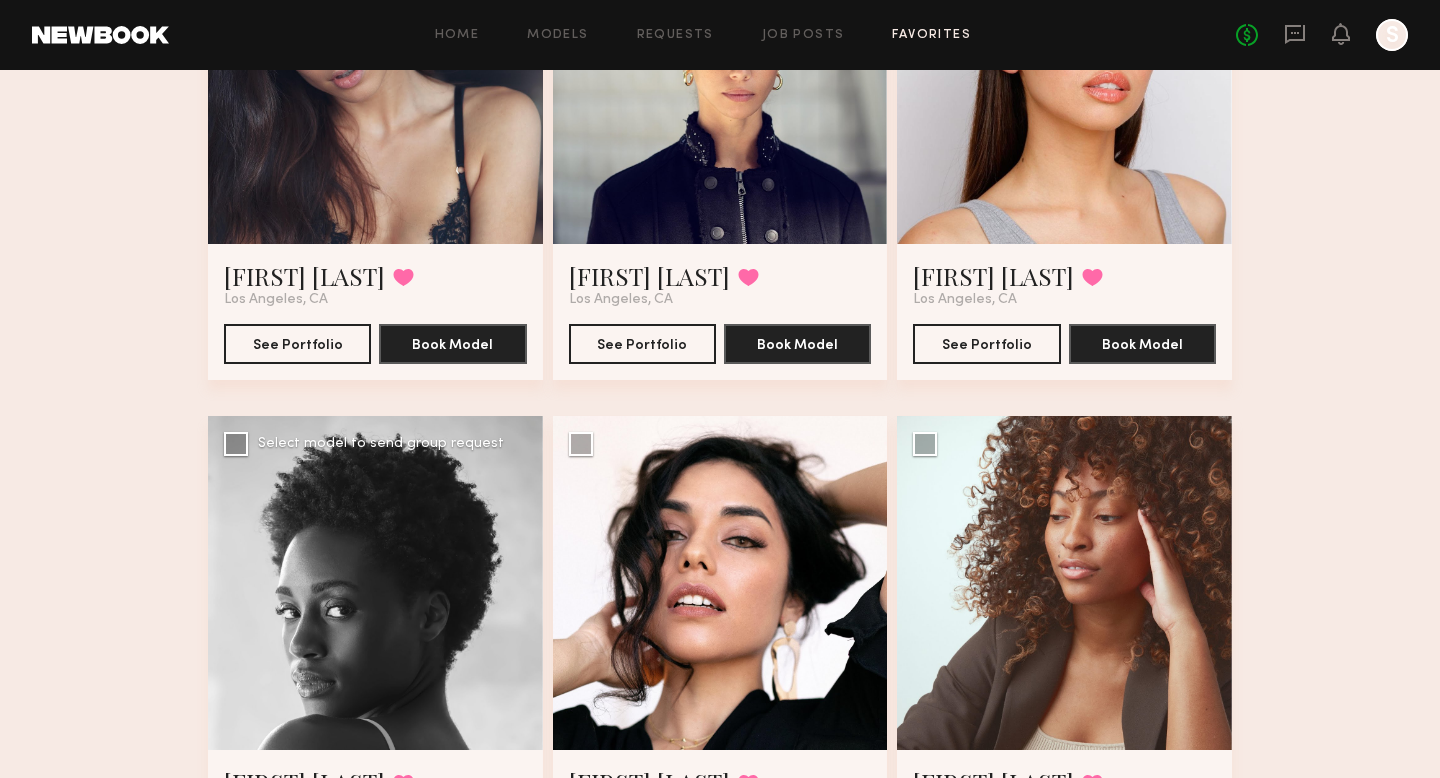 scroll, scrollTop: 0, scrollLeft: 0, axis: both 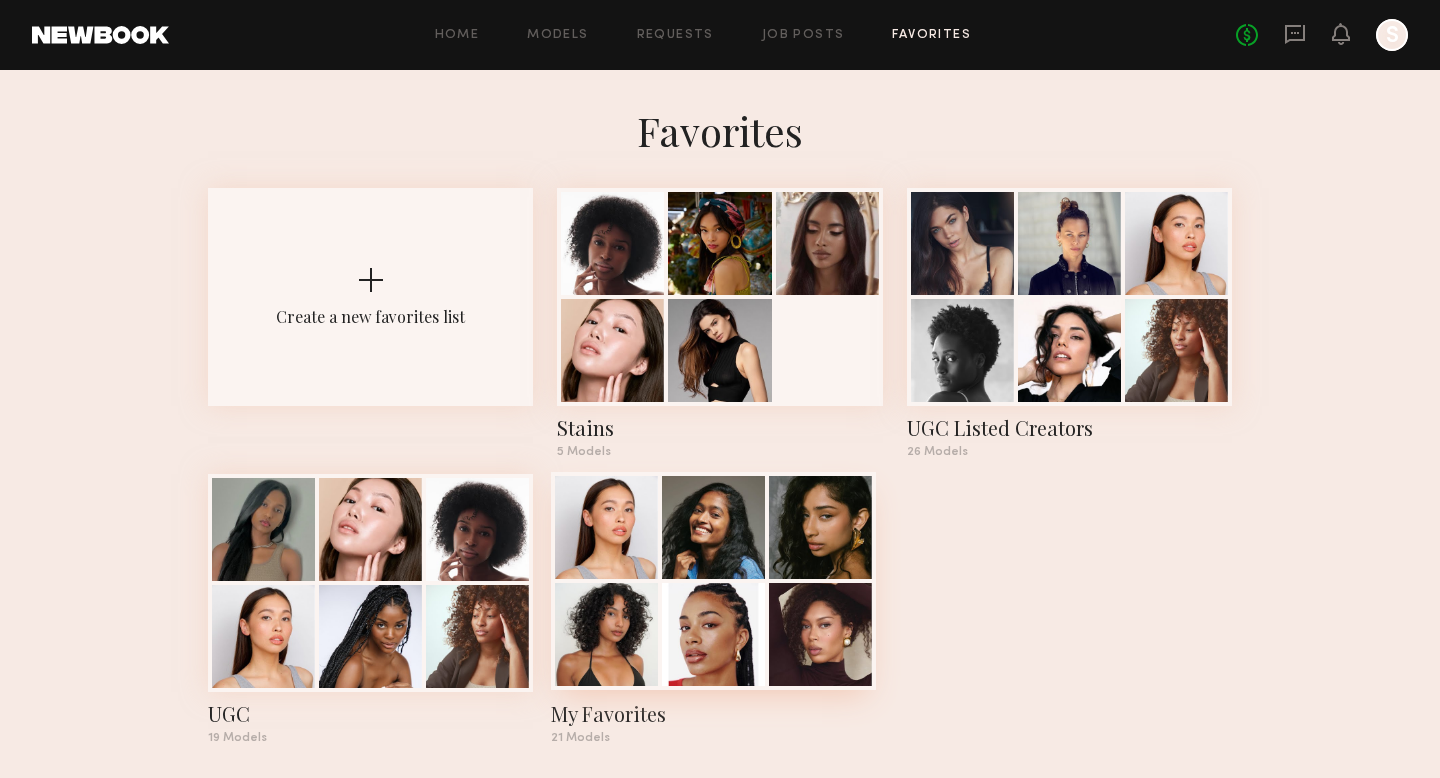 click 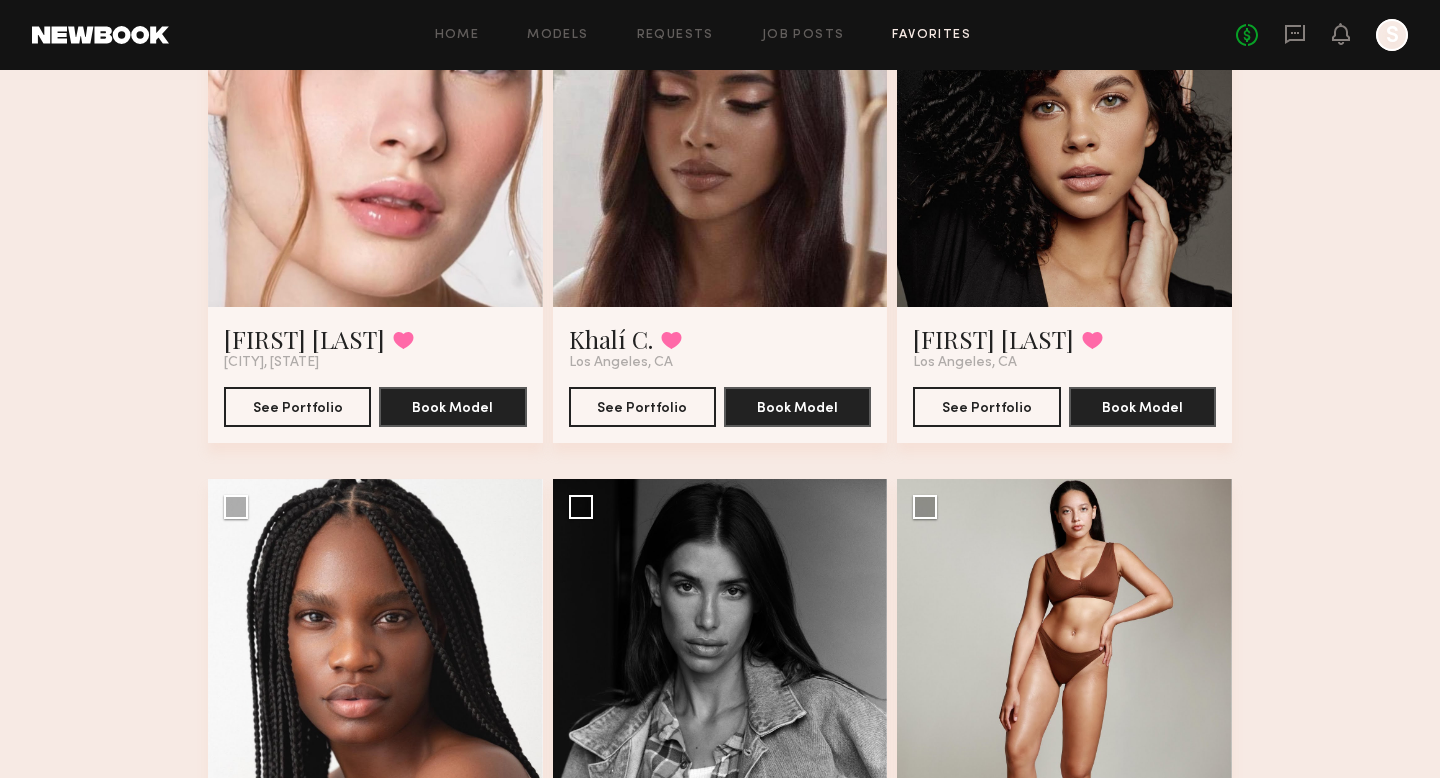 scroll, scrollTop: 1462, scrollLeft: 0, axis: vertical 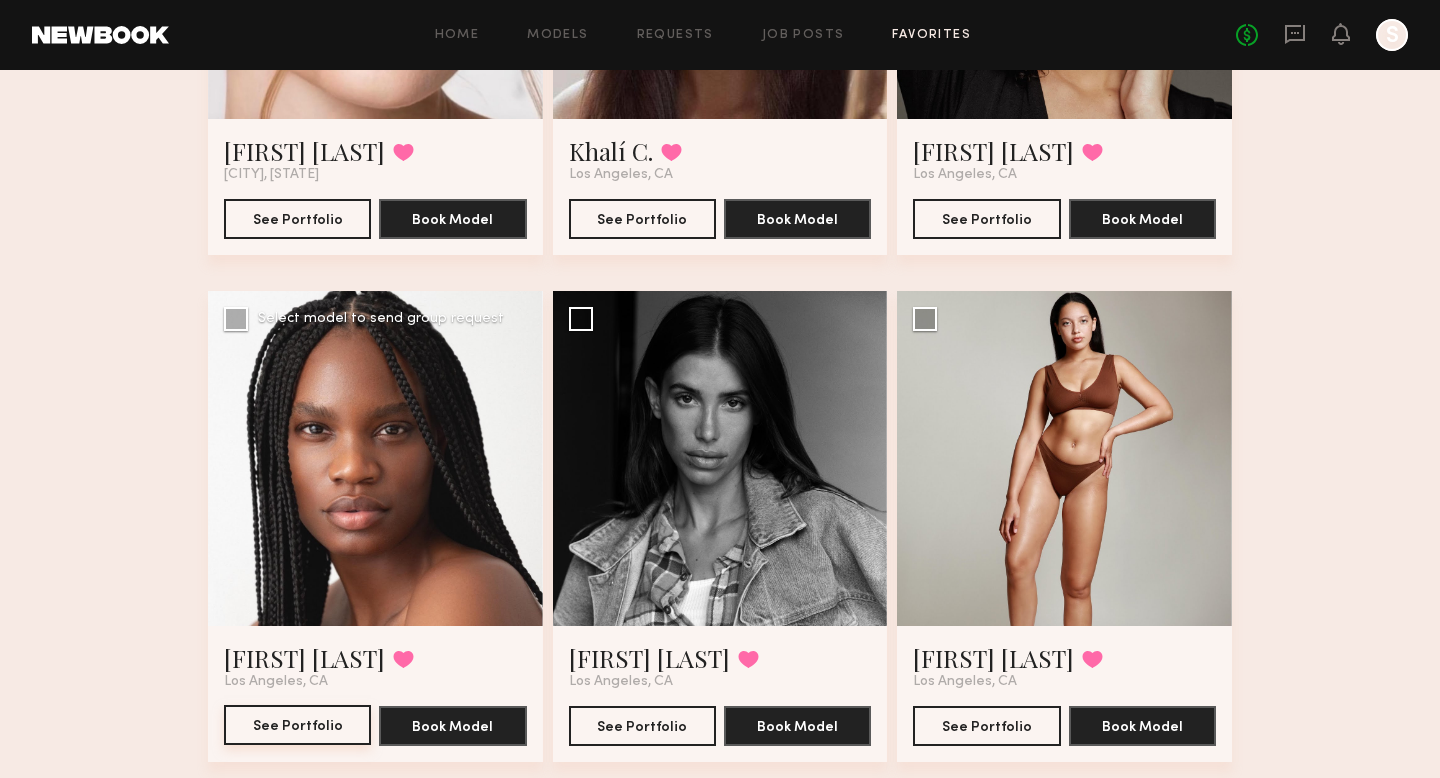 click on "See Portfolio" 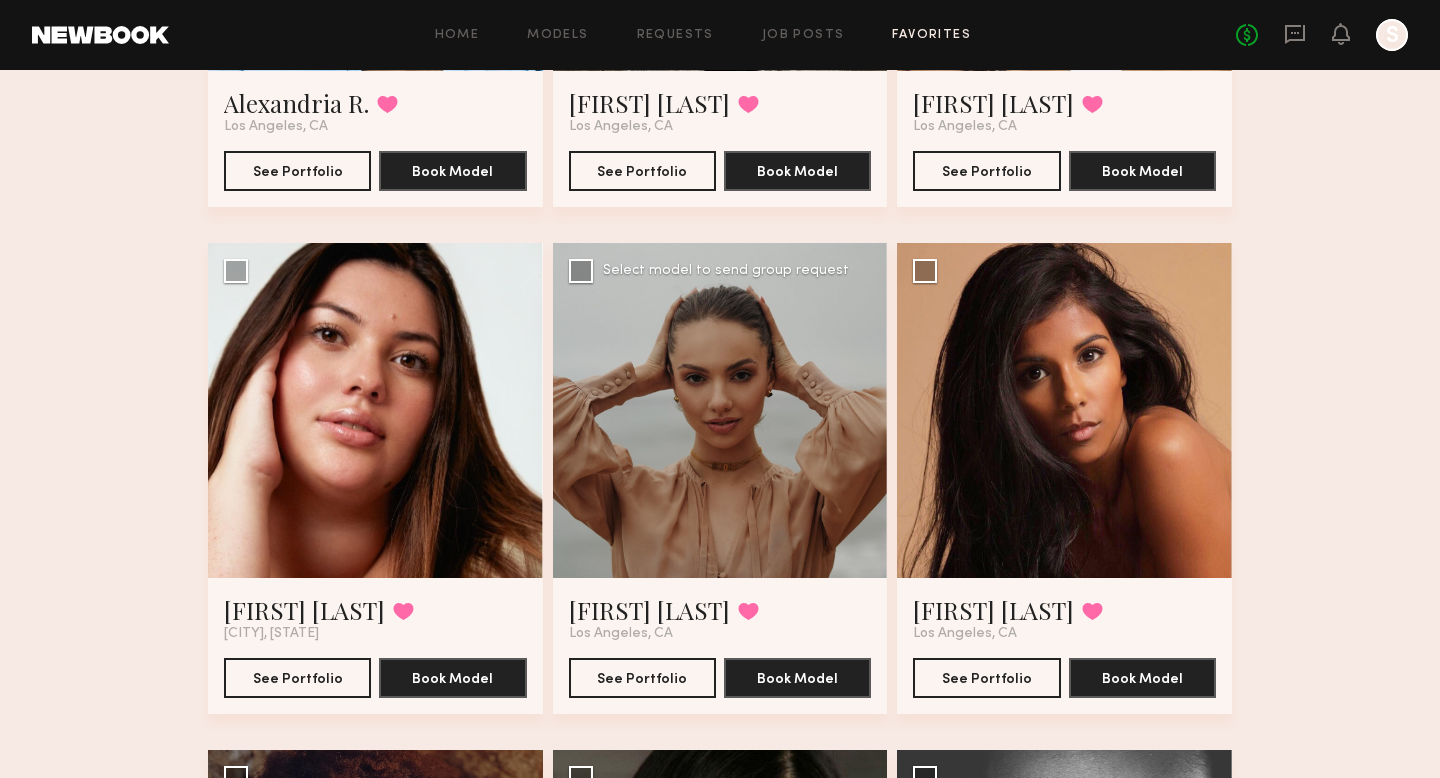 scroll, scrollTop: 3032, scrollLeft: 0, axis: vertical 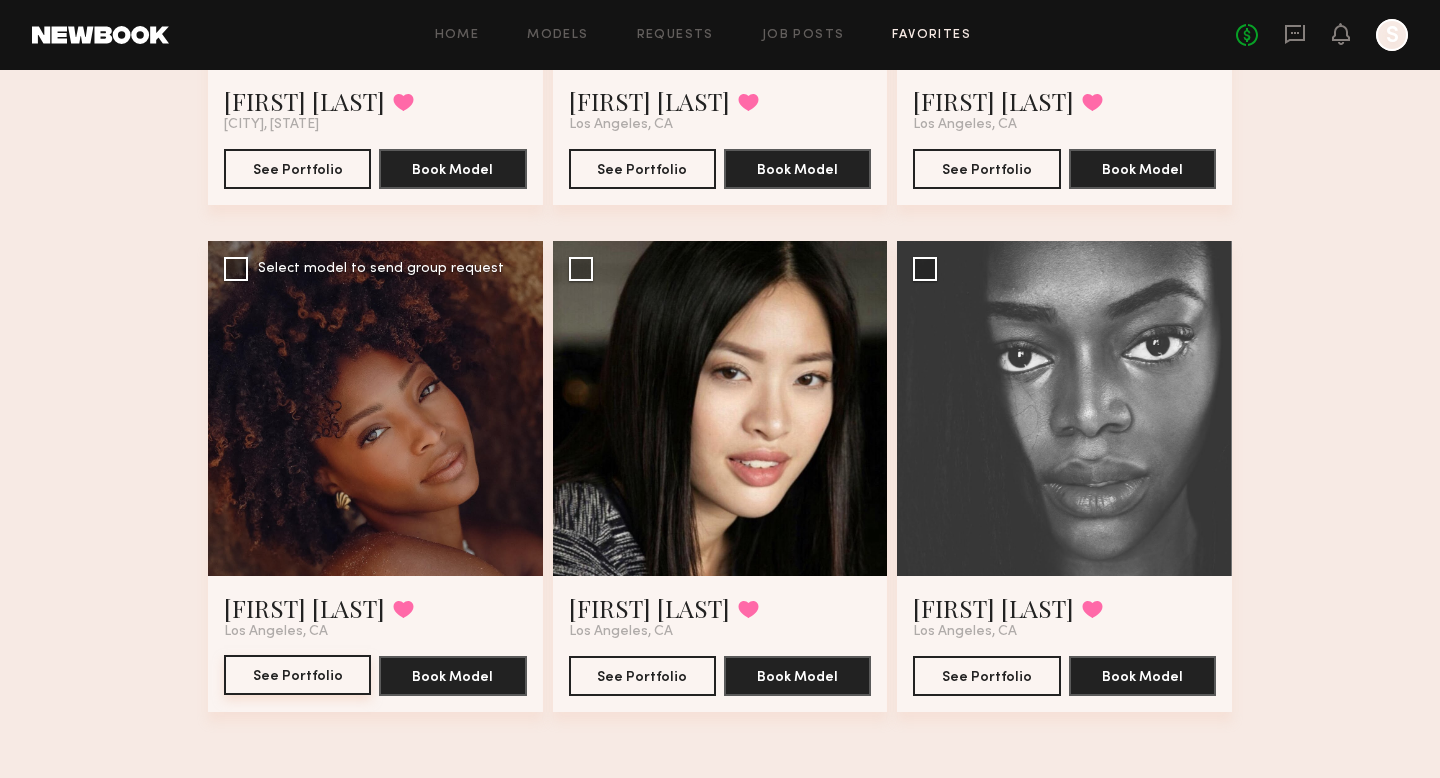 click on "See Portfolio" 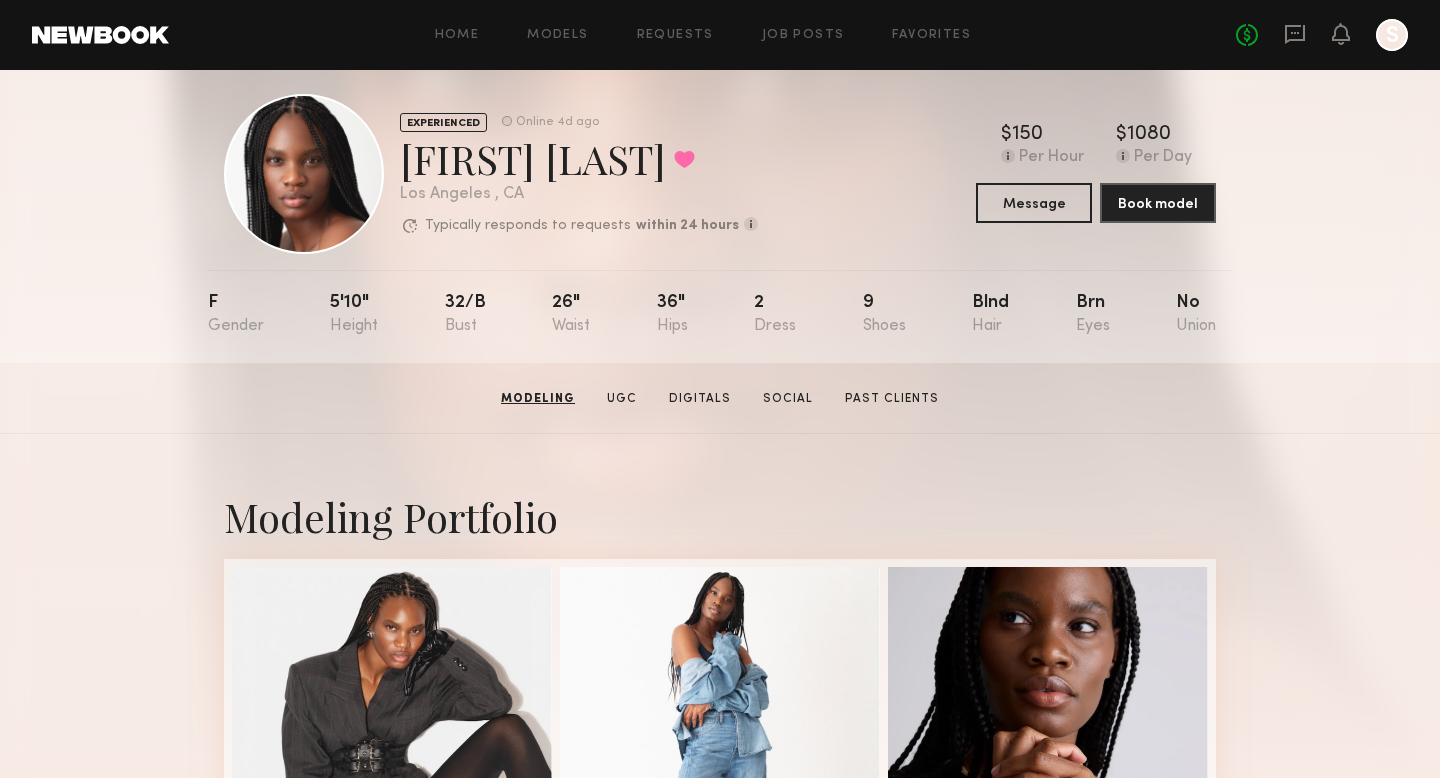 scroll, scrollTop: 0, scrollLeft: 0, axis: both 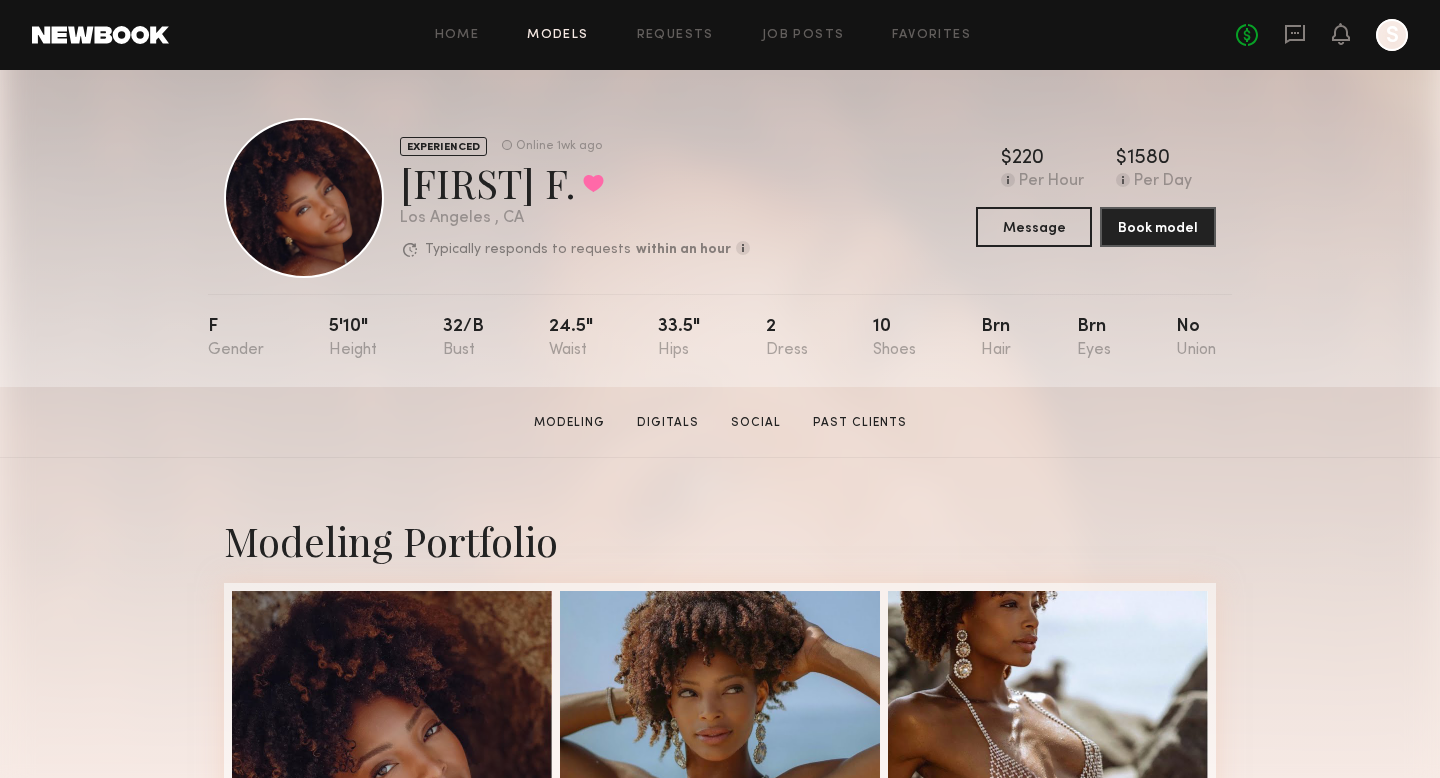 click on "Models" 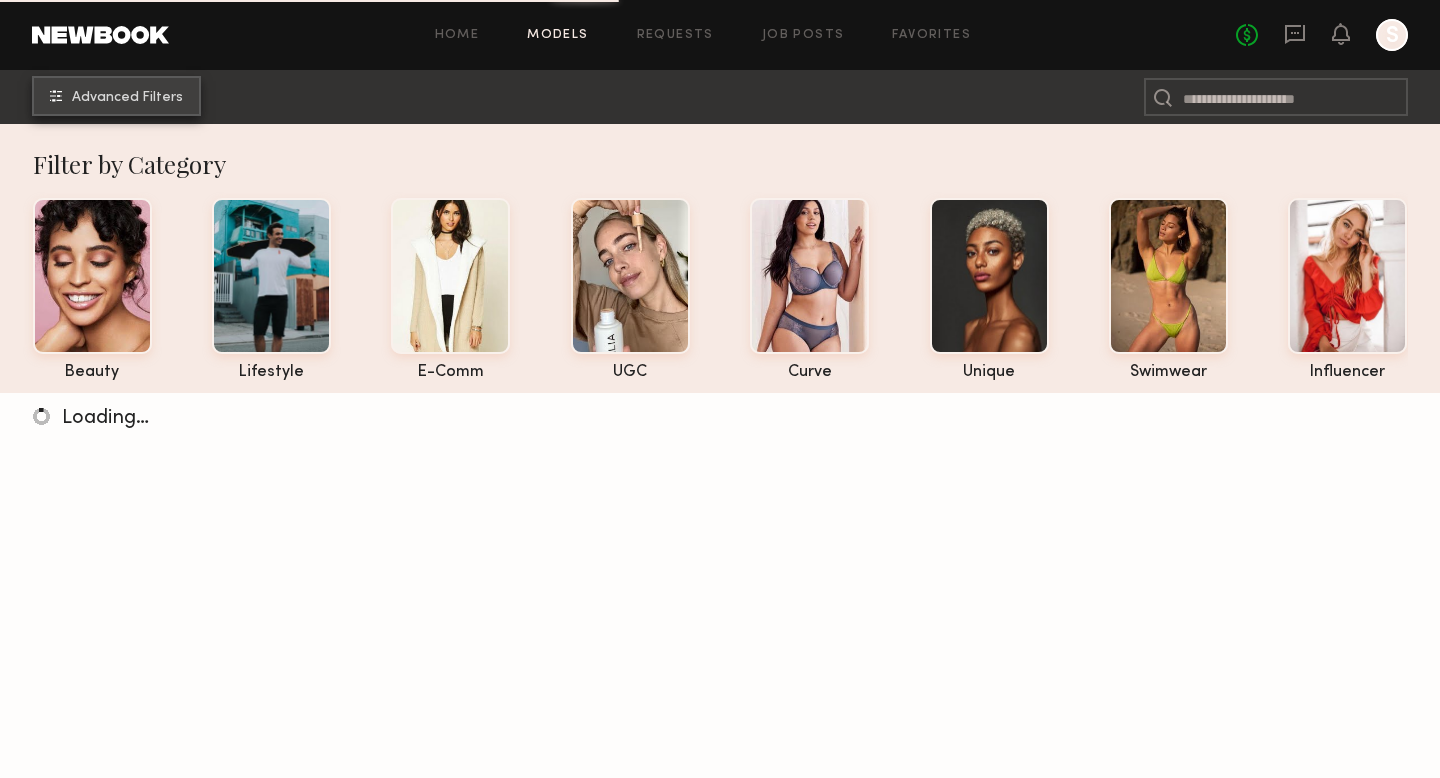 click on "Advanced Filters" 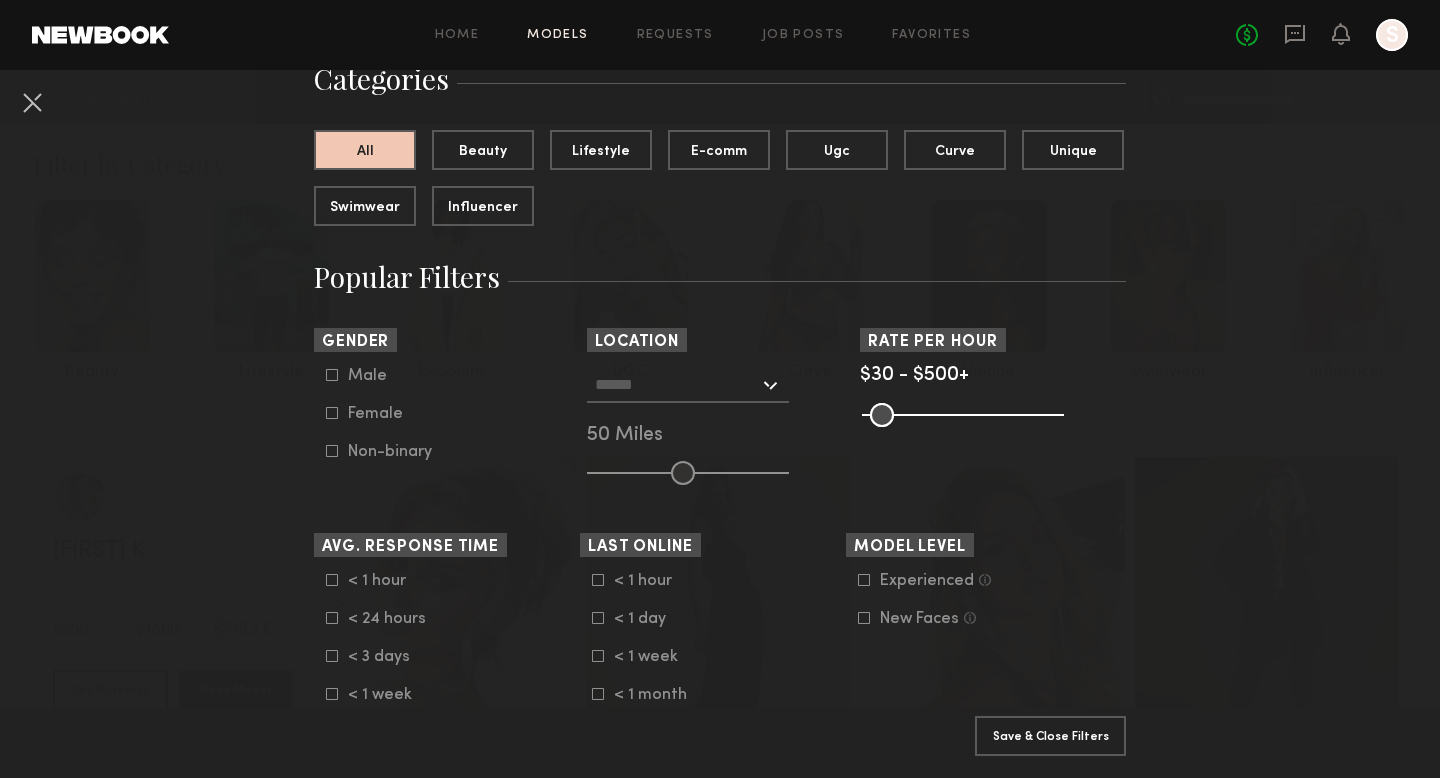 scroll, scrollTop: 126, scrollLeft: 0, axis: vertical 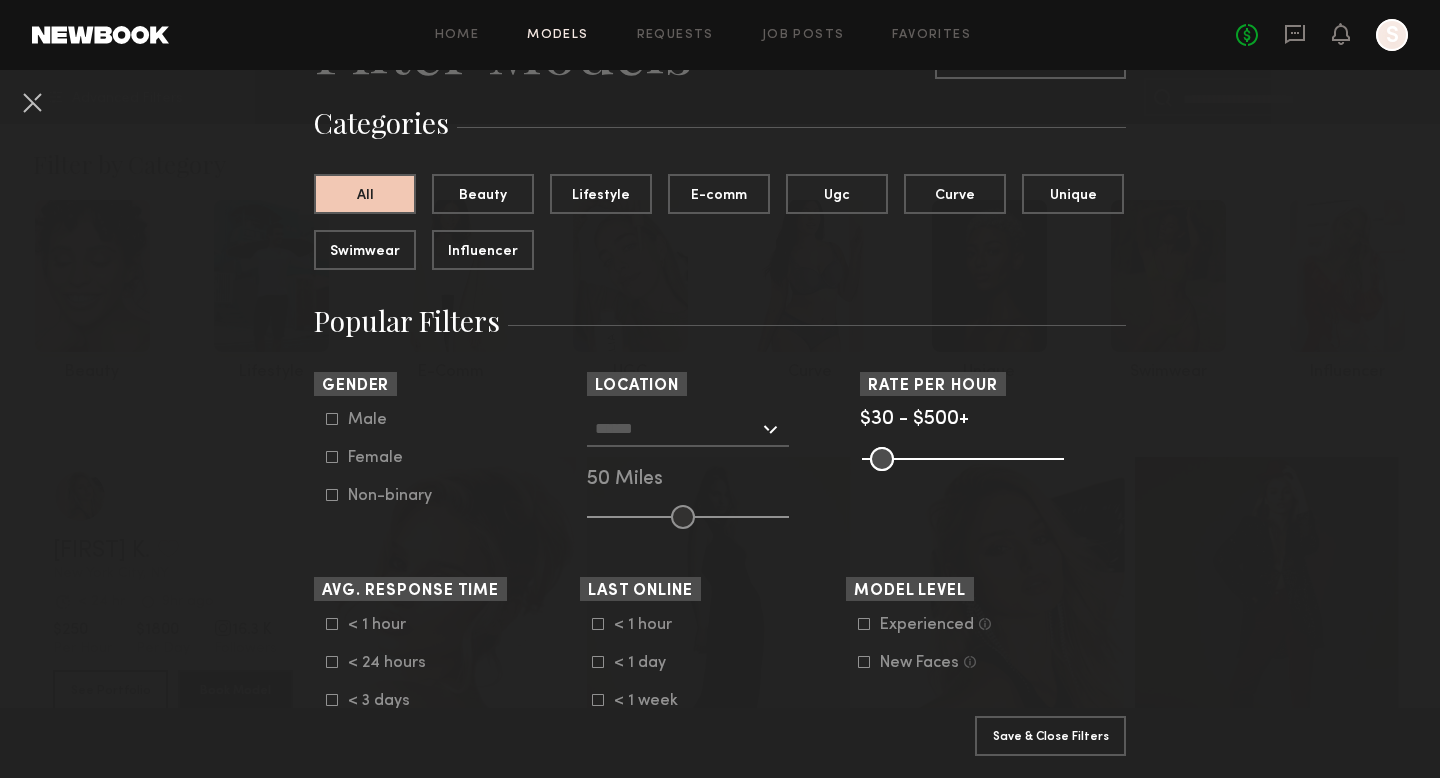 click on "Female" 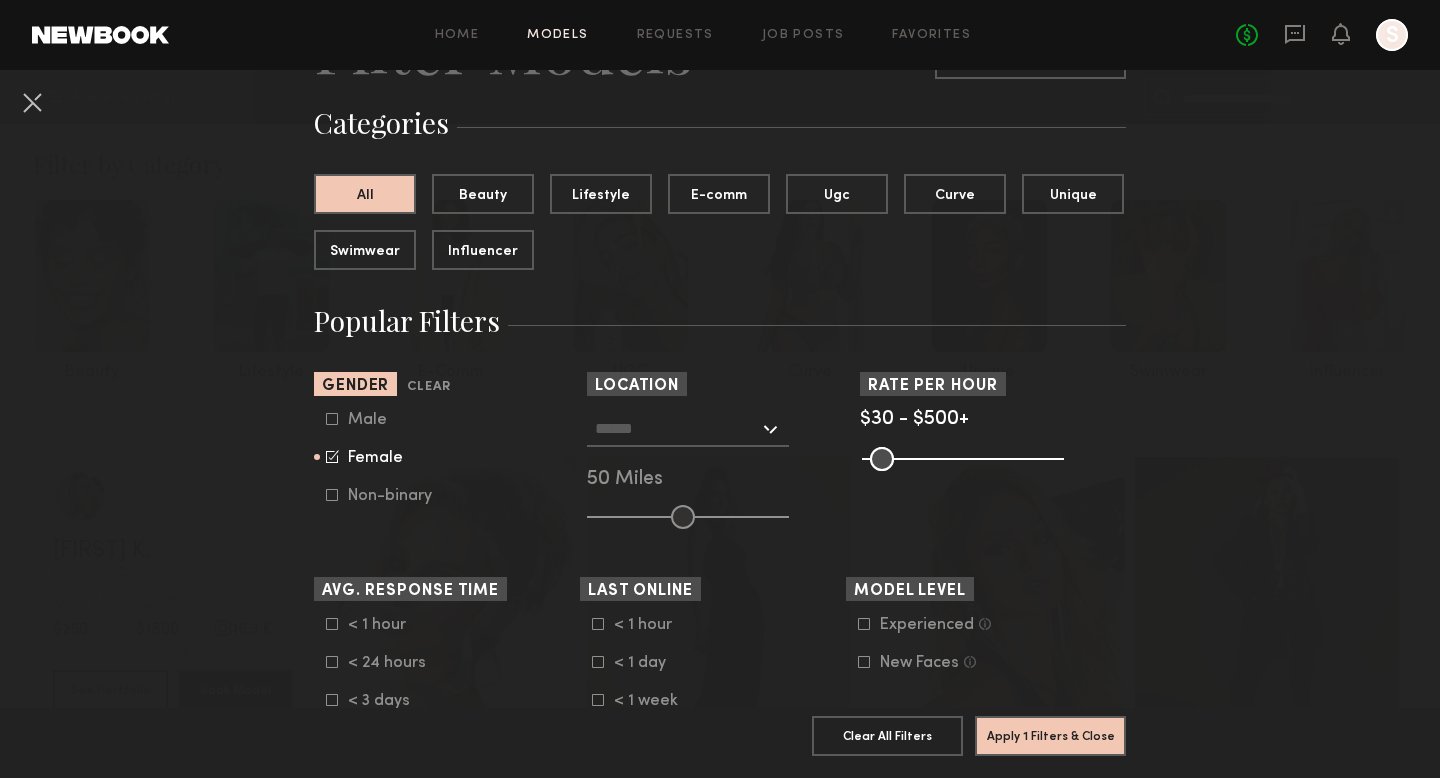click 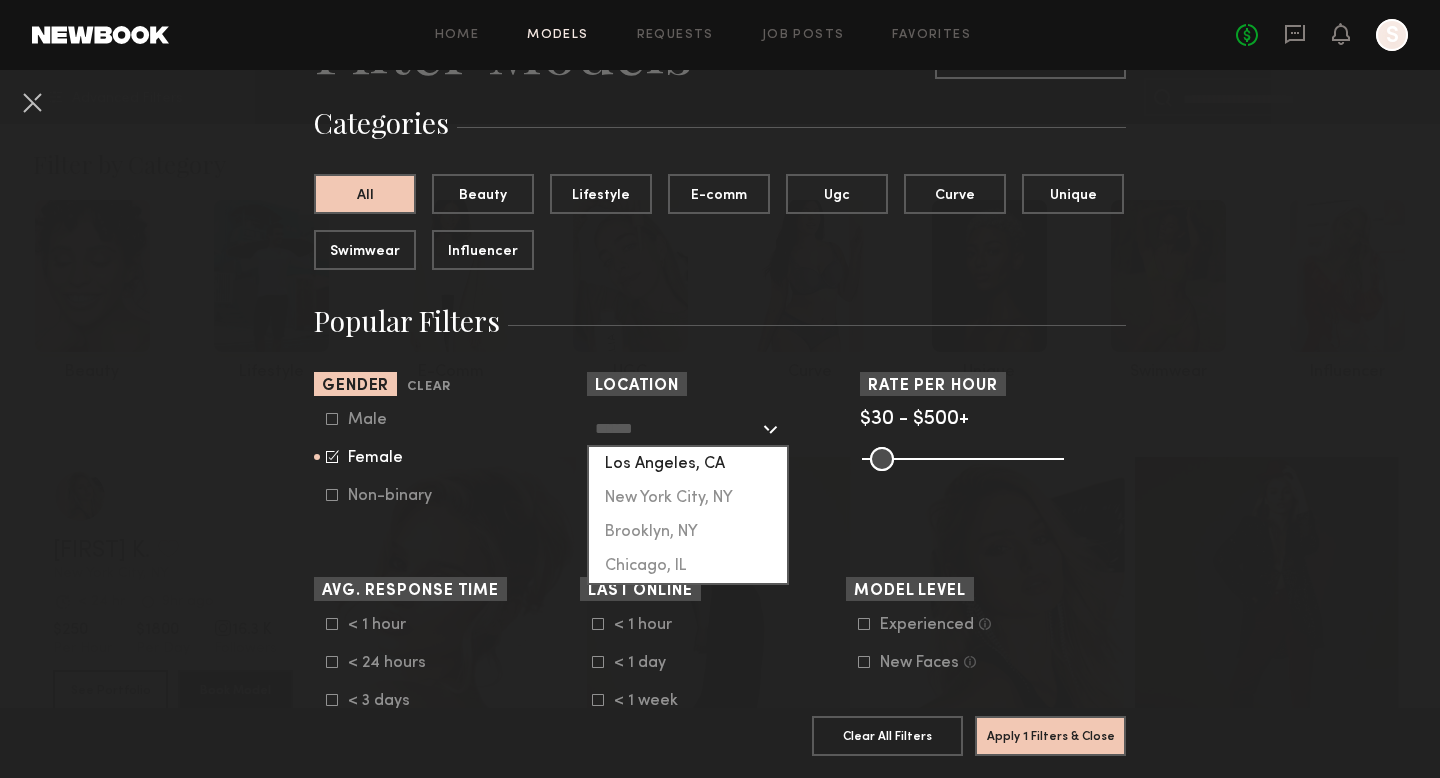 click on "Los Angeles, CA" 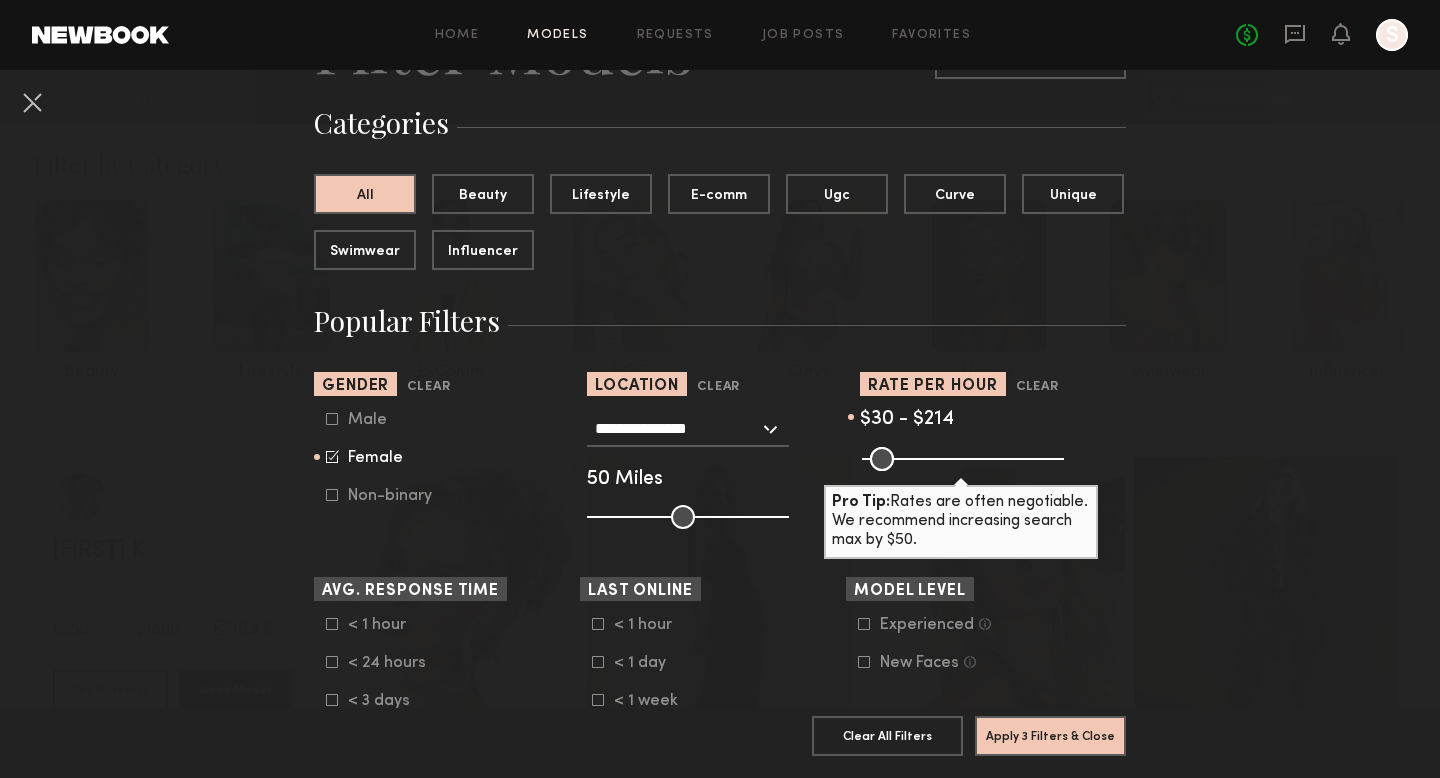 drag, startPoint x: 1056, startPoint y: 457, endPoint x: 943, endPoint y: 461, distance: 113.07078 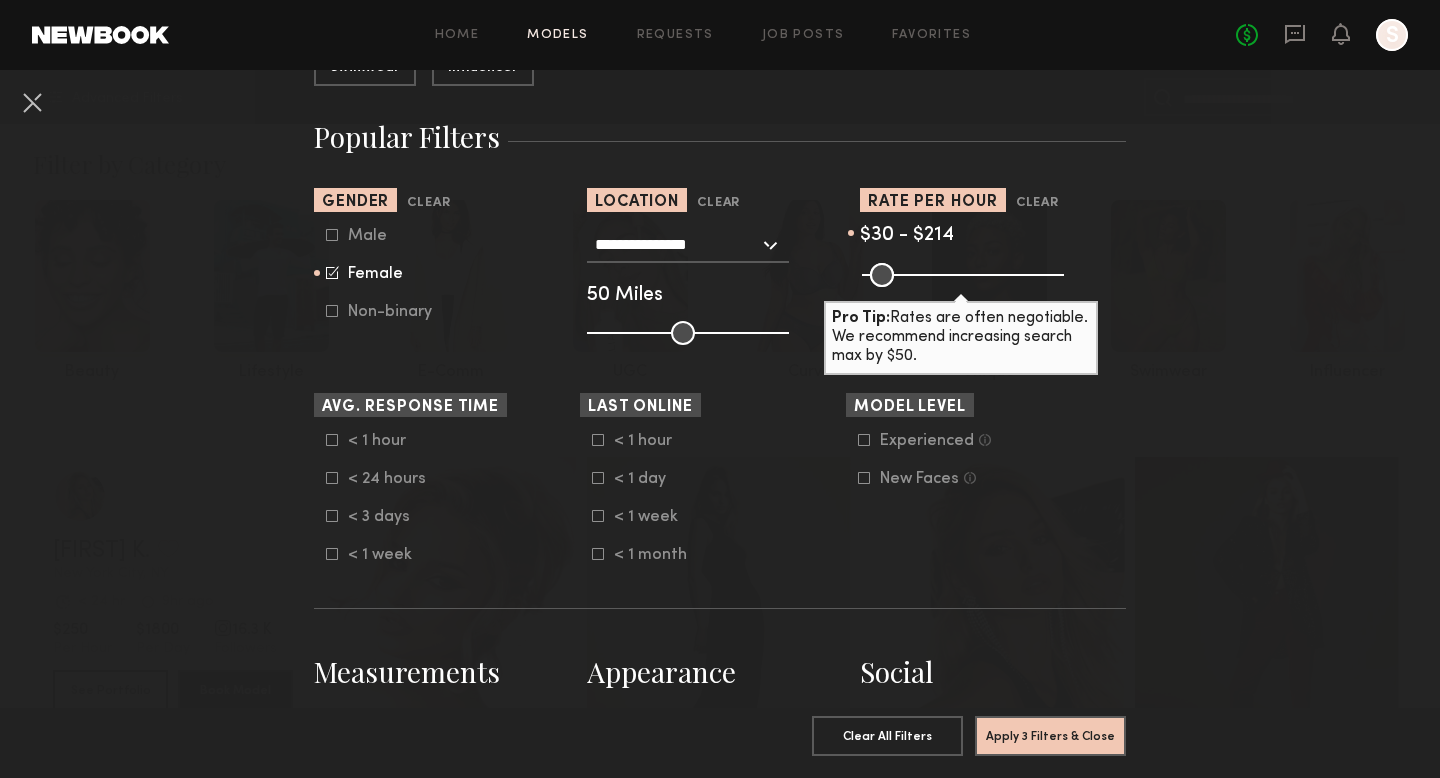 scroll, scrollTop: 362, scrollLeft: 0, axis: vertical 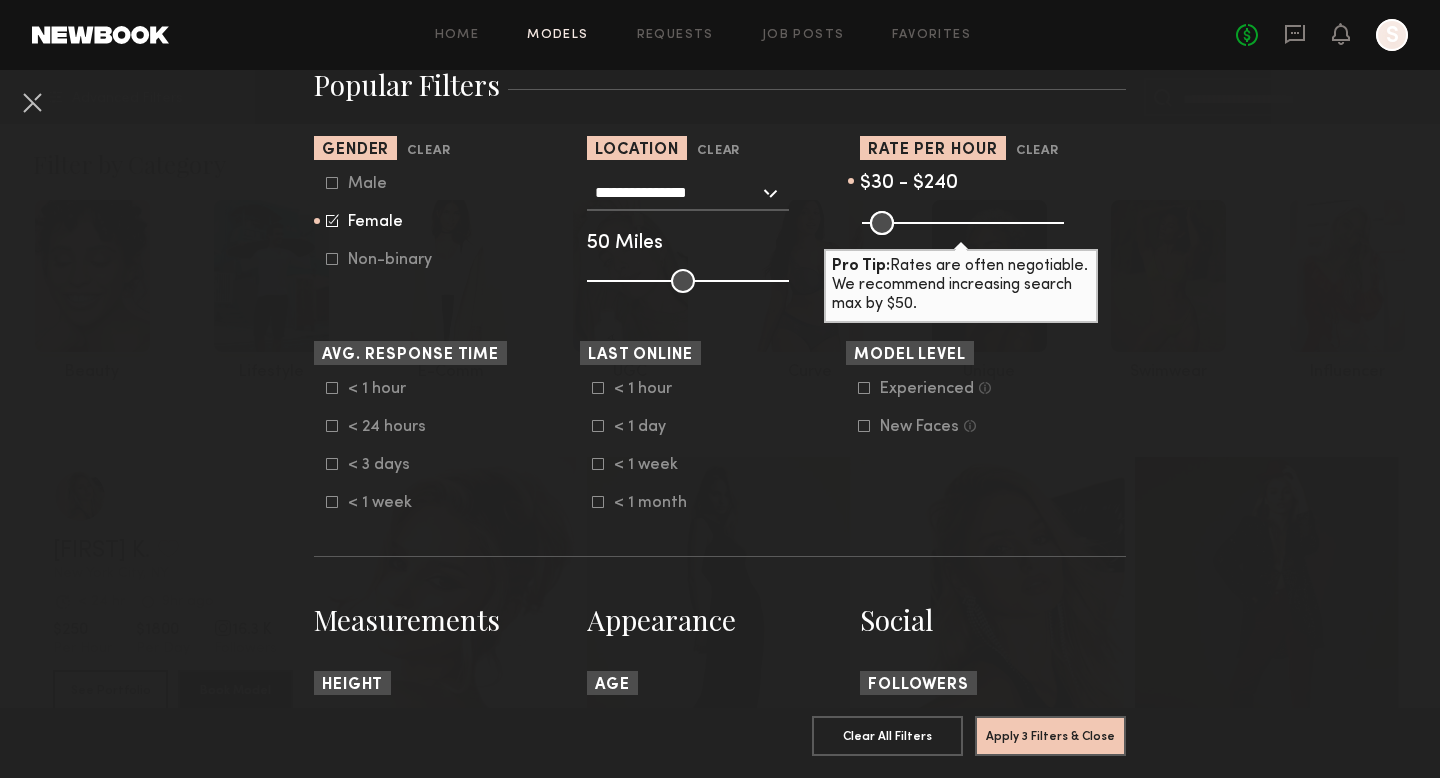 drag, startPoint x: 940, startPoint y: 224, endPoint x: 952, endPoint y: 224, distance: 12 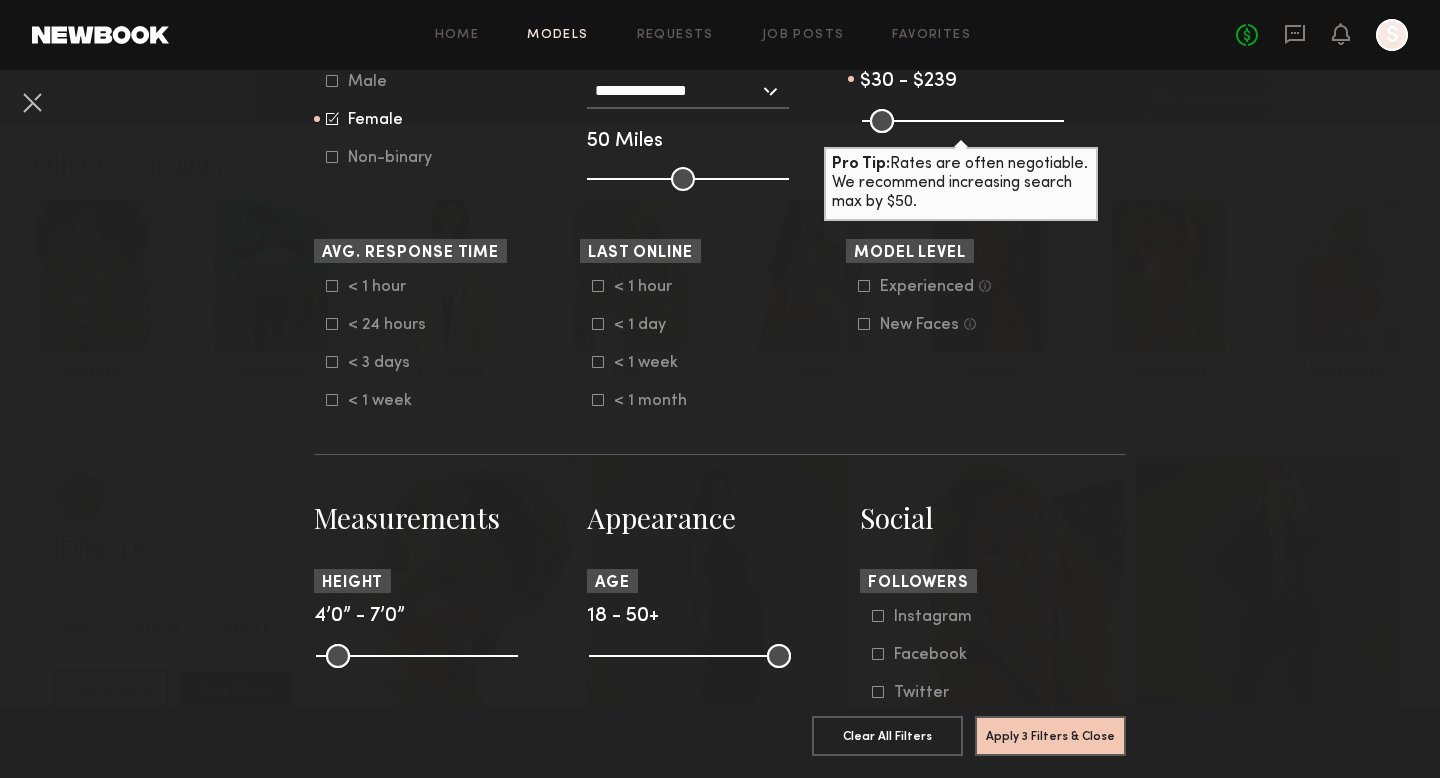 scroll, scrollTop: 467, scrollLeft: 0, axis: vertical 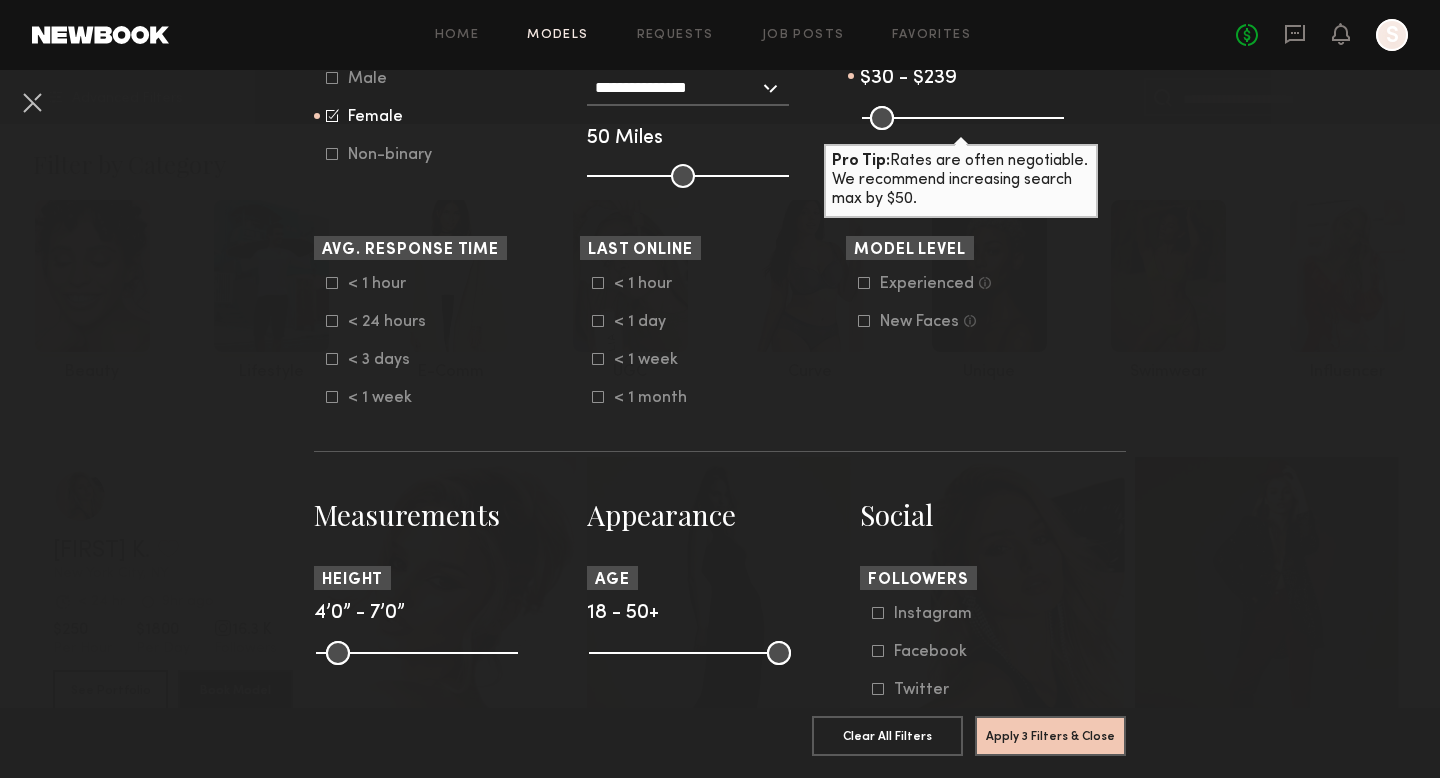 click 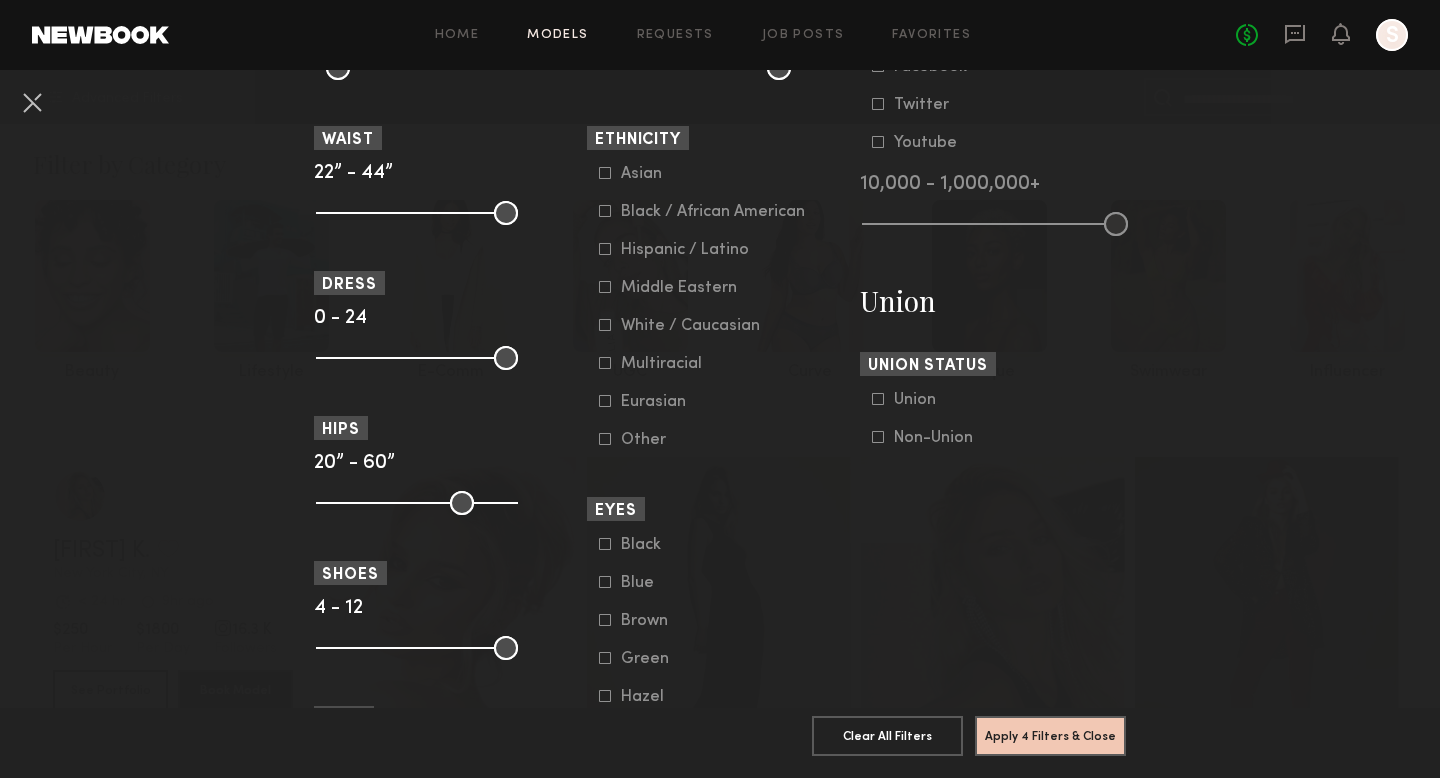 scroll, scrollTop: 1047, scrollLeft: 0, axis: vertical 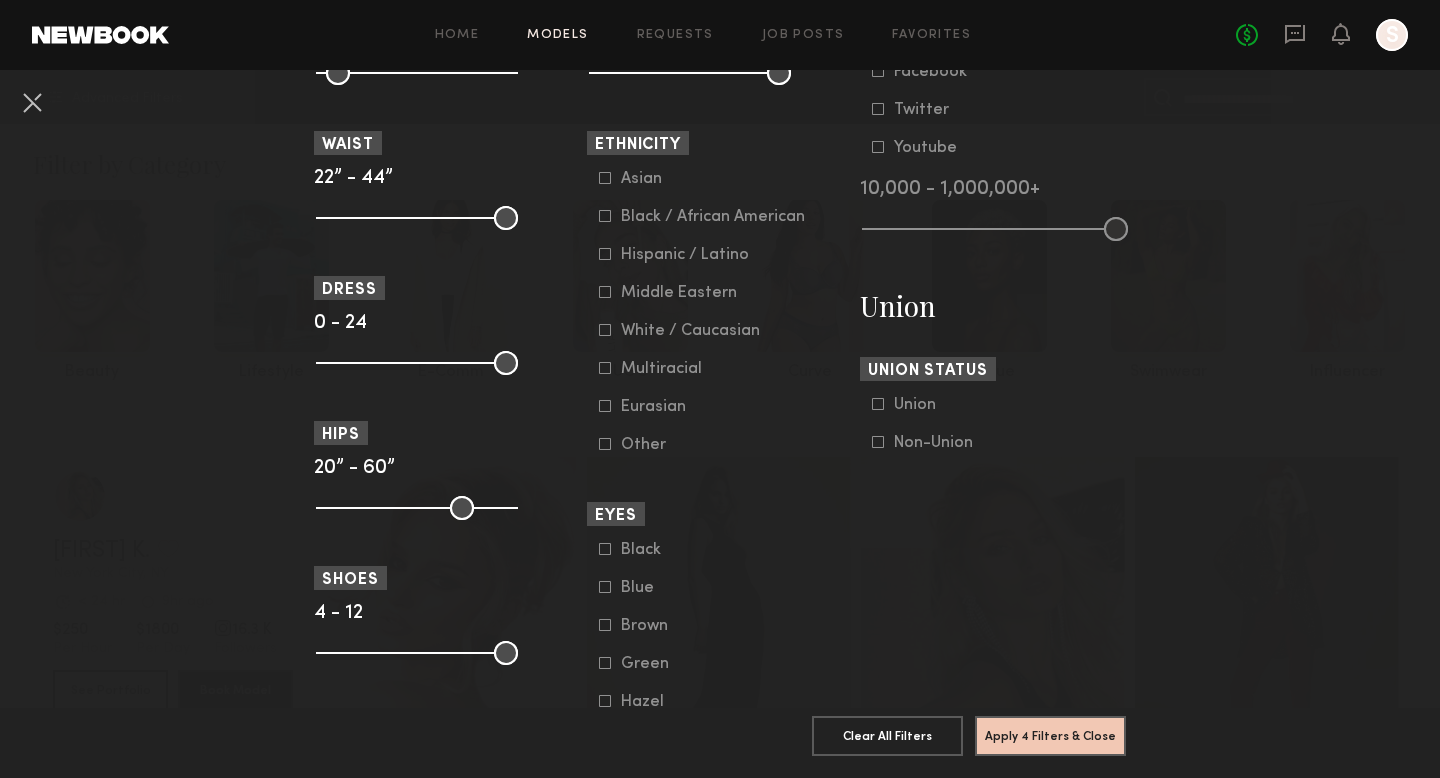 click 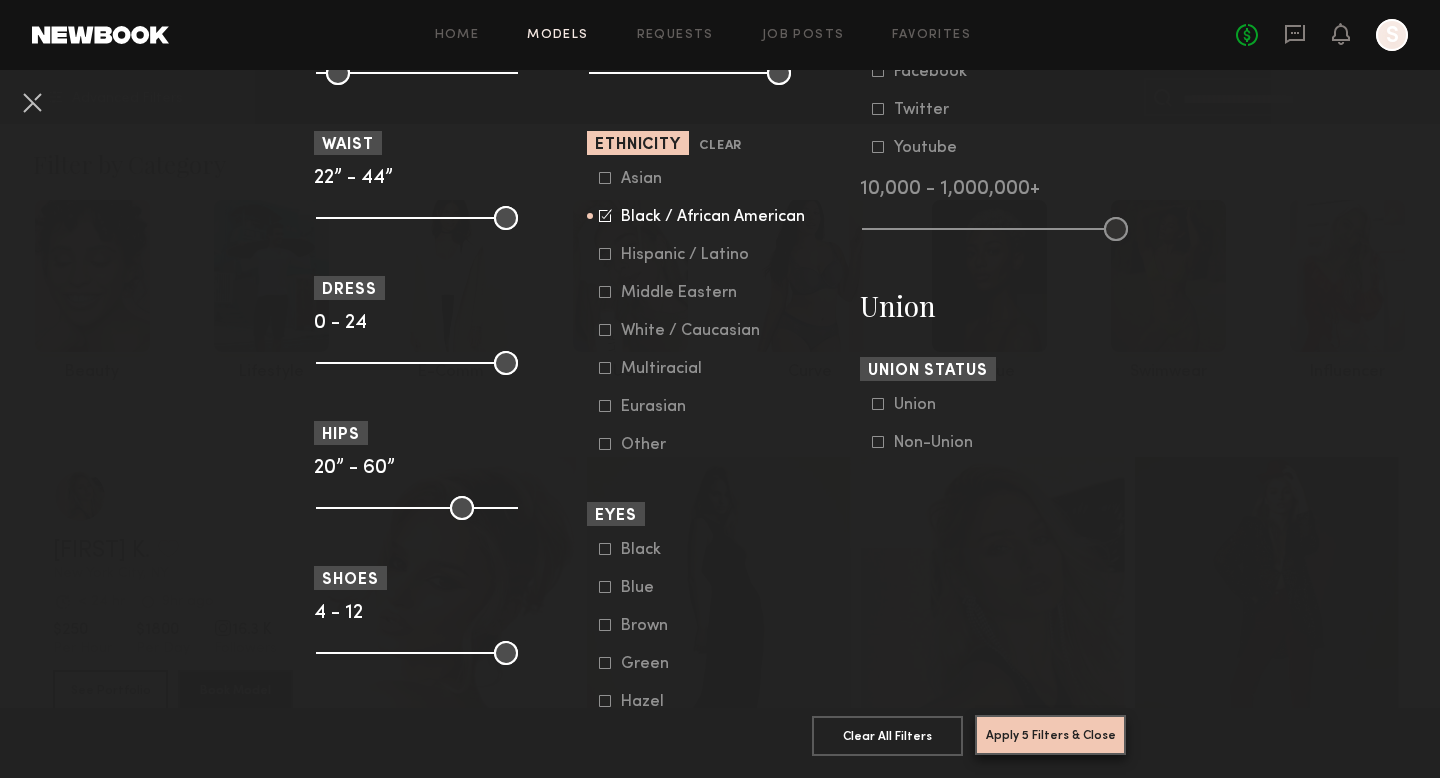 click on "Apply 5 Filters & Close" 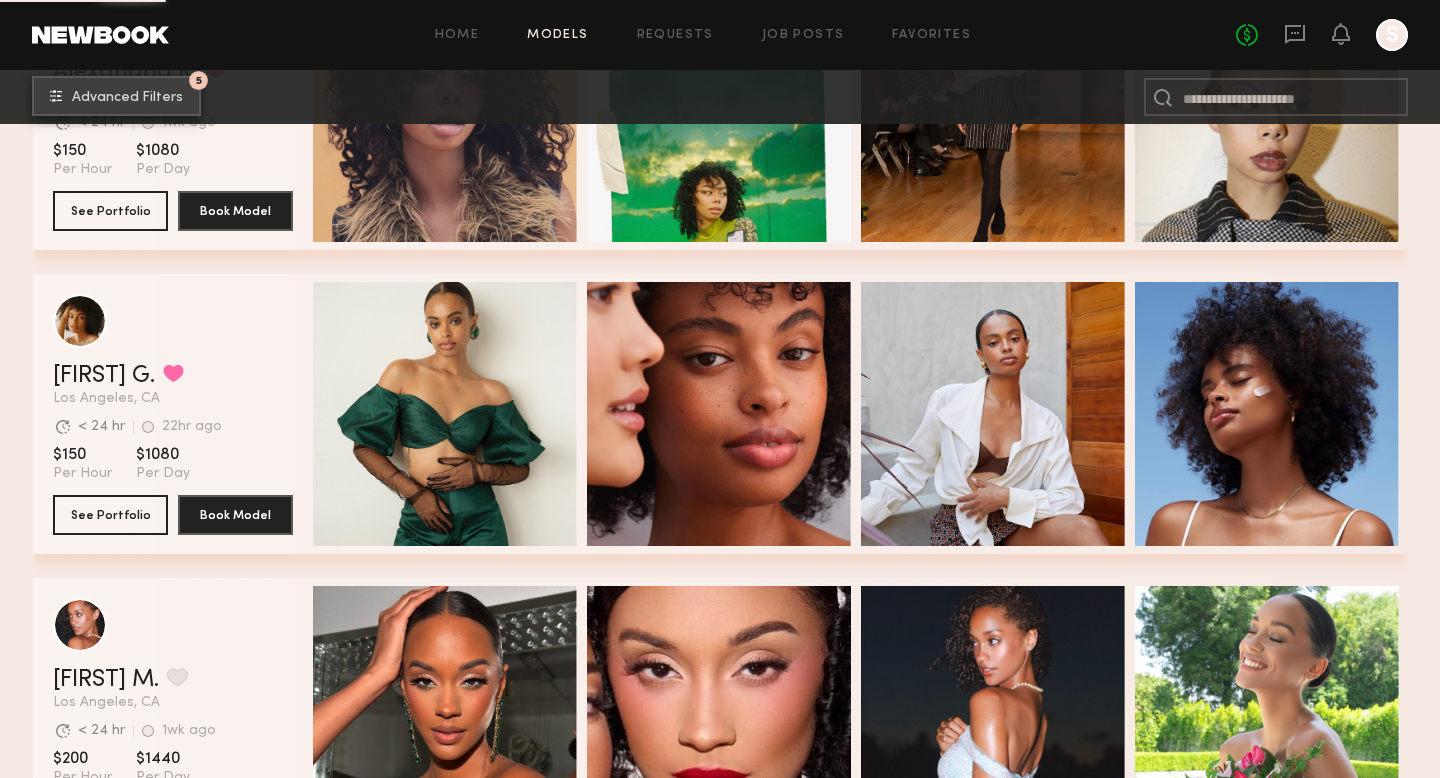 scroll, scrollTop: 6983, scrollLeft: 0, axis: vertical 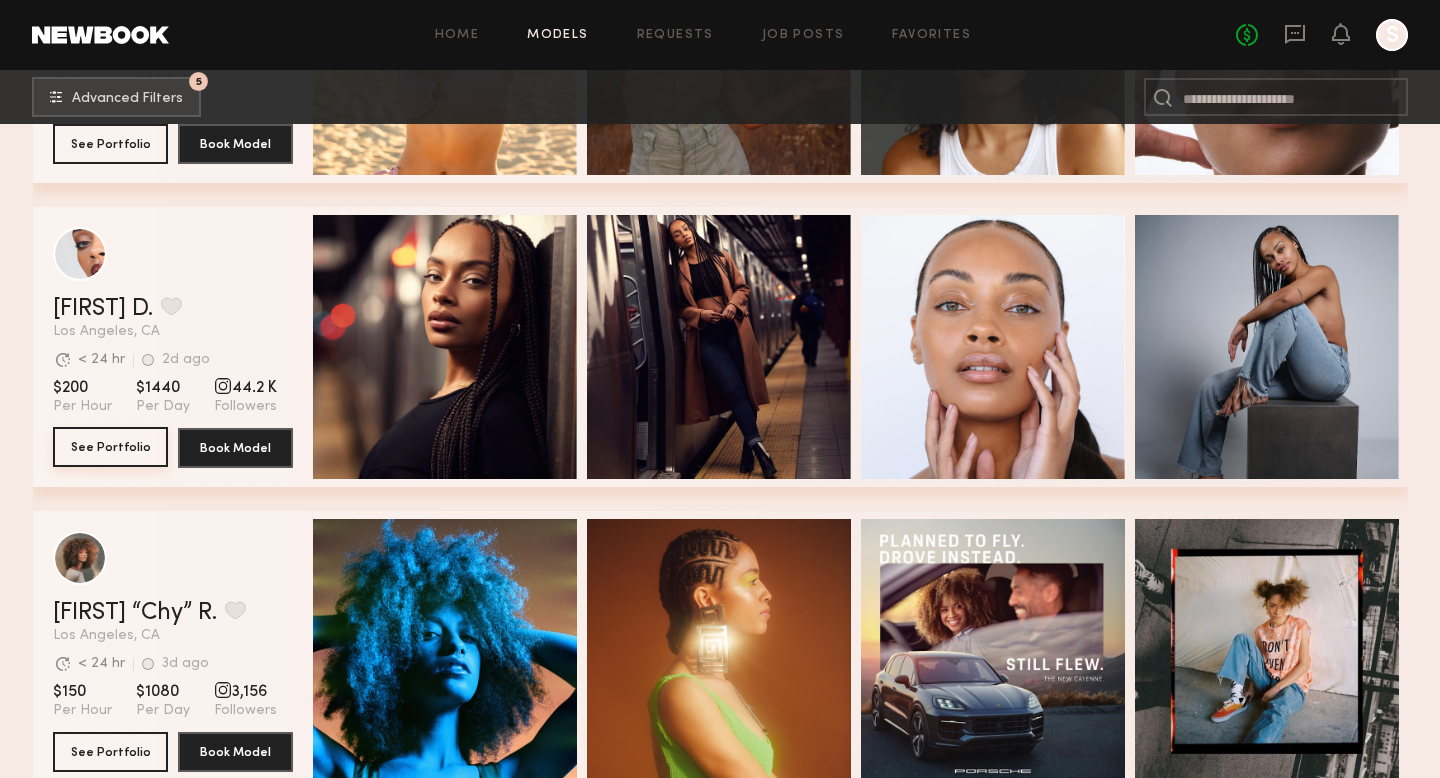 click on "See Portfolio" 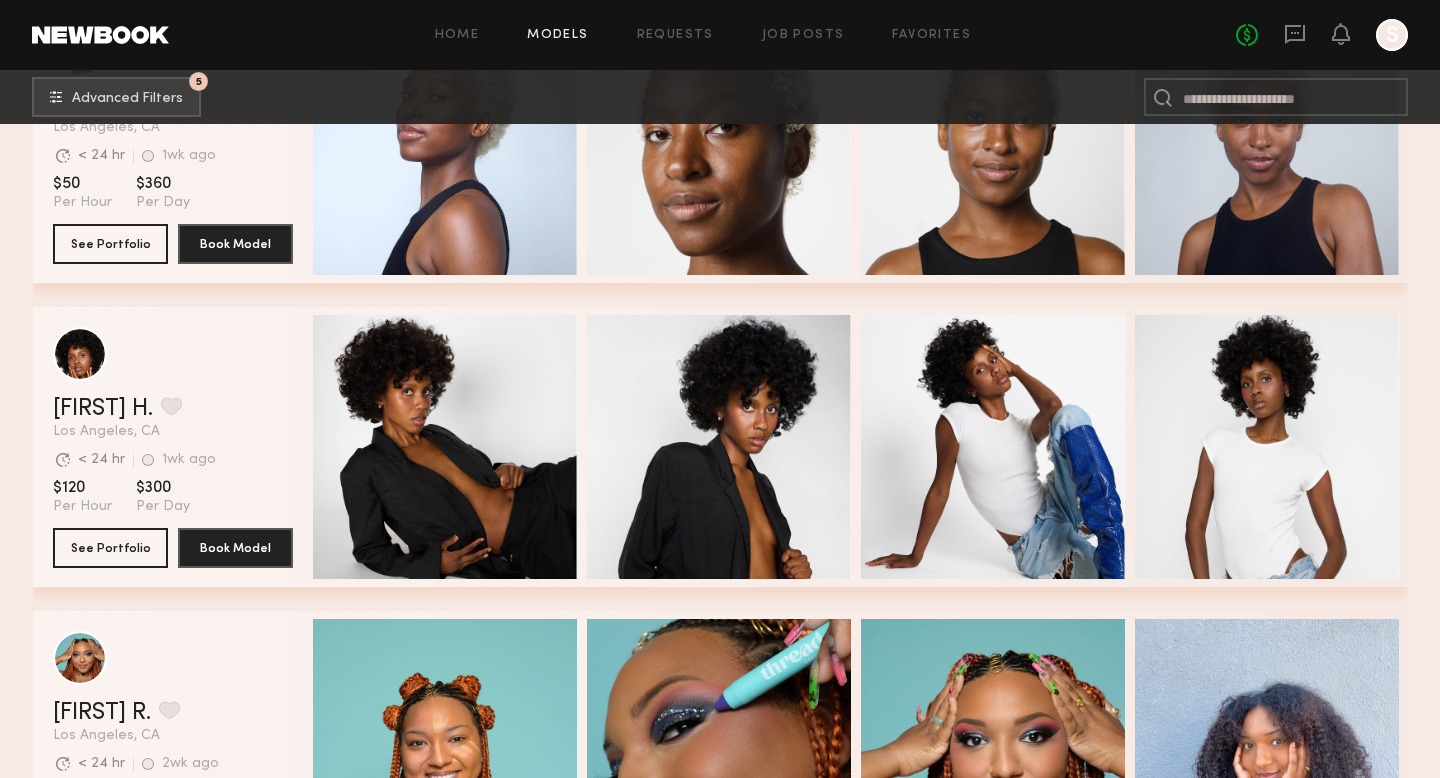scroll, scrollTop: 15374, scrollLeft: 0, axis: vertical 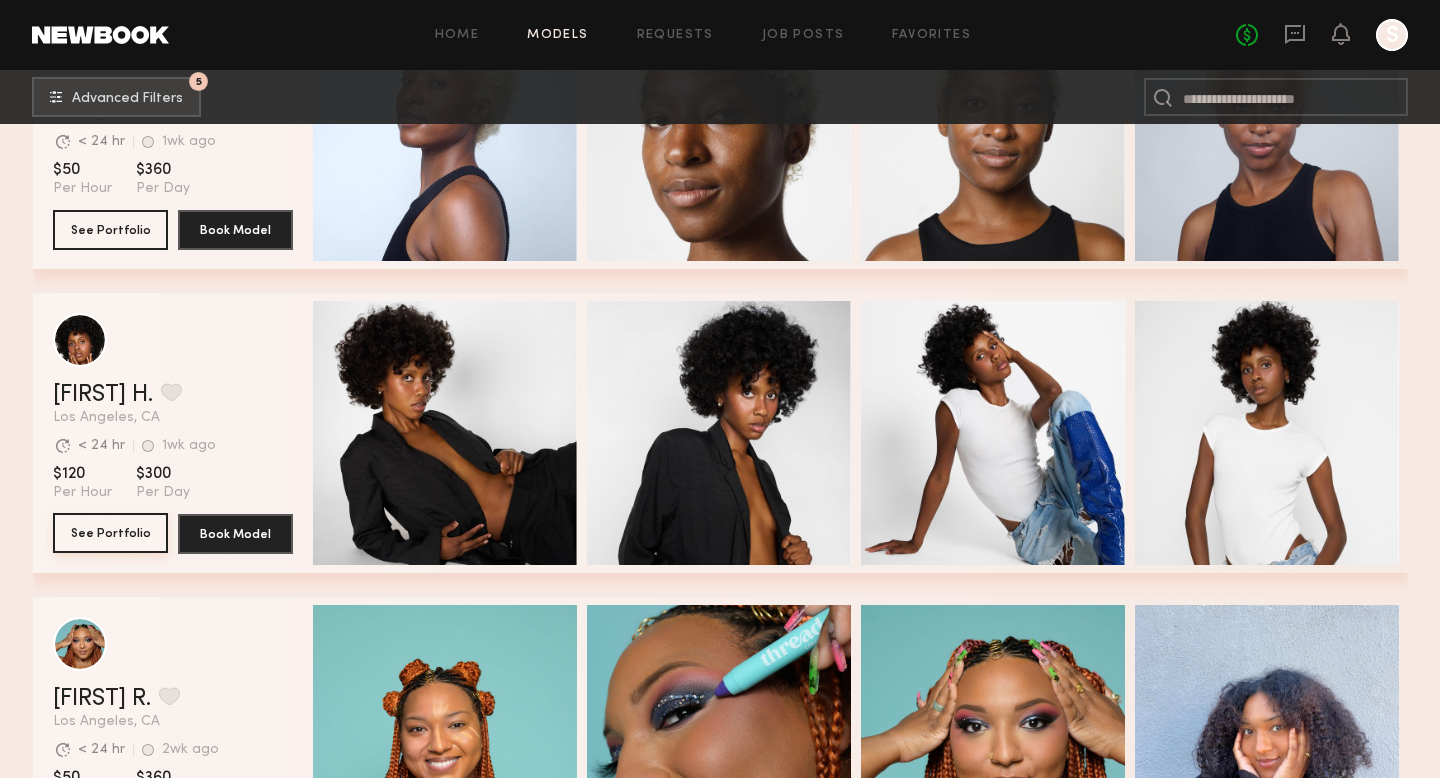 click on "See Portfolio" 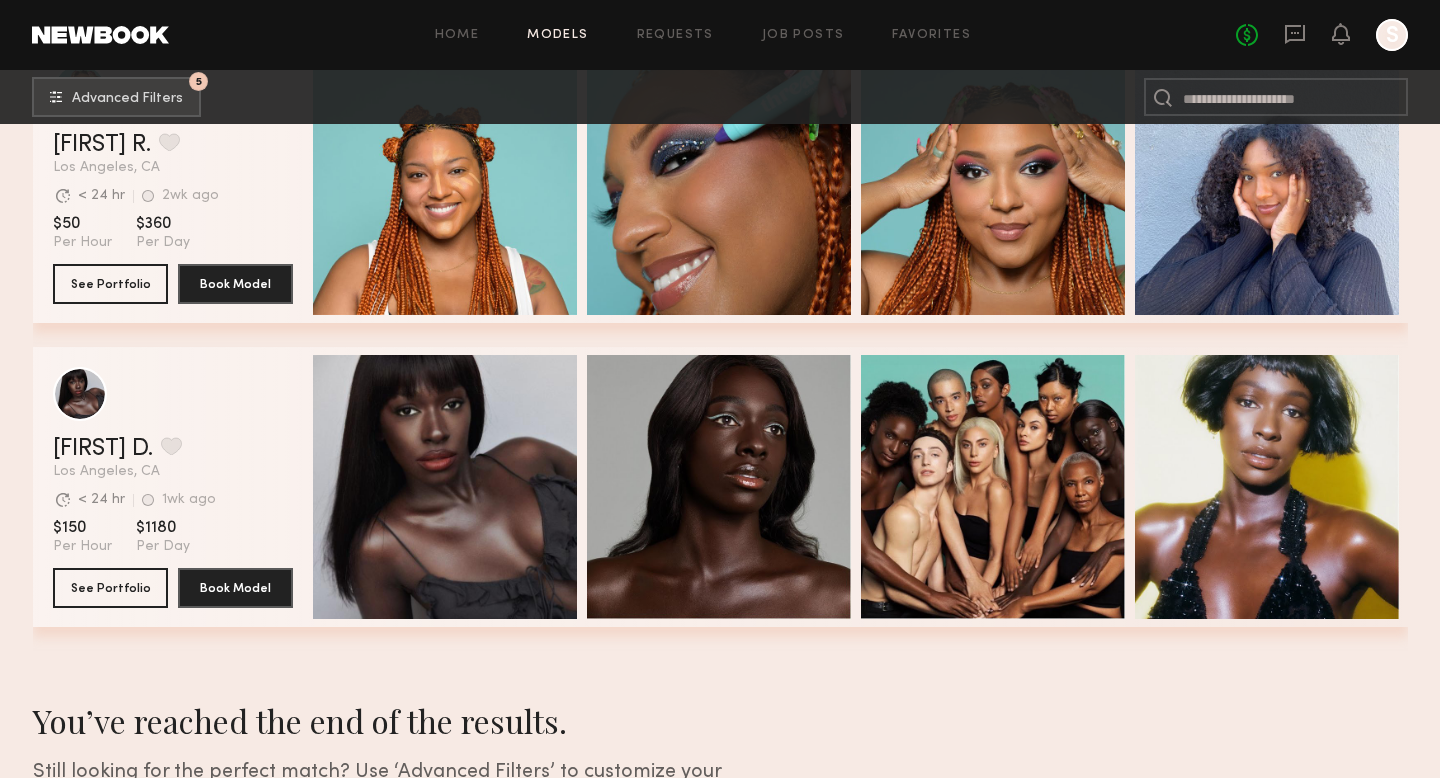scroll, scrollTop: 15932, scrollLeft: 0, axis: vertical 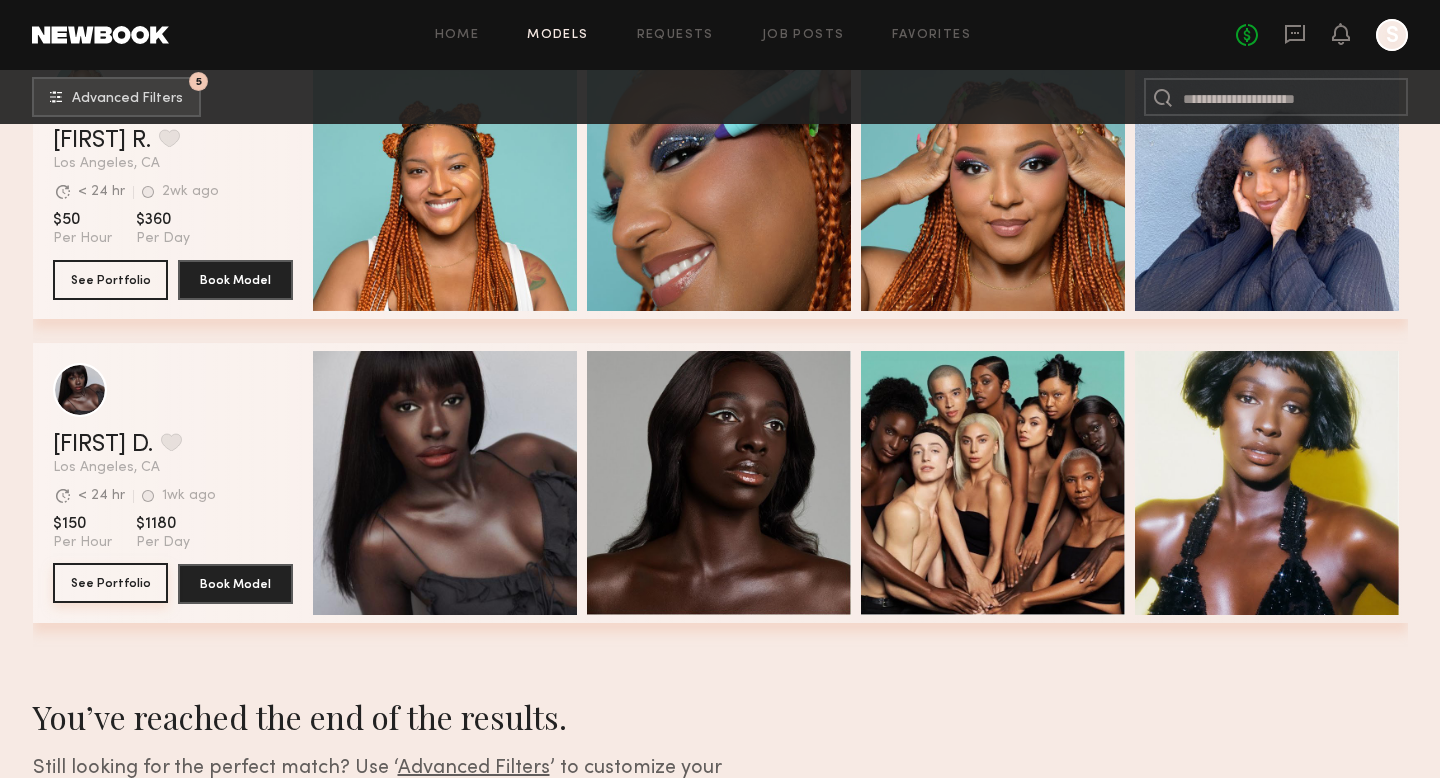 click on "See Portfolio" 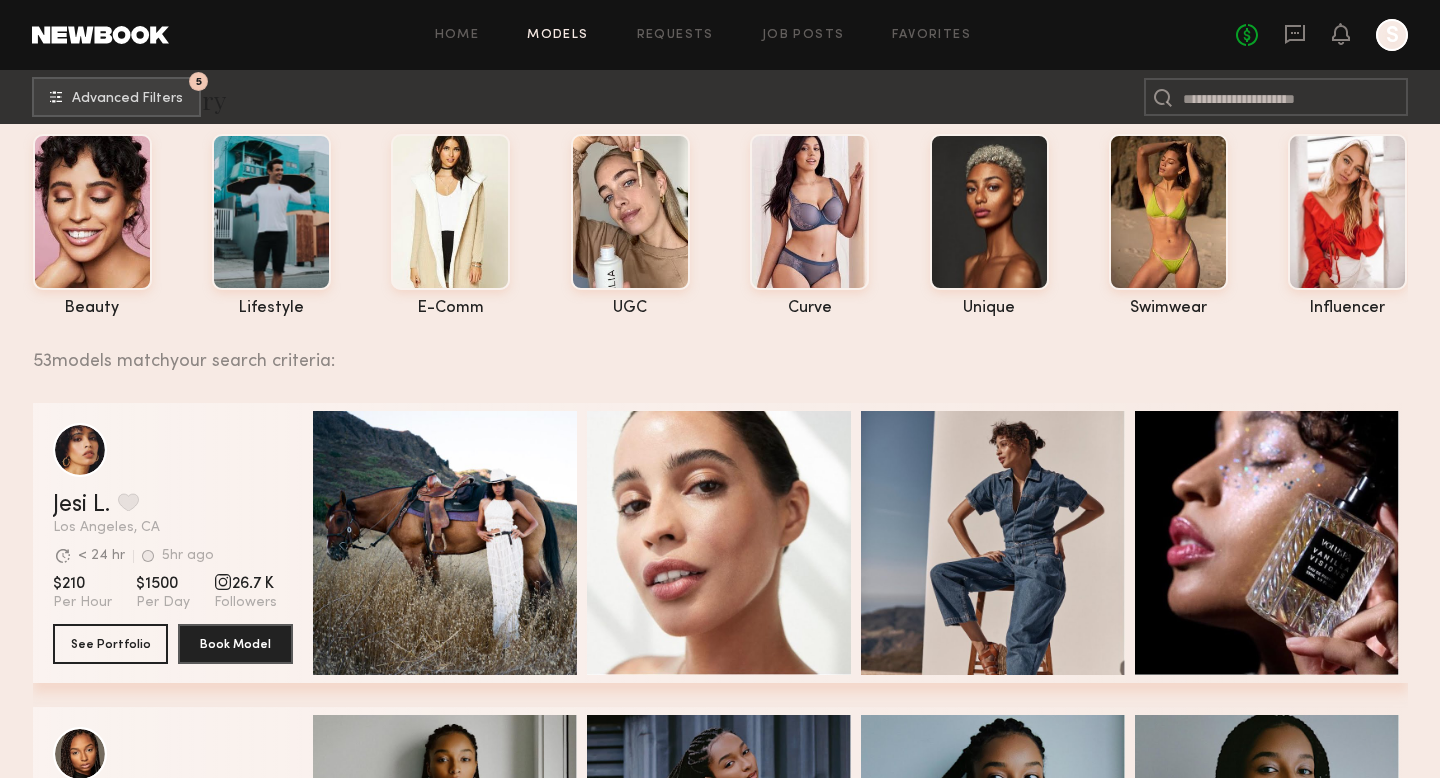 scroll, scrollTop: 0, scrollLeft: 0, axis: both 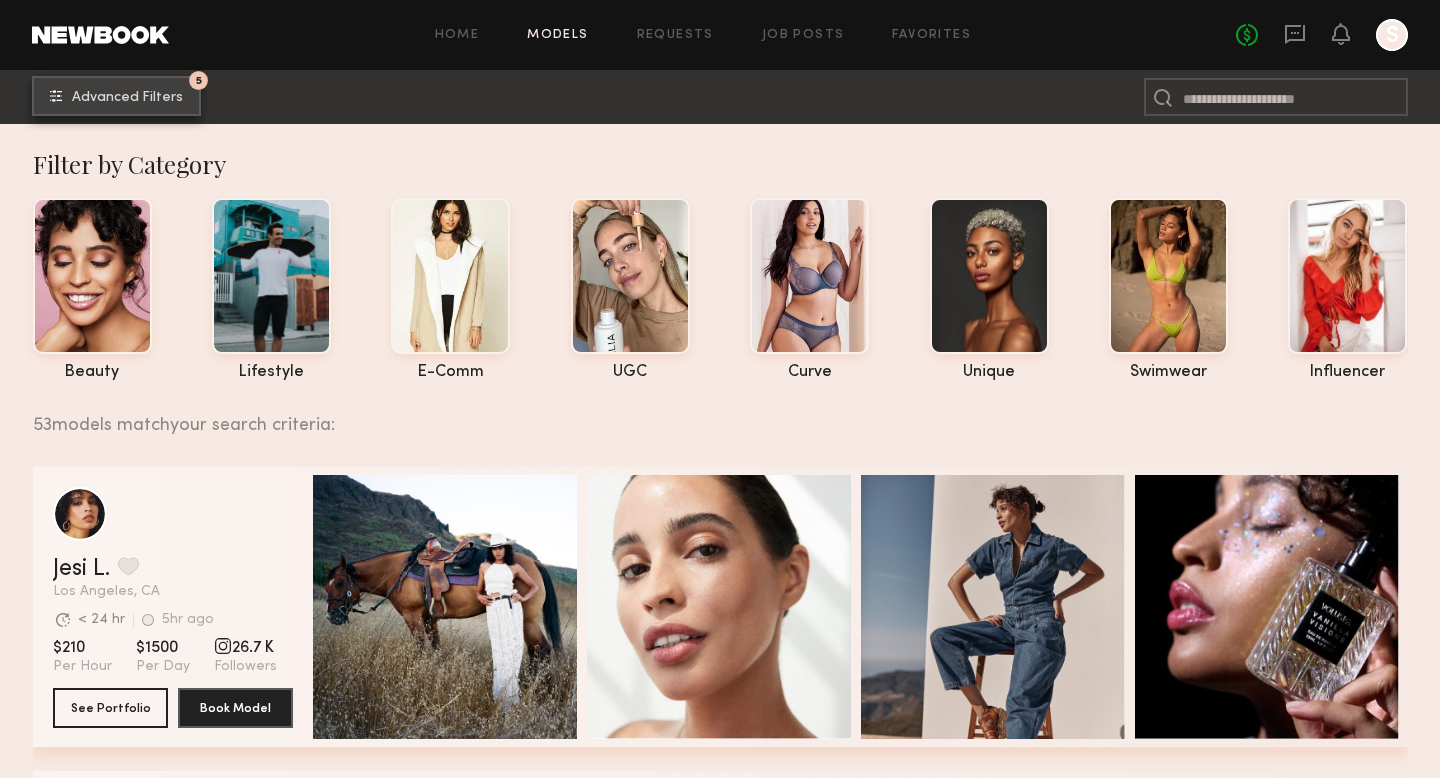 click on "Advanced Filters" 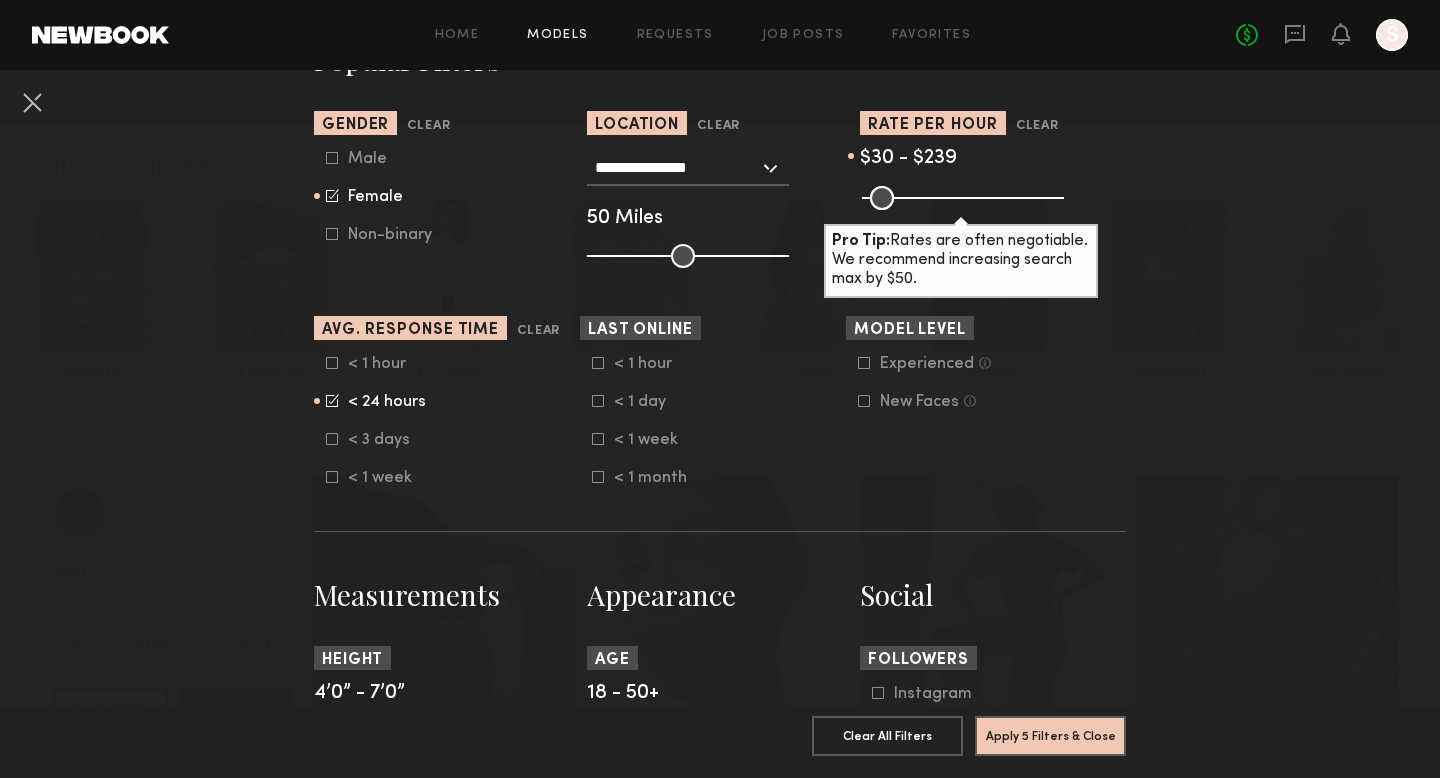 scroll, scrollTop: 473, scrollLeft: 0, axis: vertical 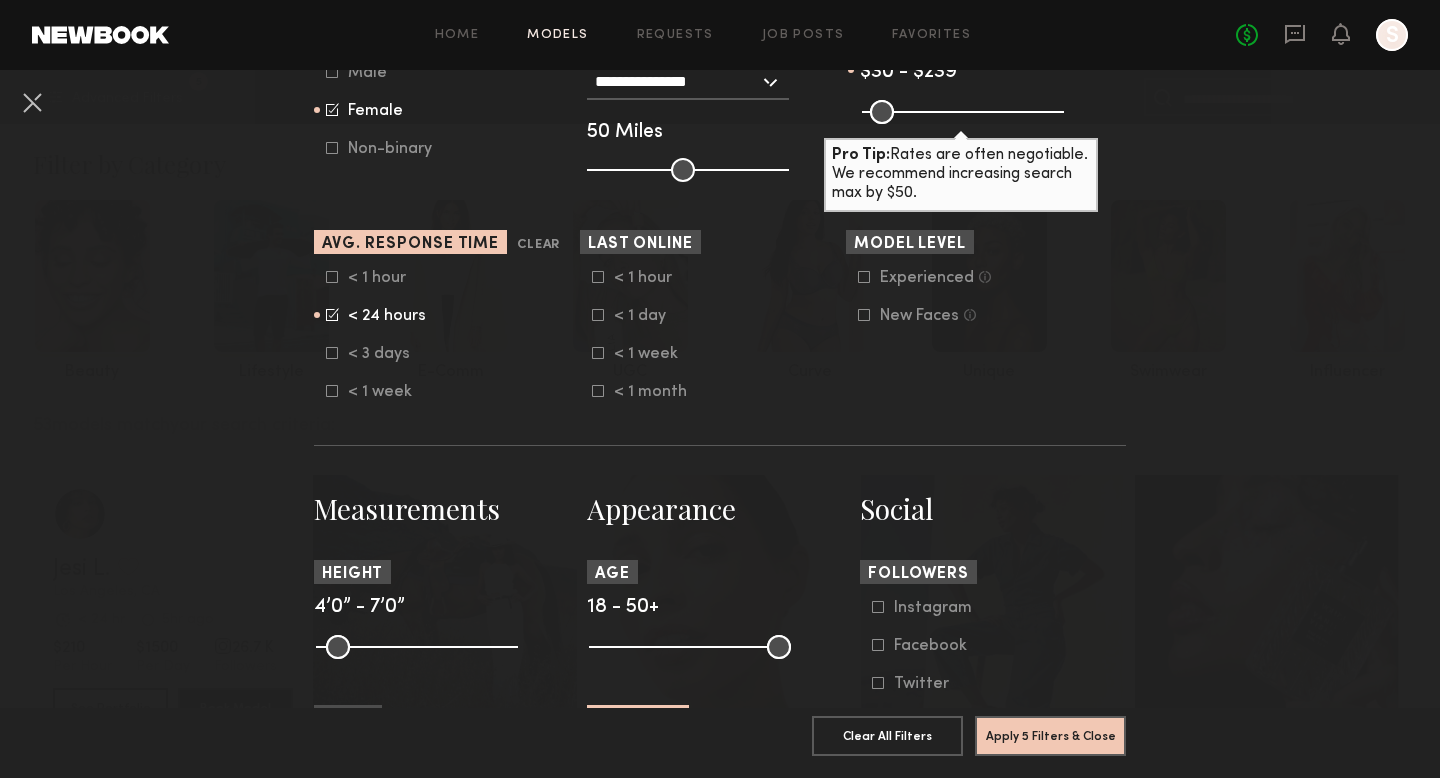 click 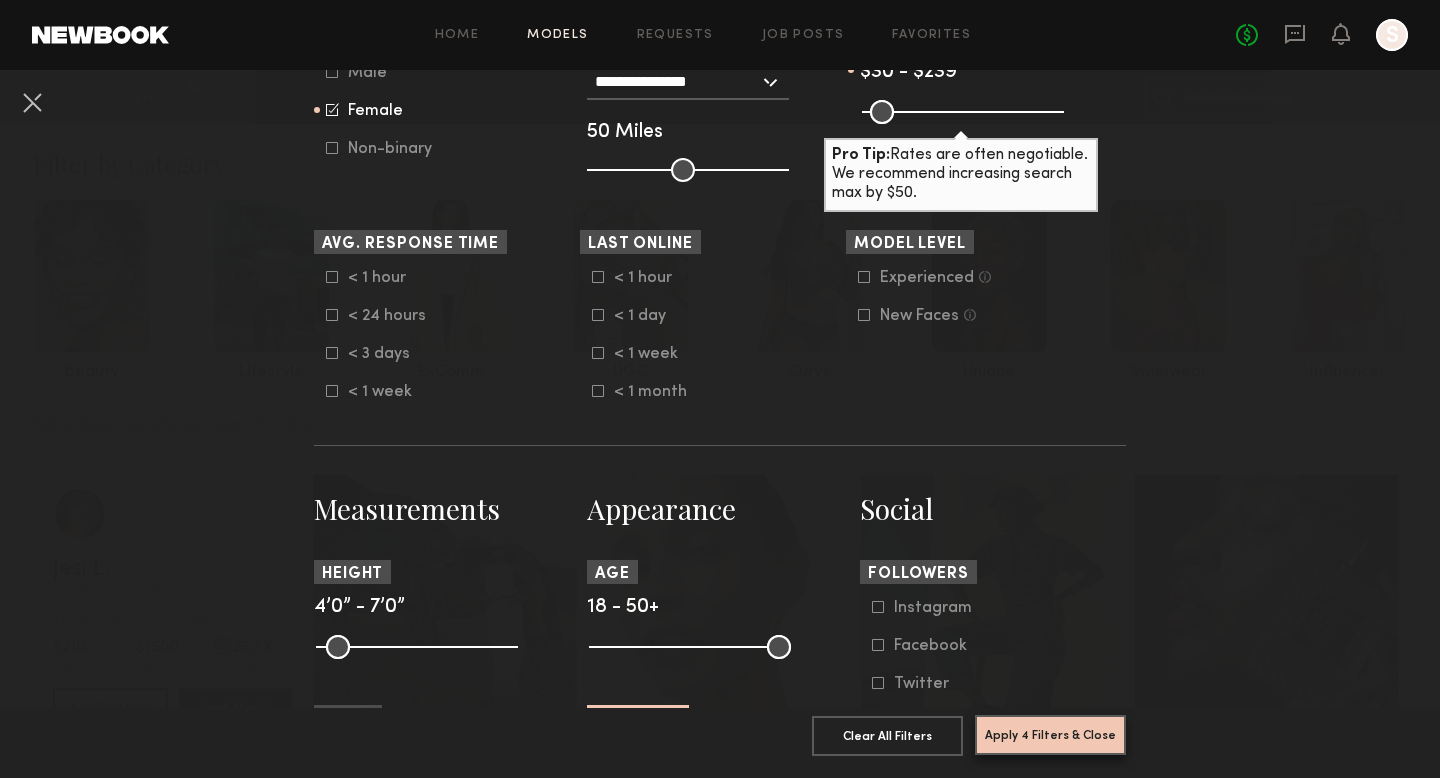 click on "Apply 4 Filters & Close" 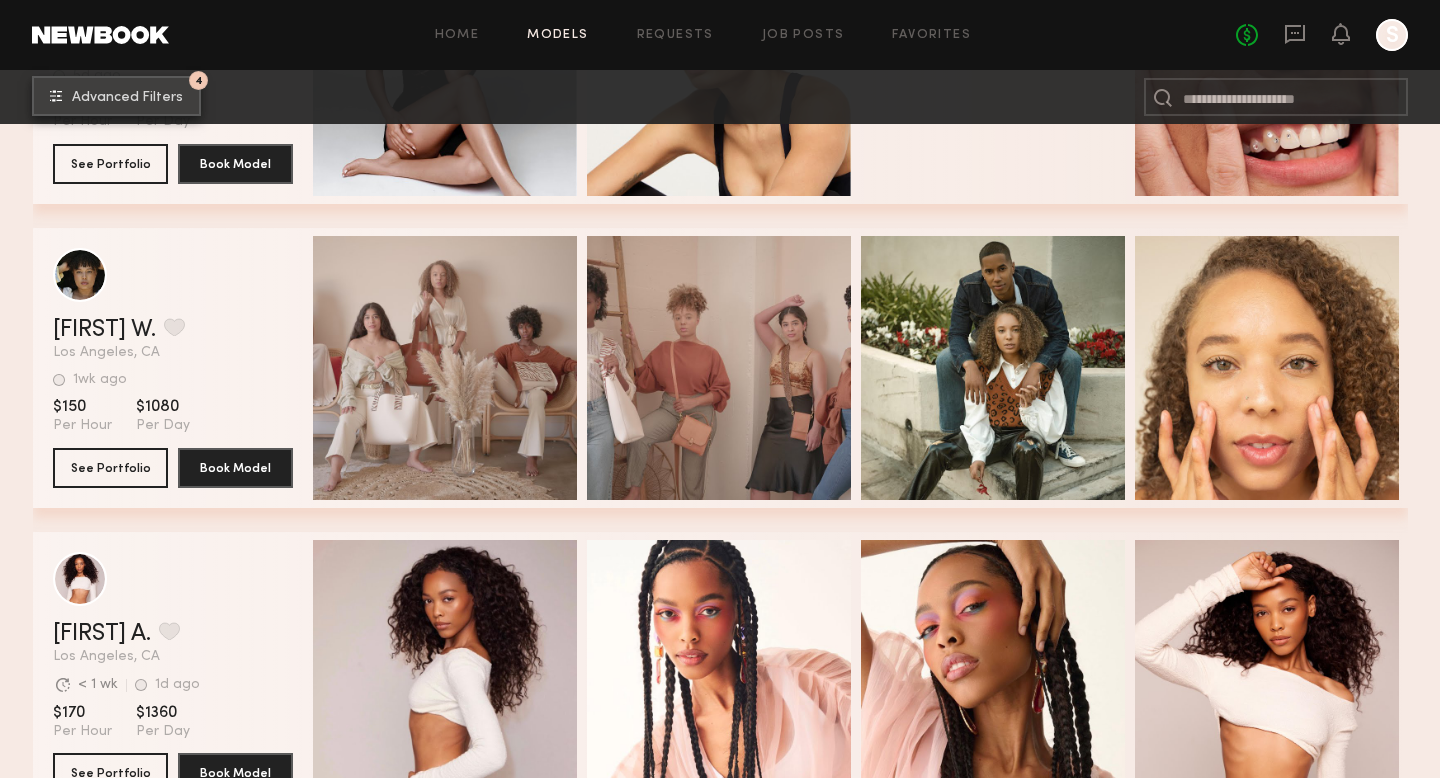 scroll, scrollTop: 11603, scrollLeft: 0, axis: vertical 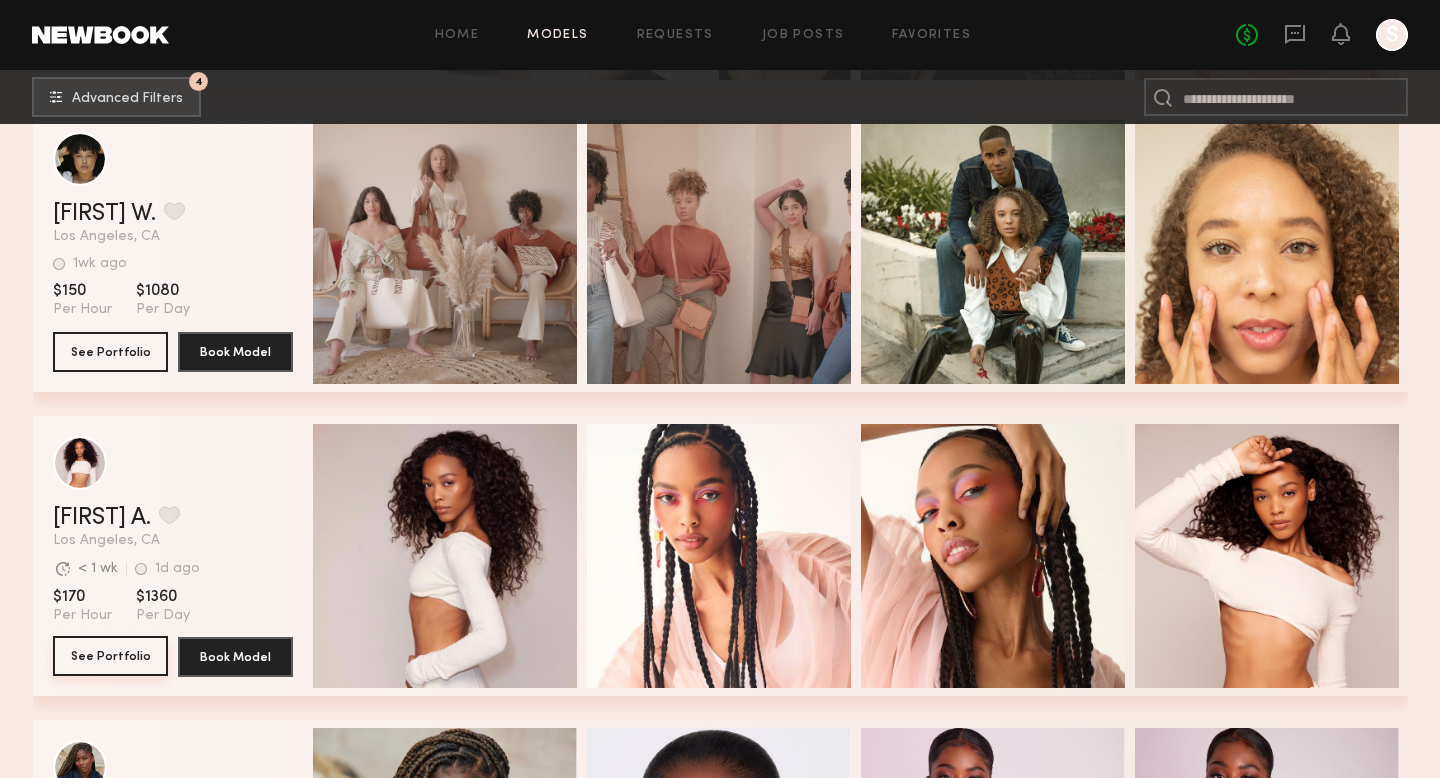 click on "See Portfolio" 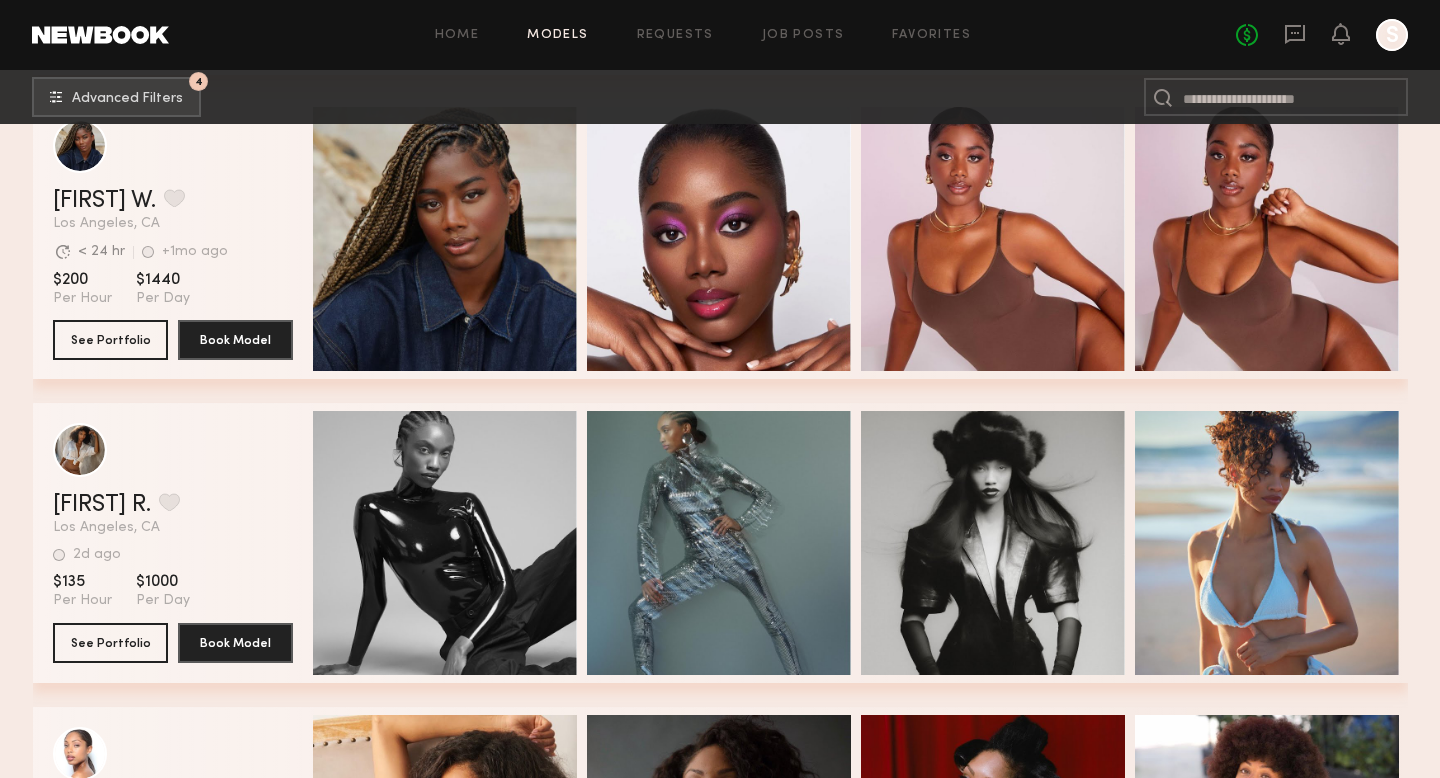 scroll, scrollTop: 12225, scrollLeft: 0, axis: vertical 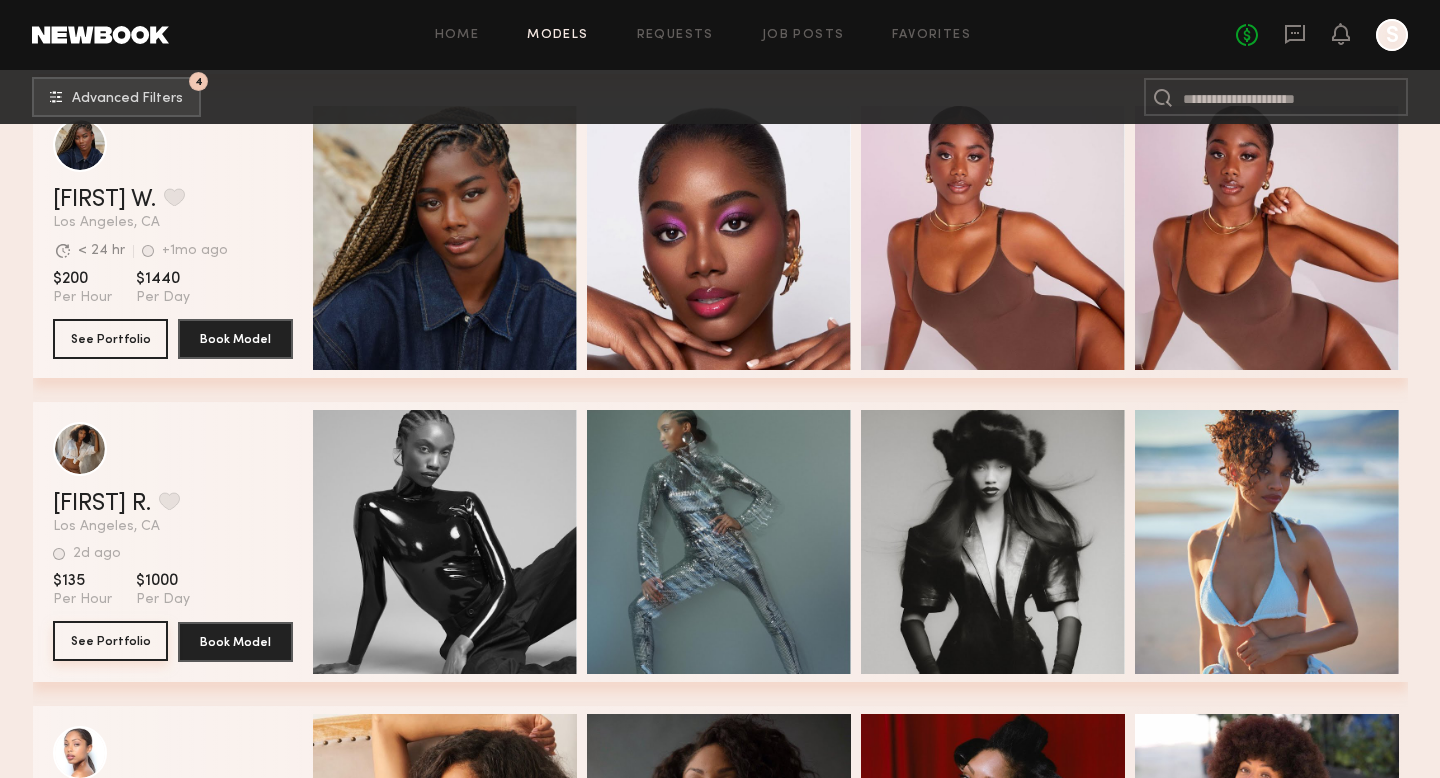 click on "See Portfolio" 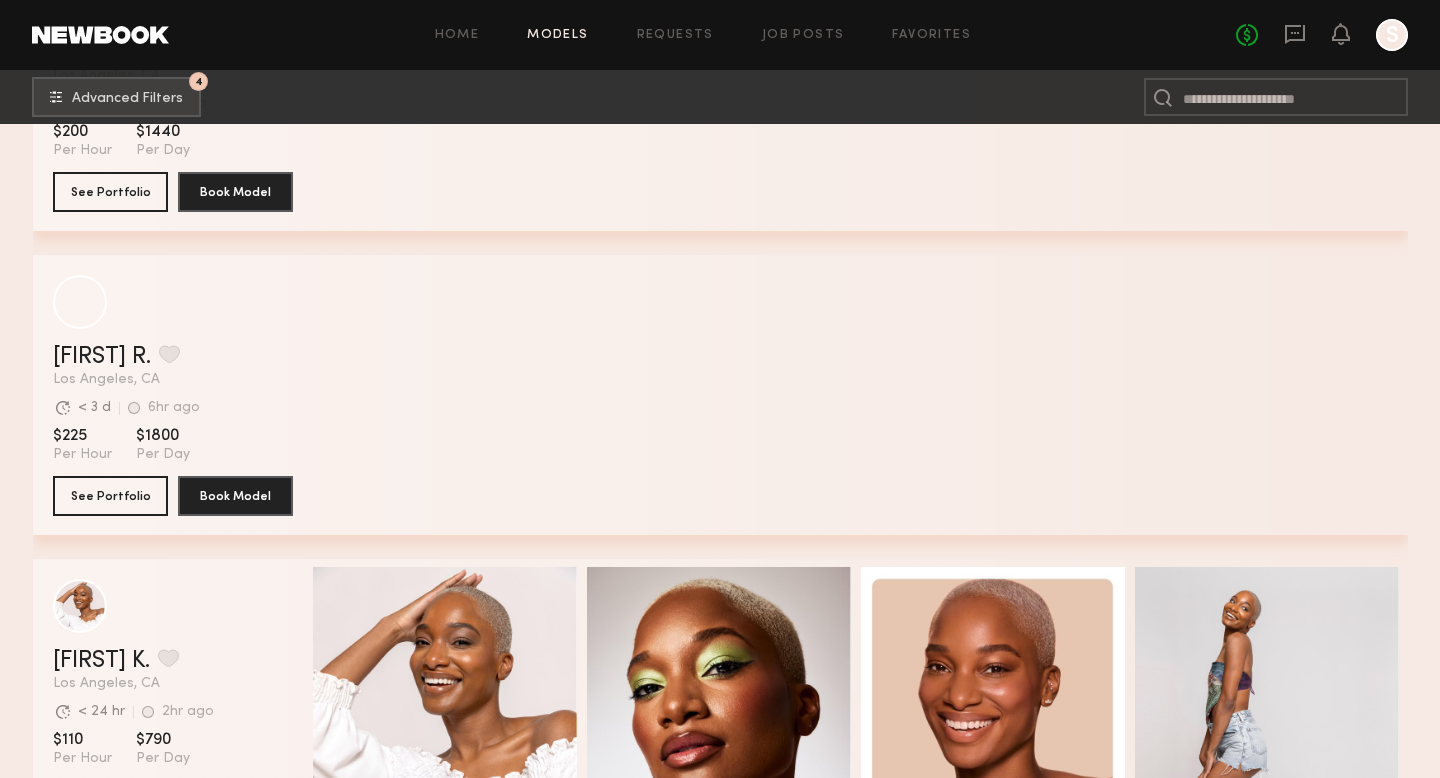 scroll, scrollTop: 7779, scrollLeft: 0, axis: vertical 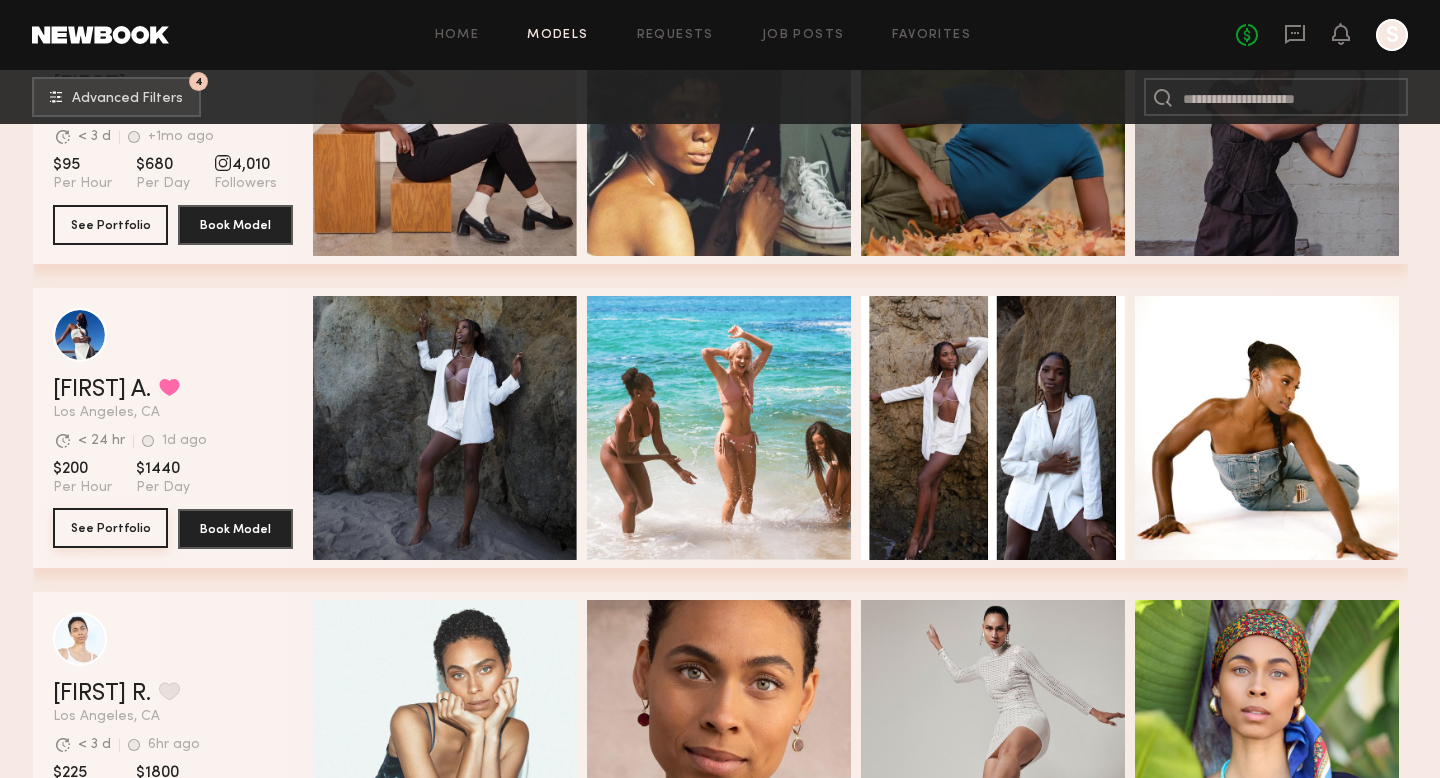 click on "See Portfolio" 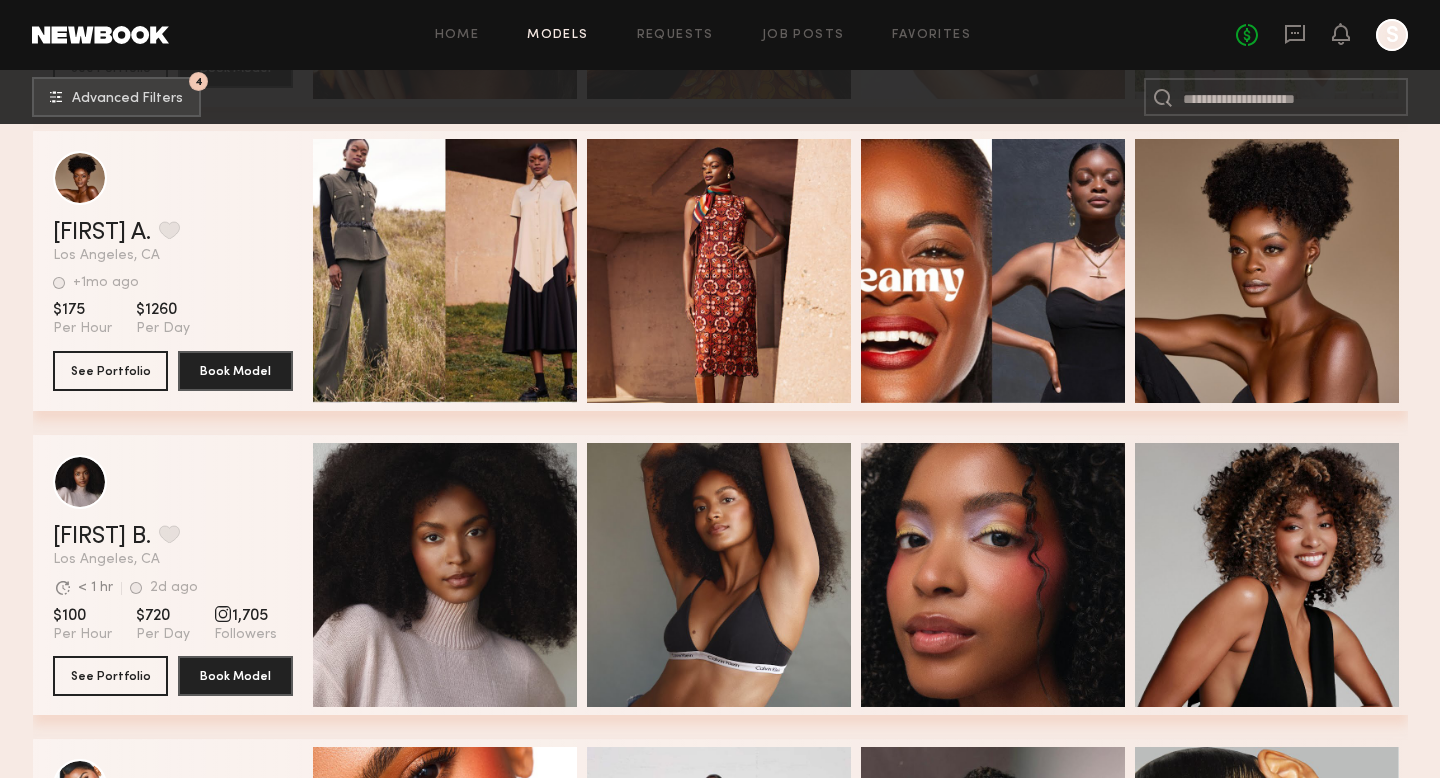 scroll, scrollTop: 14022, scrollLeft: 0, axis: vertical 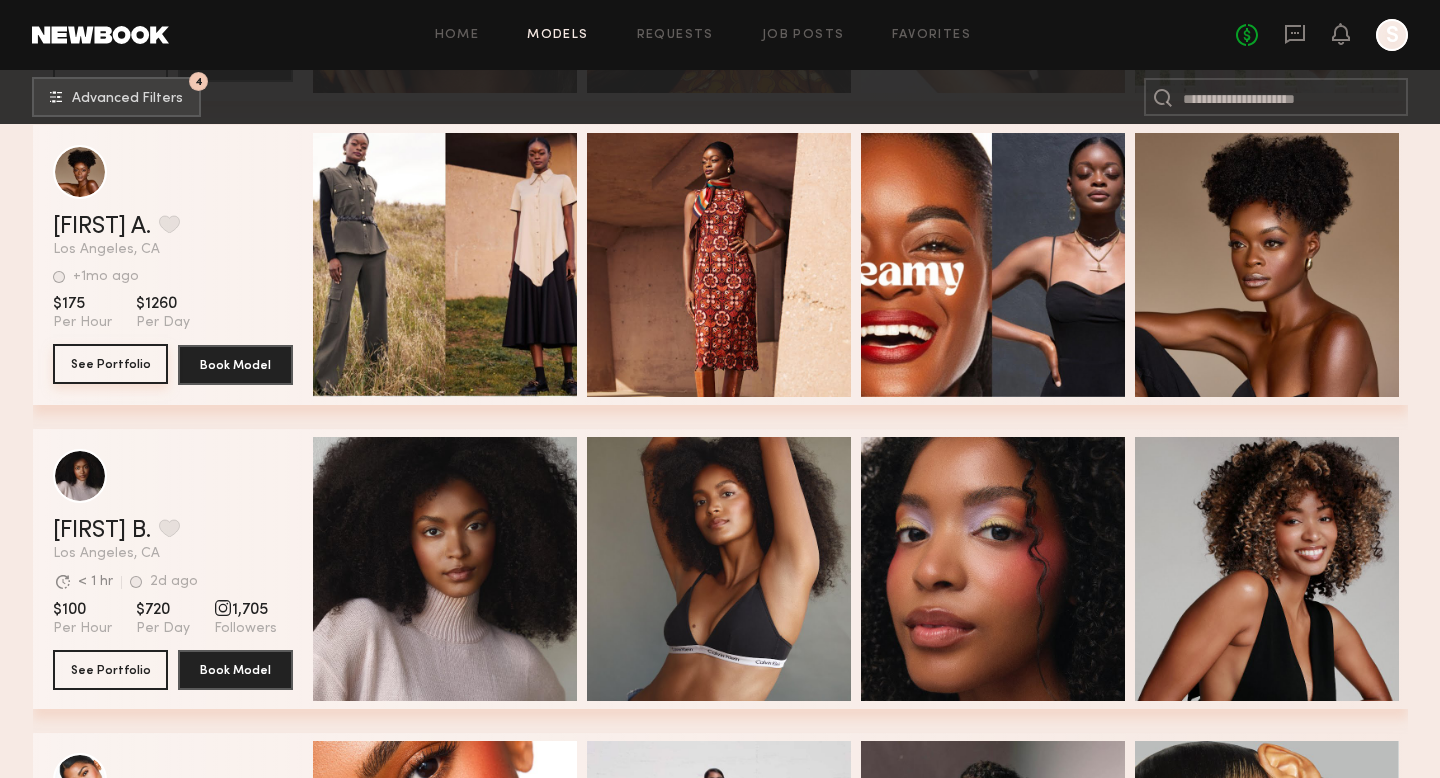 click on "See Portfolio" 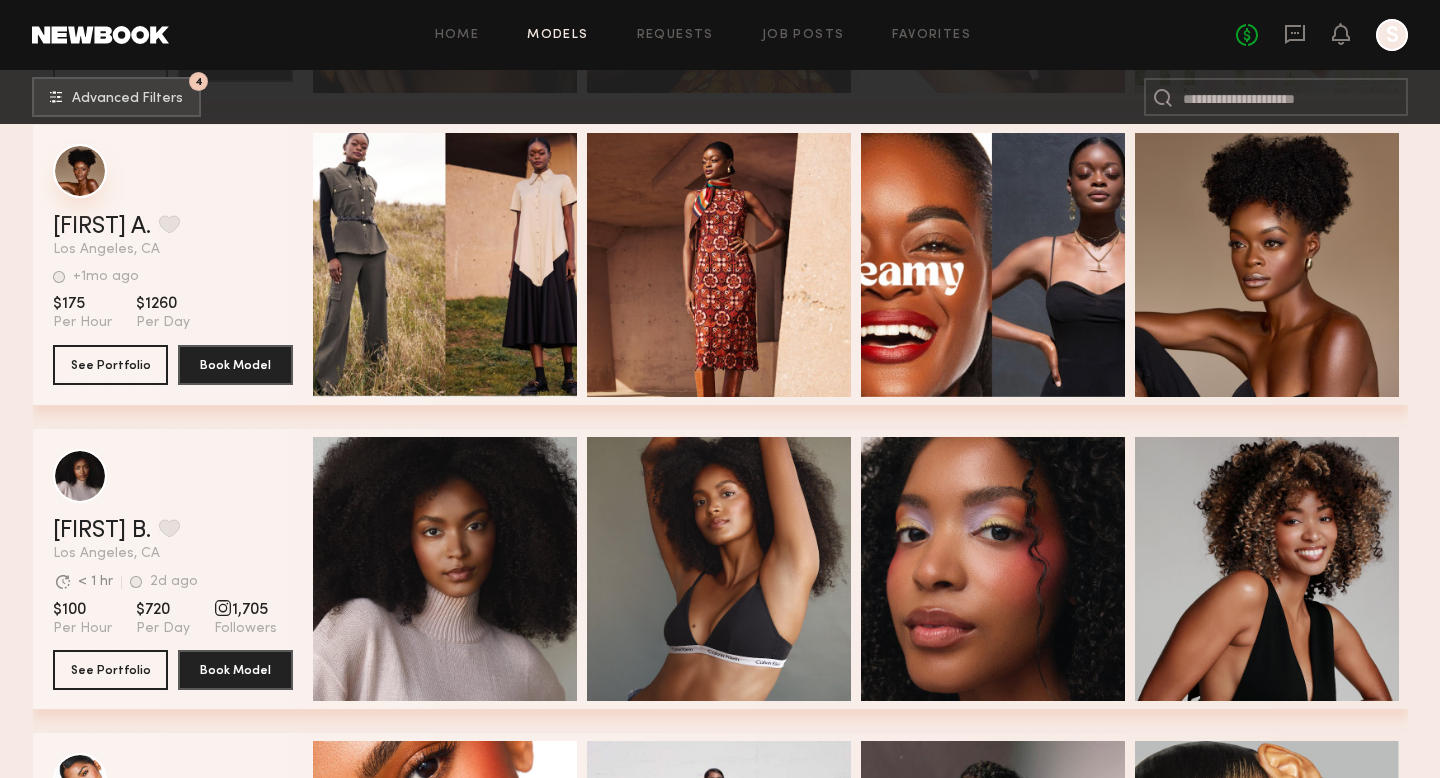 click 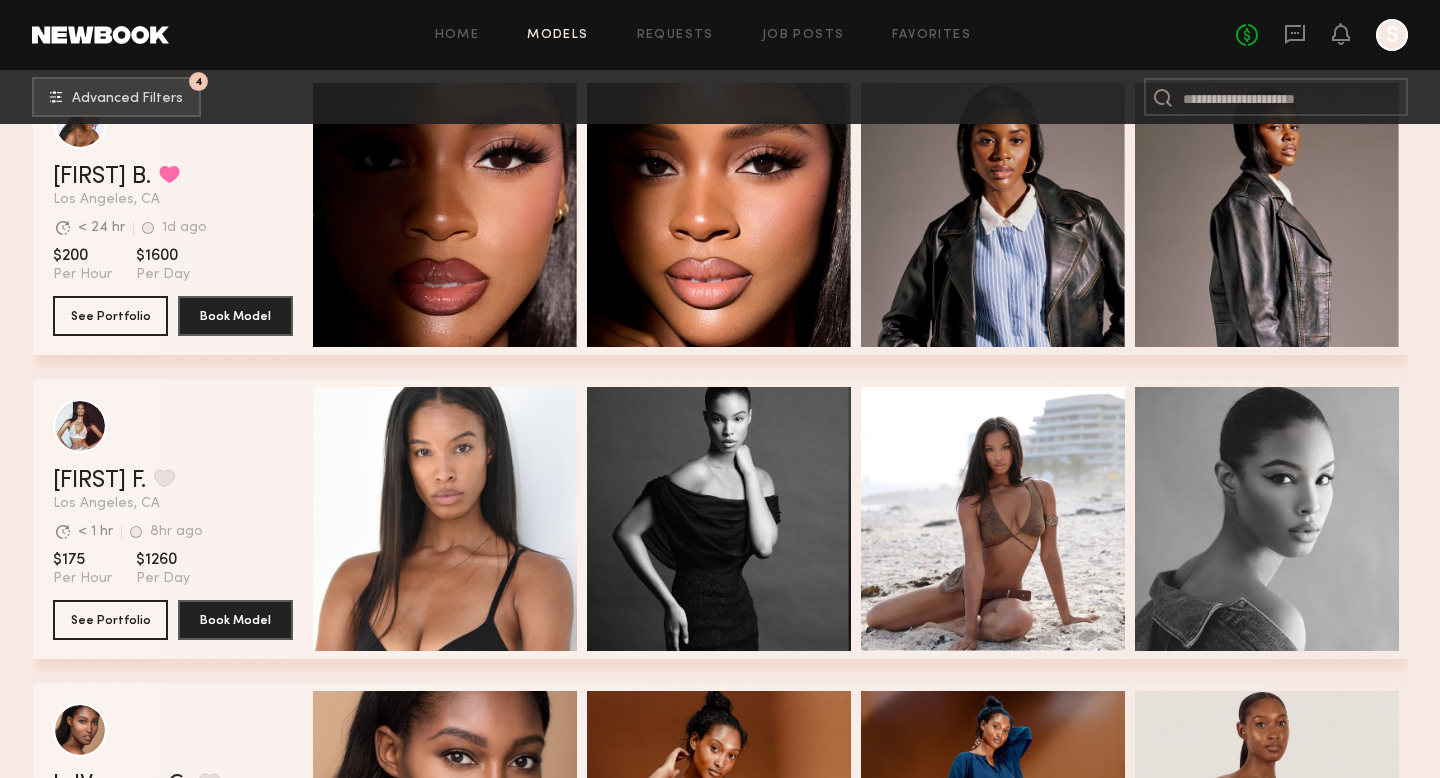 scroll, scrollTop: 17329, scrollLeft: 0, axis: vertical 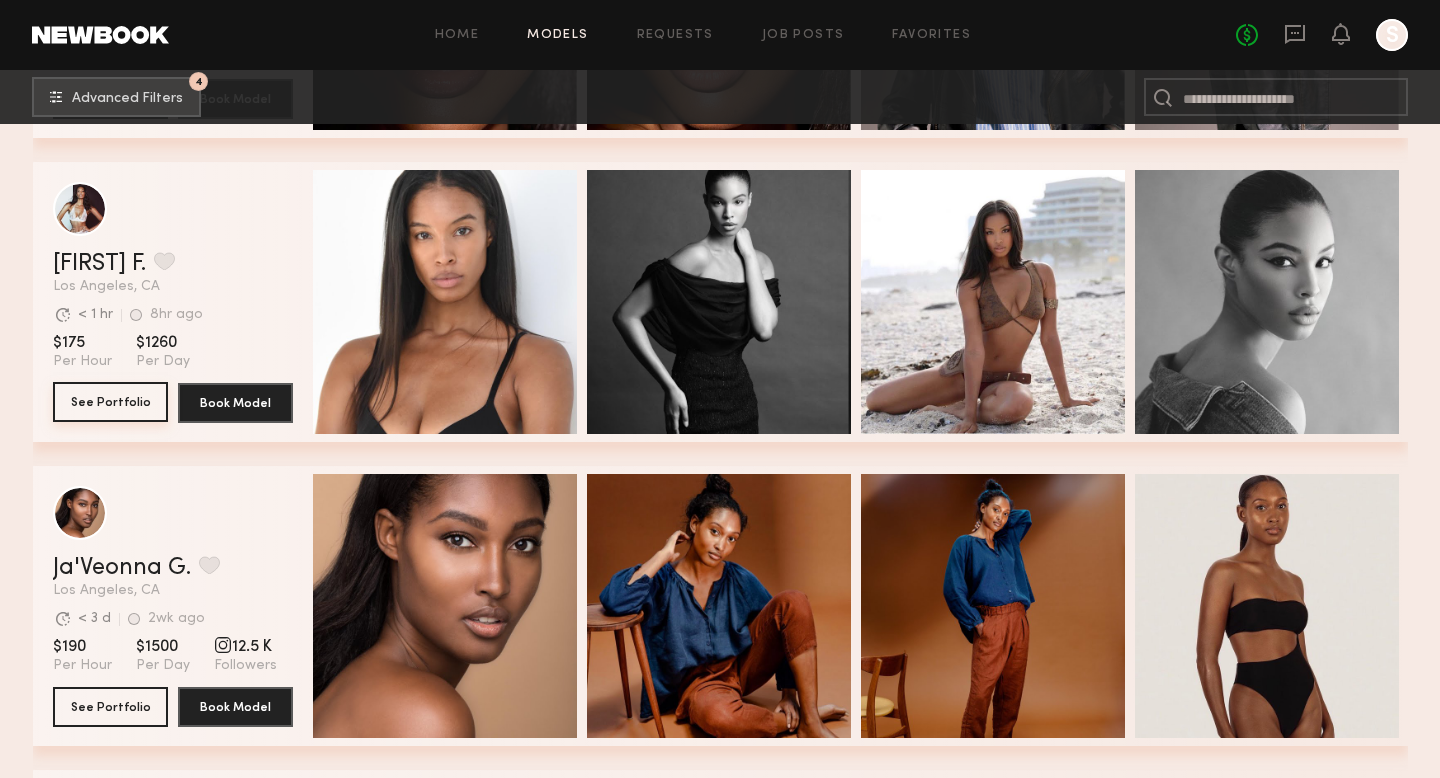 click on "See Portfolio" 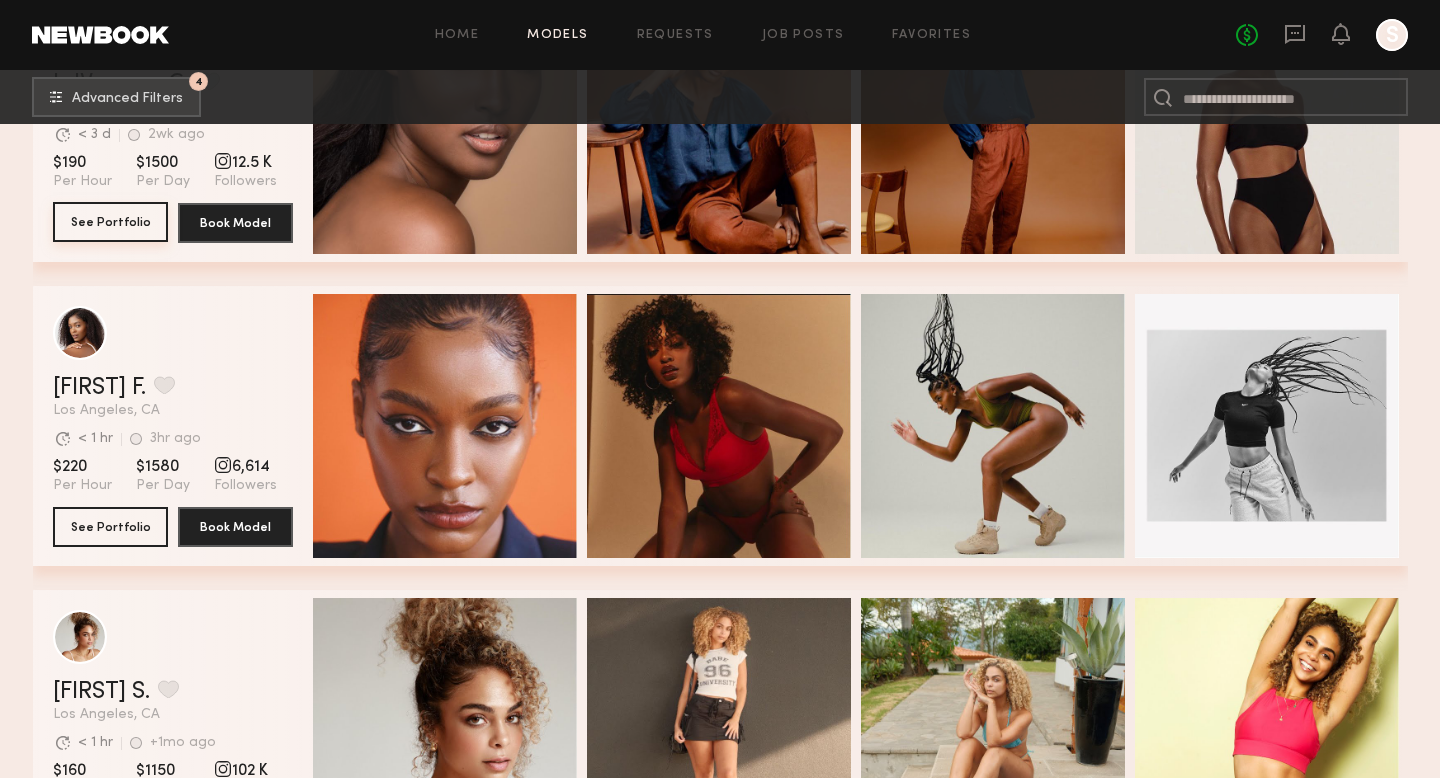 scroll, scrollTop: 17824, scrollLeft: 0, axis: vertical 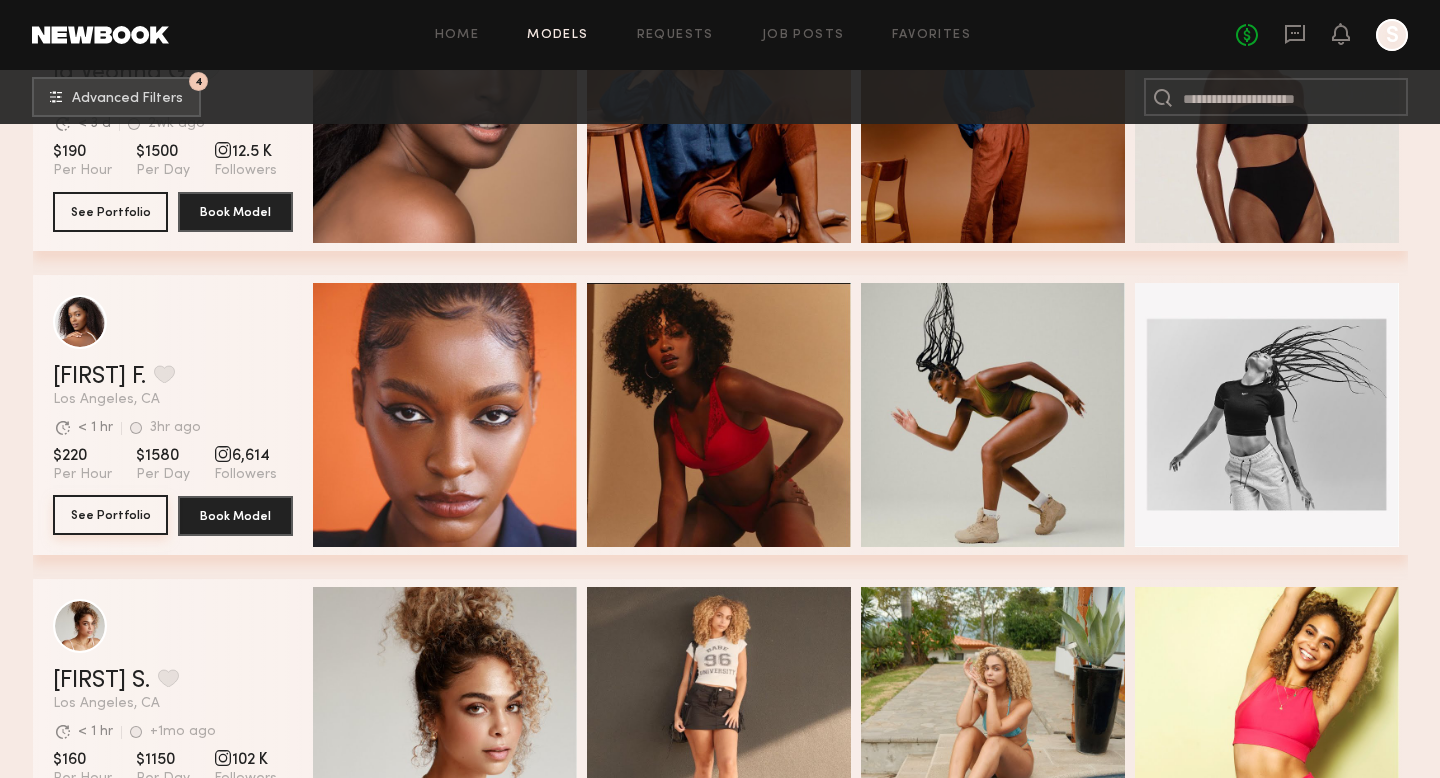 click on "See Portfolio" 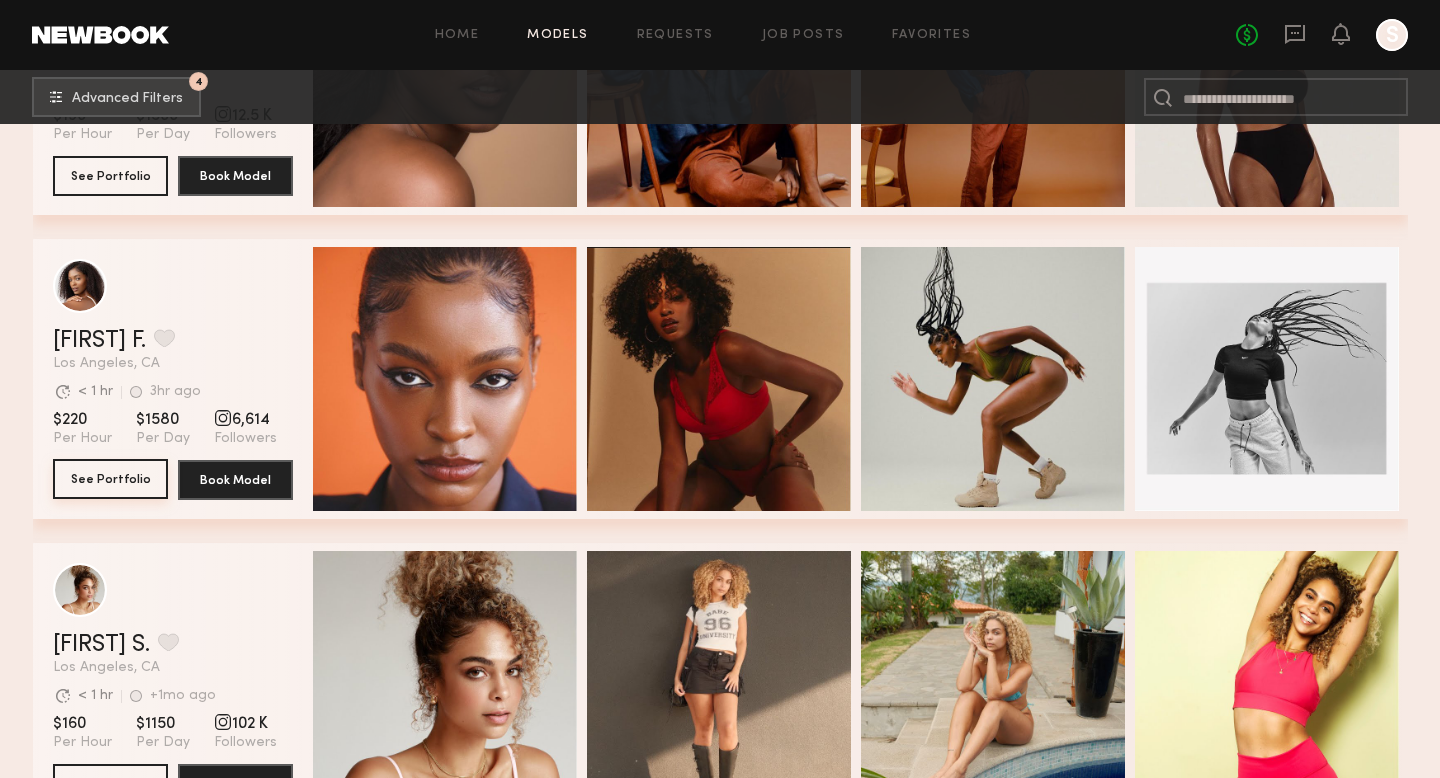 scroll, scrollTop: 17861, scrollLeft: 0, axis: vertical 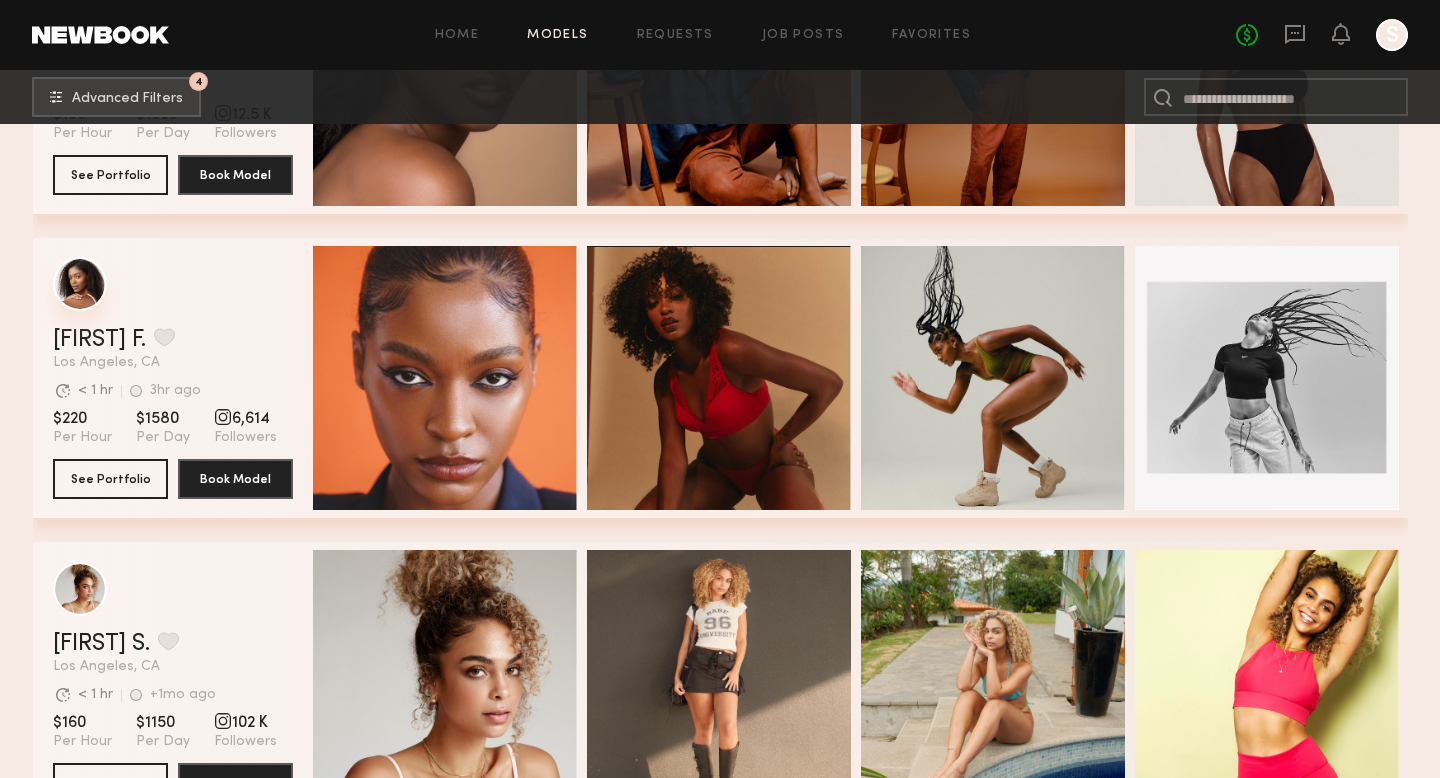 click 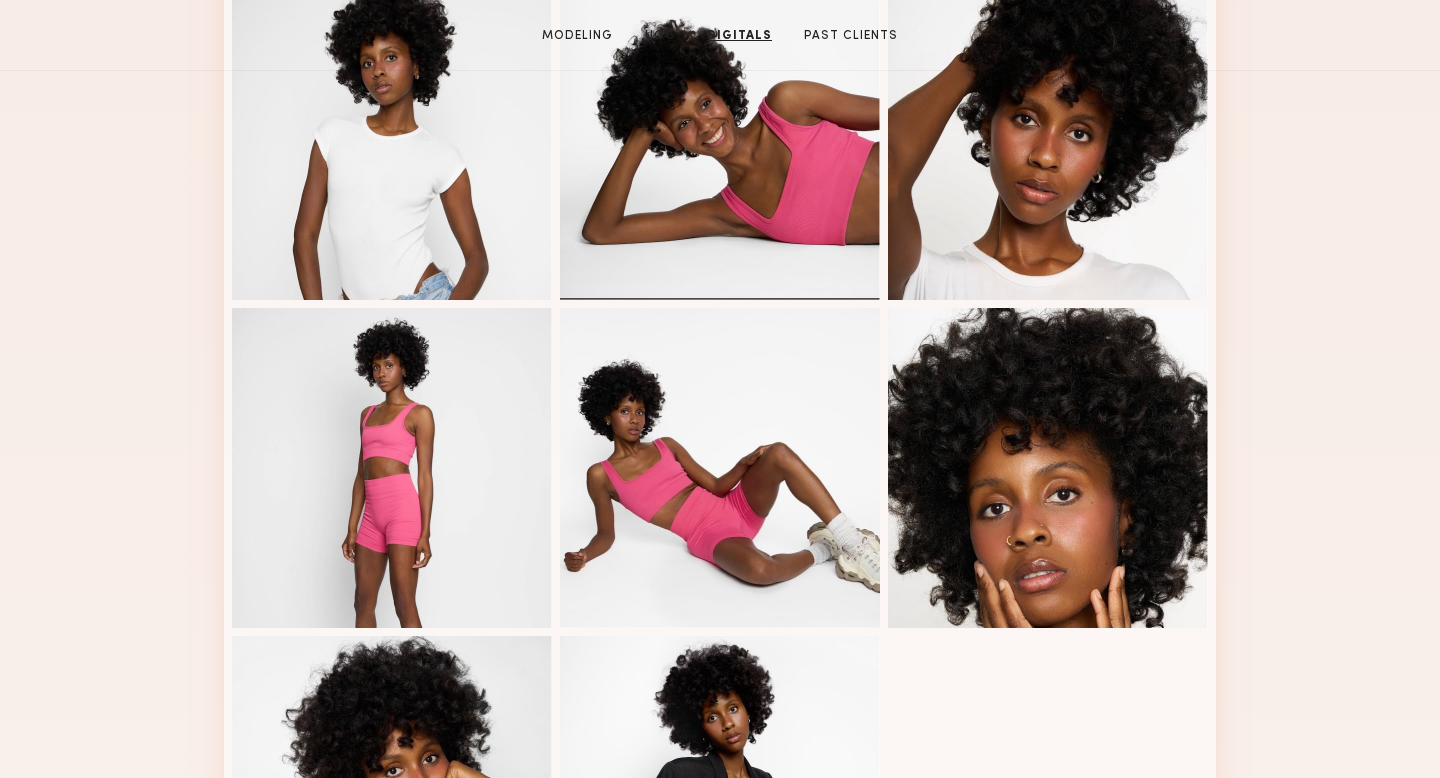 scroll, scrollTop: 0, scrollLeft: 0, axis: both 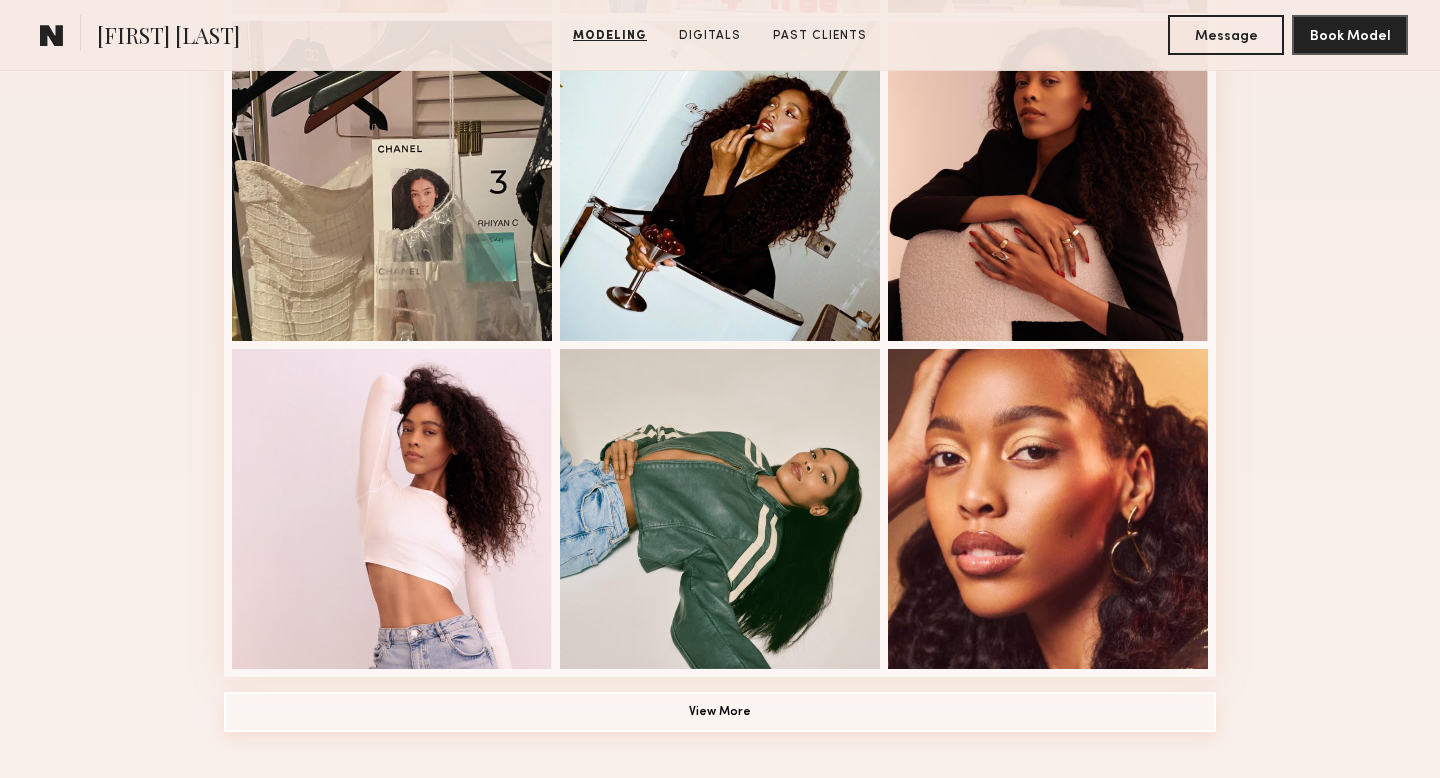 click on "View More" 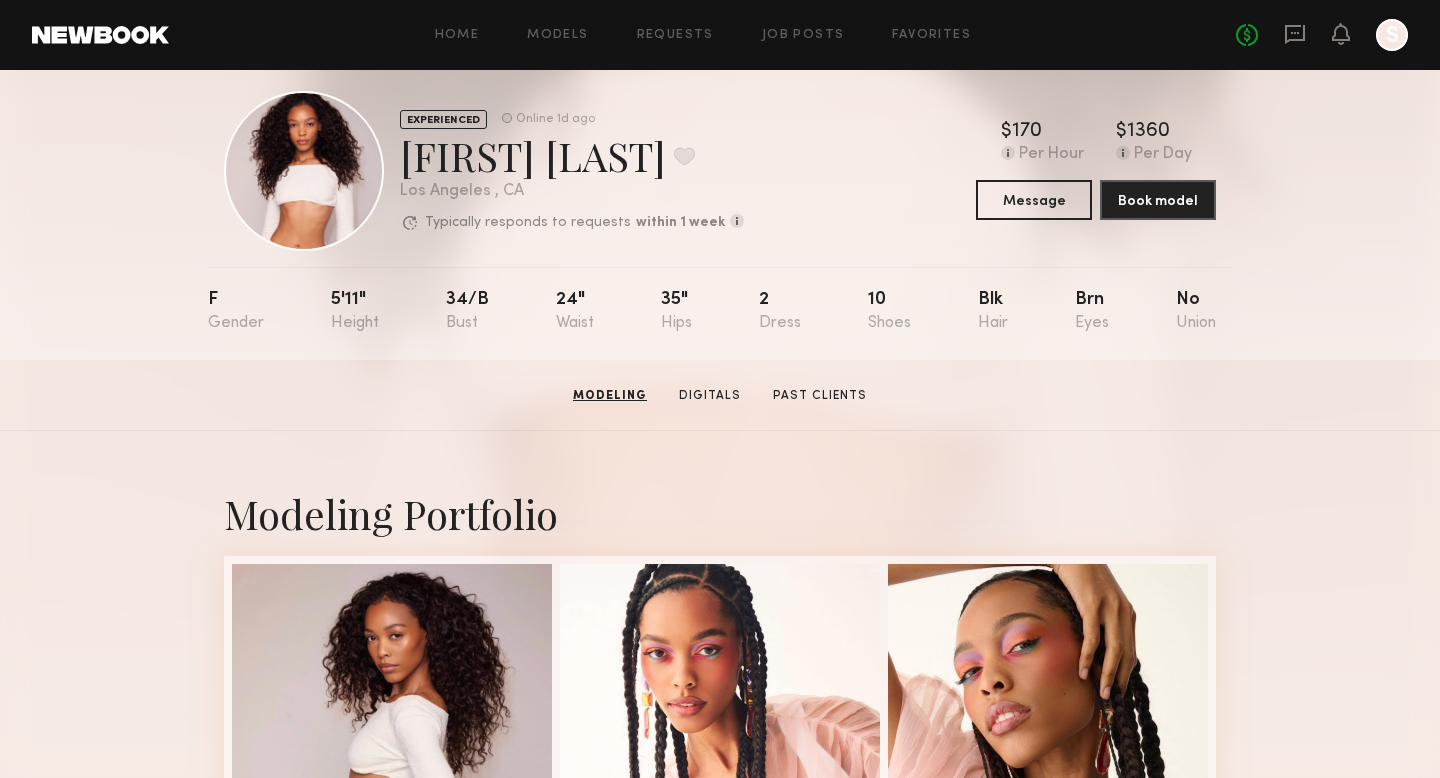 scroll, scrollTop: 0, scrollLeft: 0, axis: both 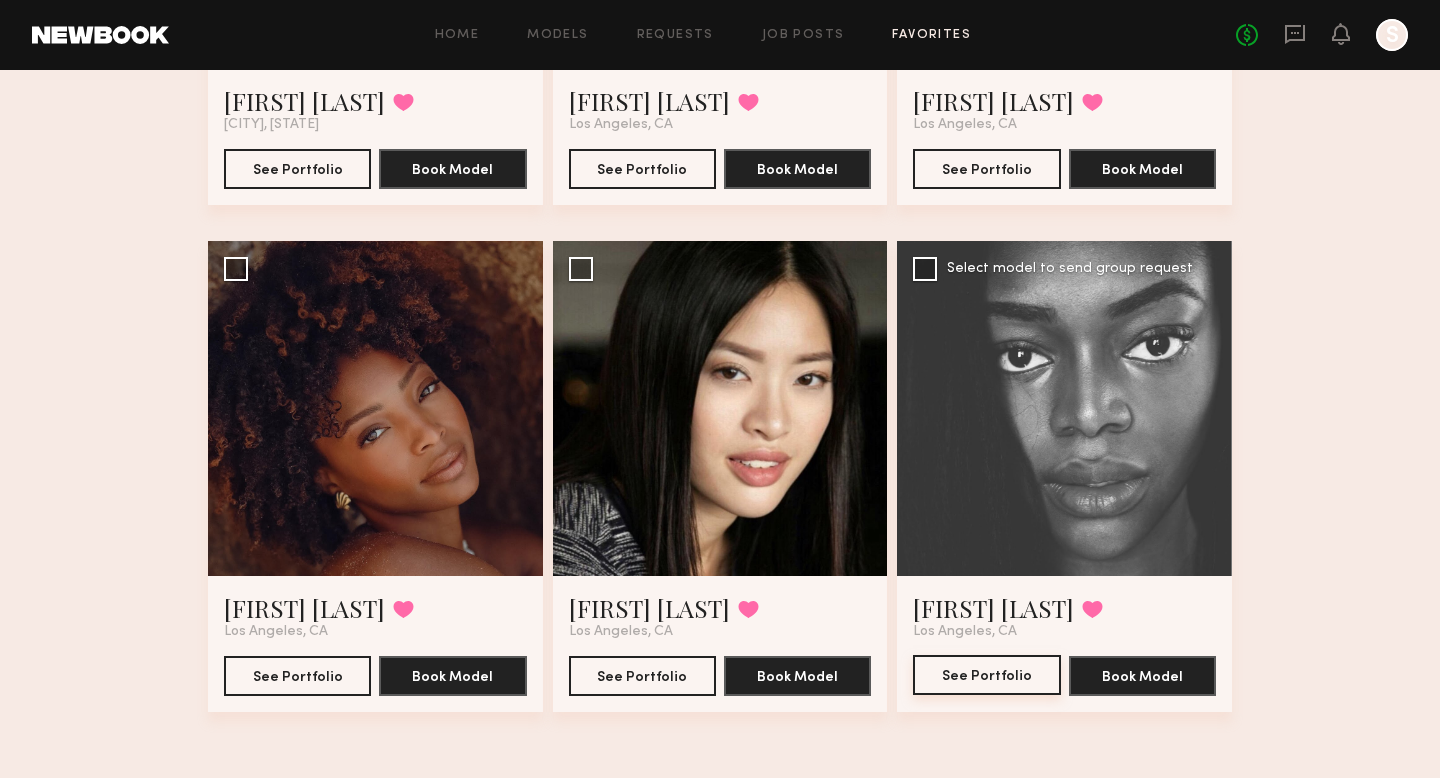click on "See Portfolio" 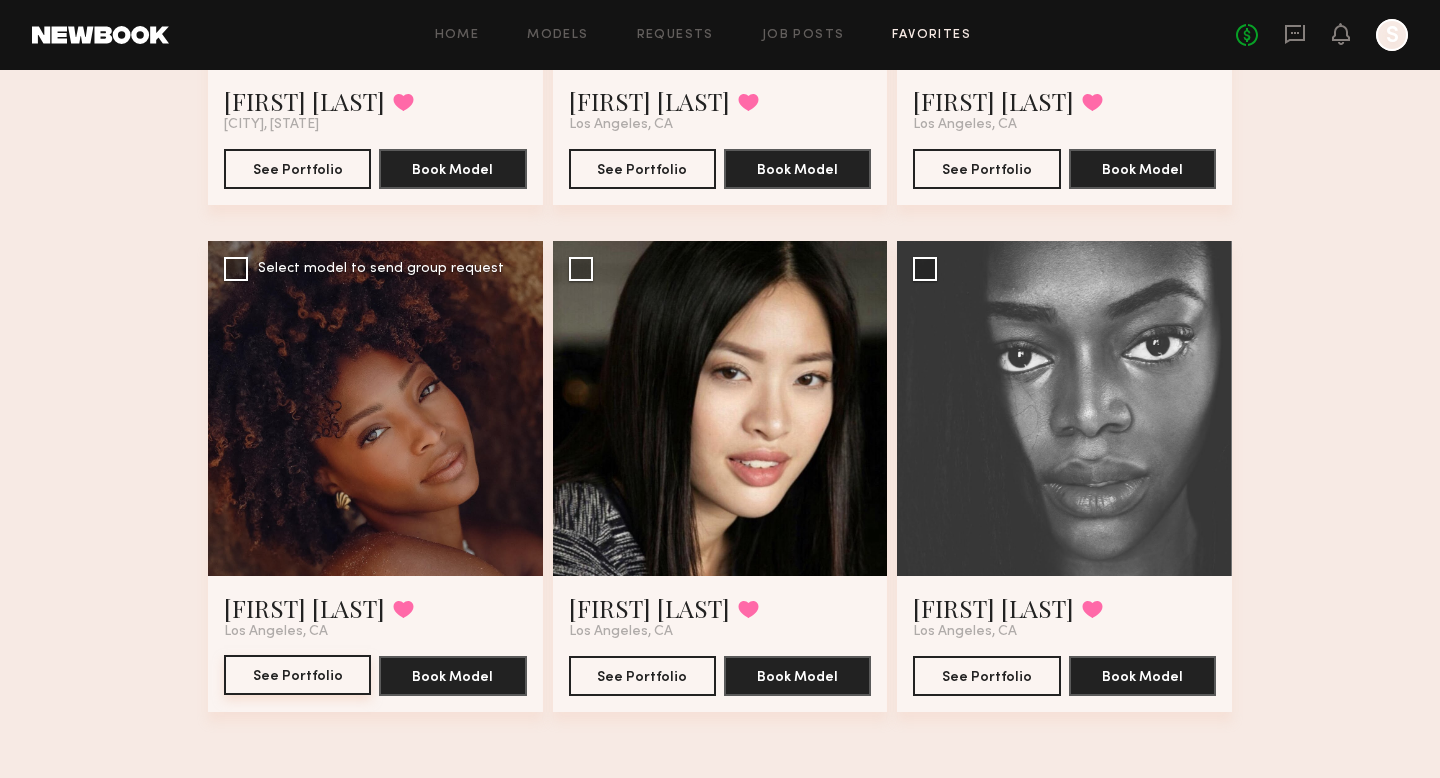 click on "See Portfolio" 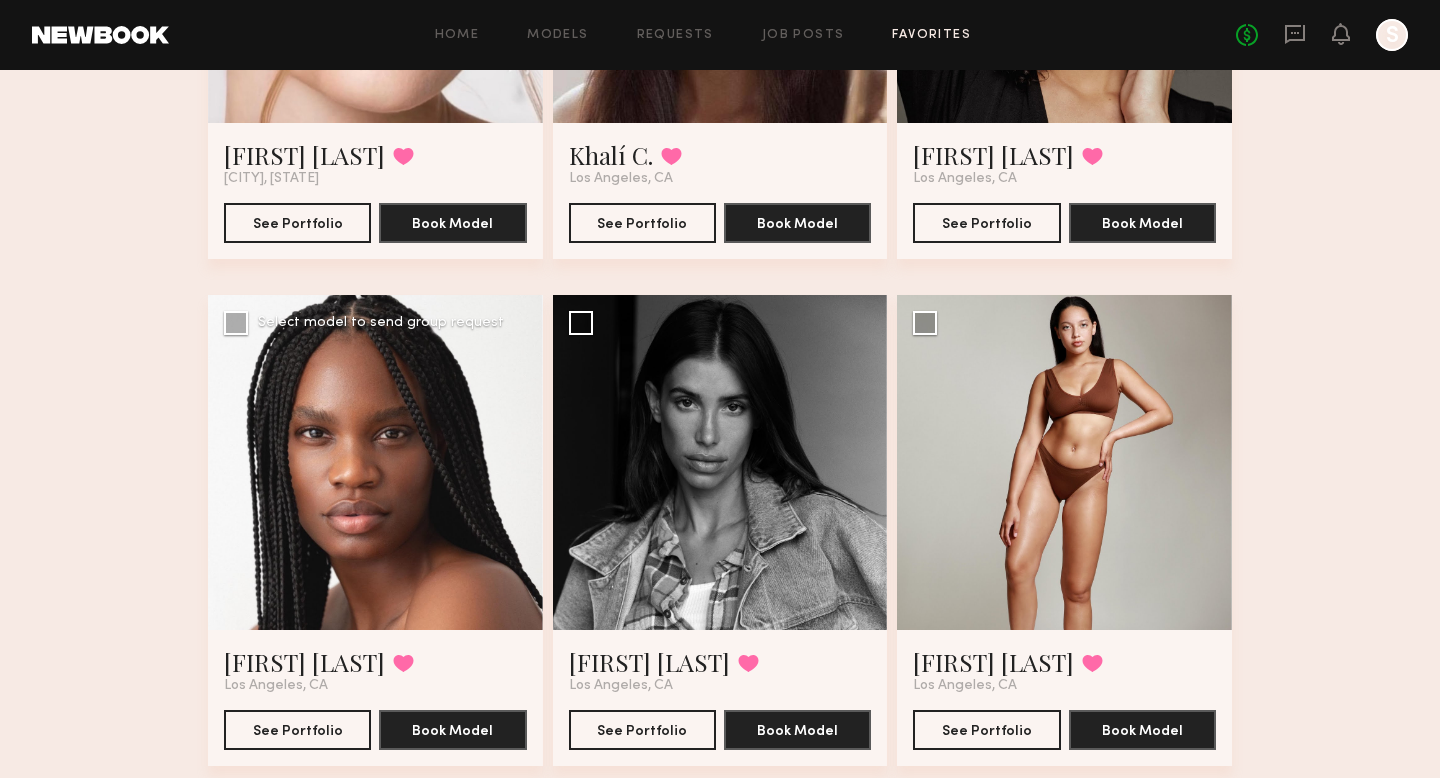 scroll, scrollTop: 1578, scrollLeft: 0, axis: vertical 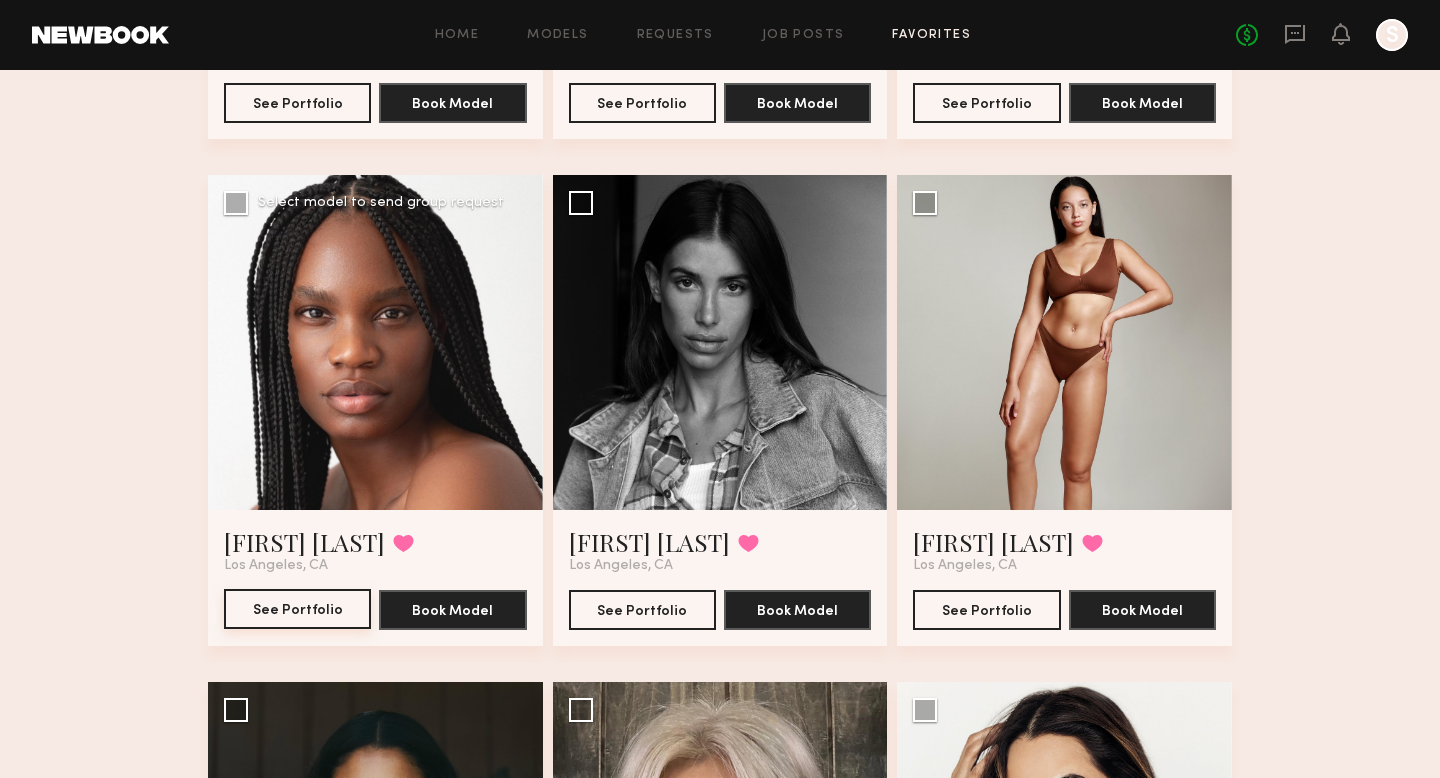 click on "See Portfolio" 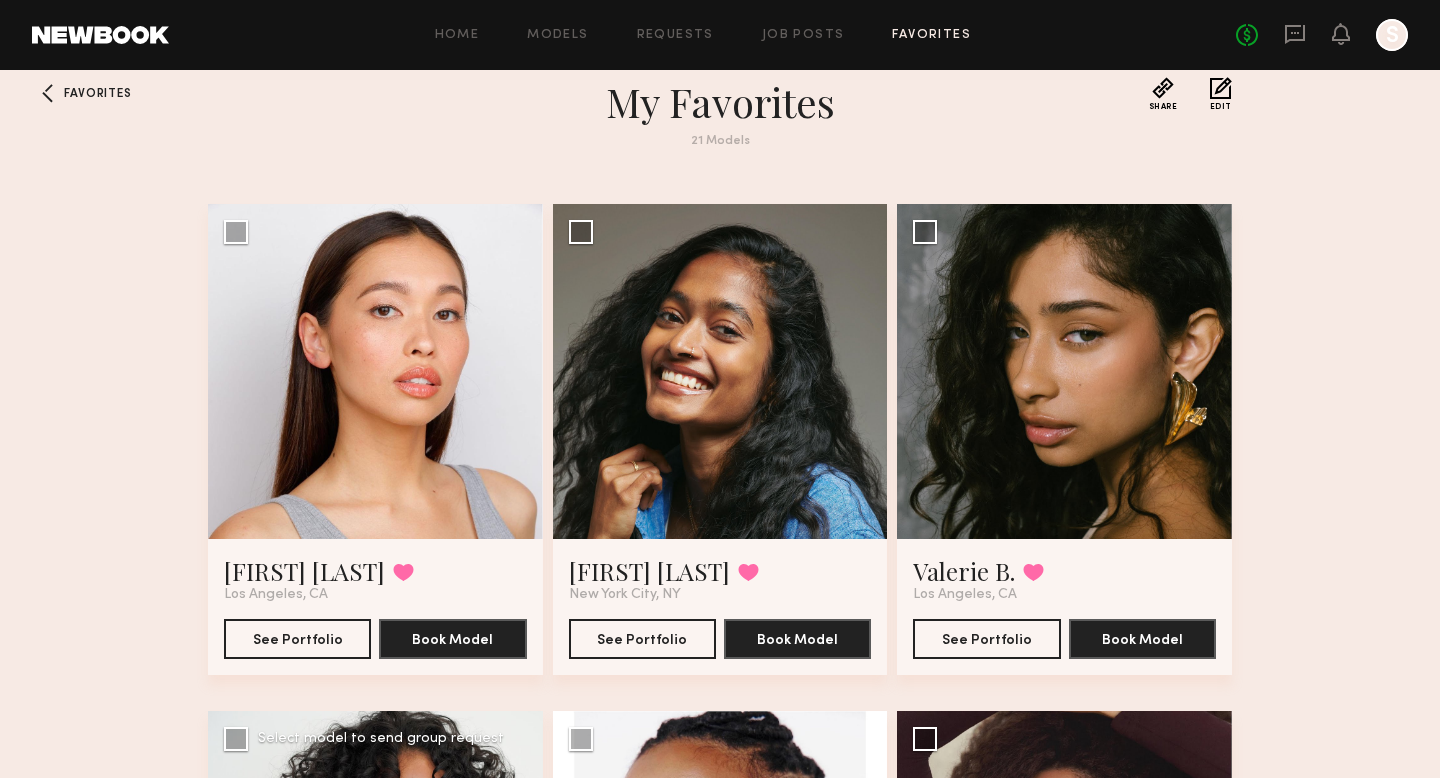 scroll, scrollTop: 0, scrollLeft: 0, axis: both 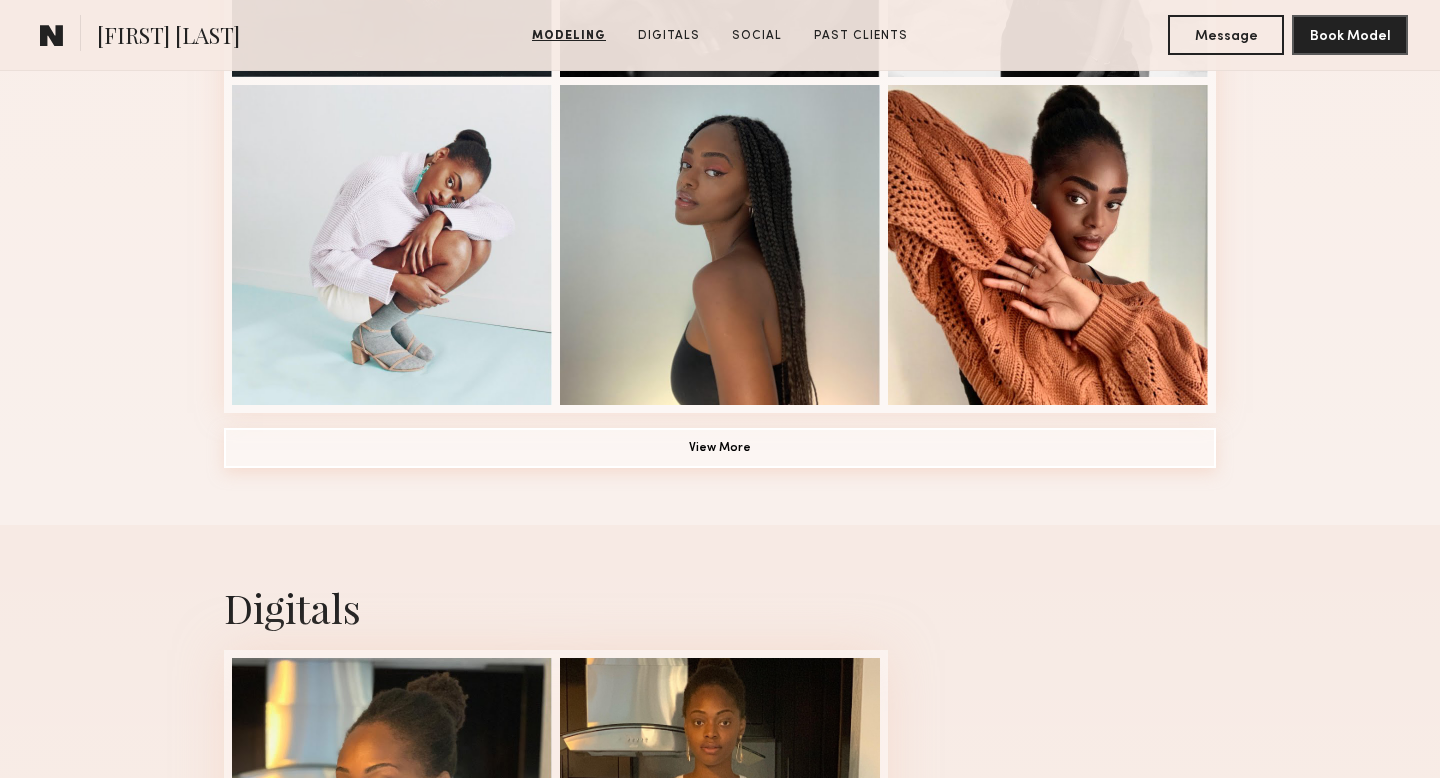 click on "View More" 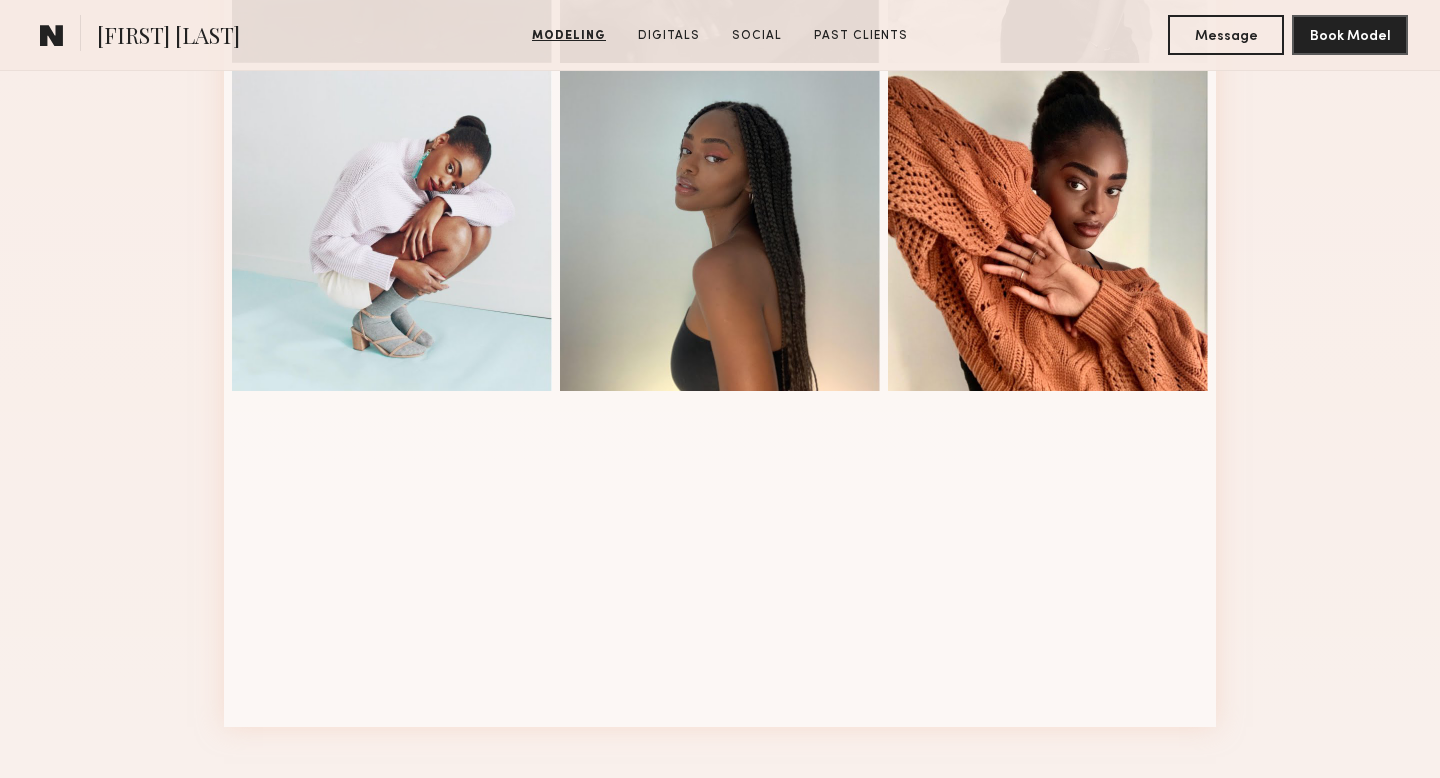 scroll, scrollTop: 1505, scrollLeft: 0, axis: vertical 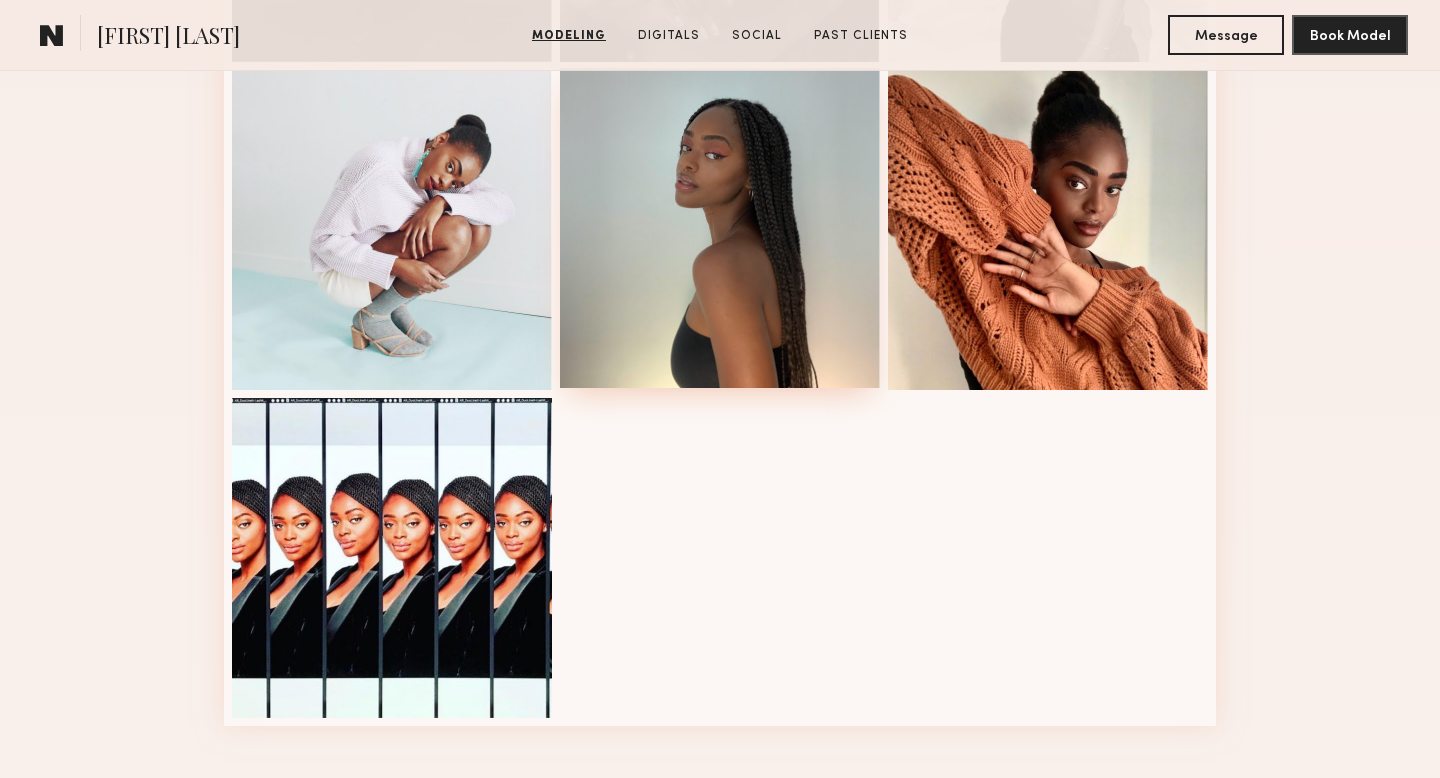click at bounding box center [720, 228] 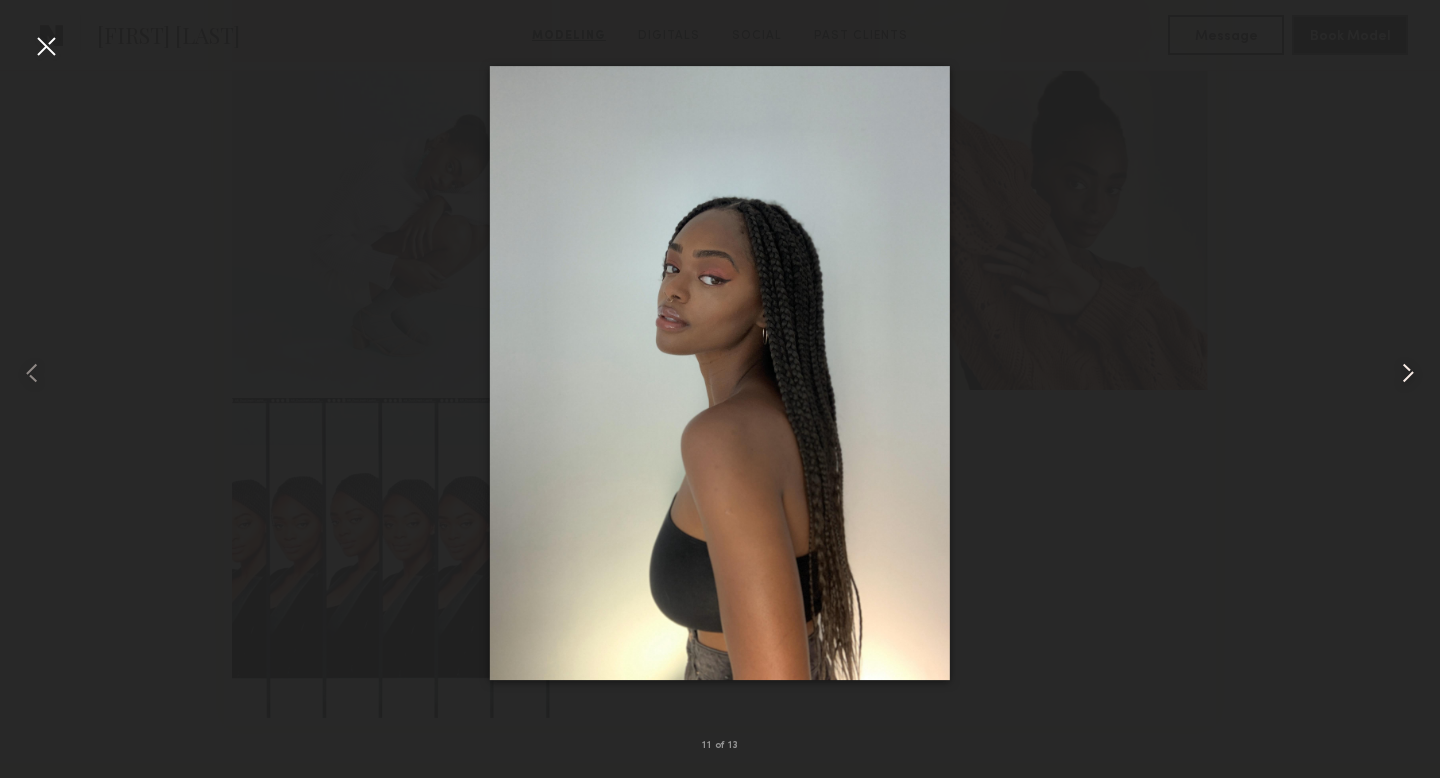 click at bounding box center (1408, 373) 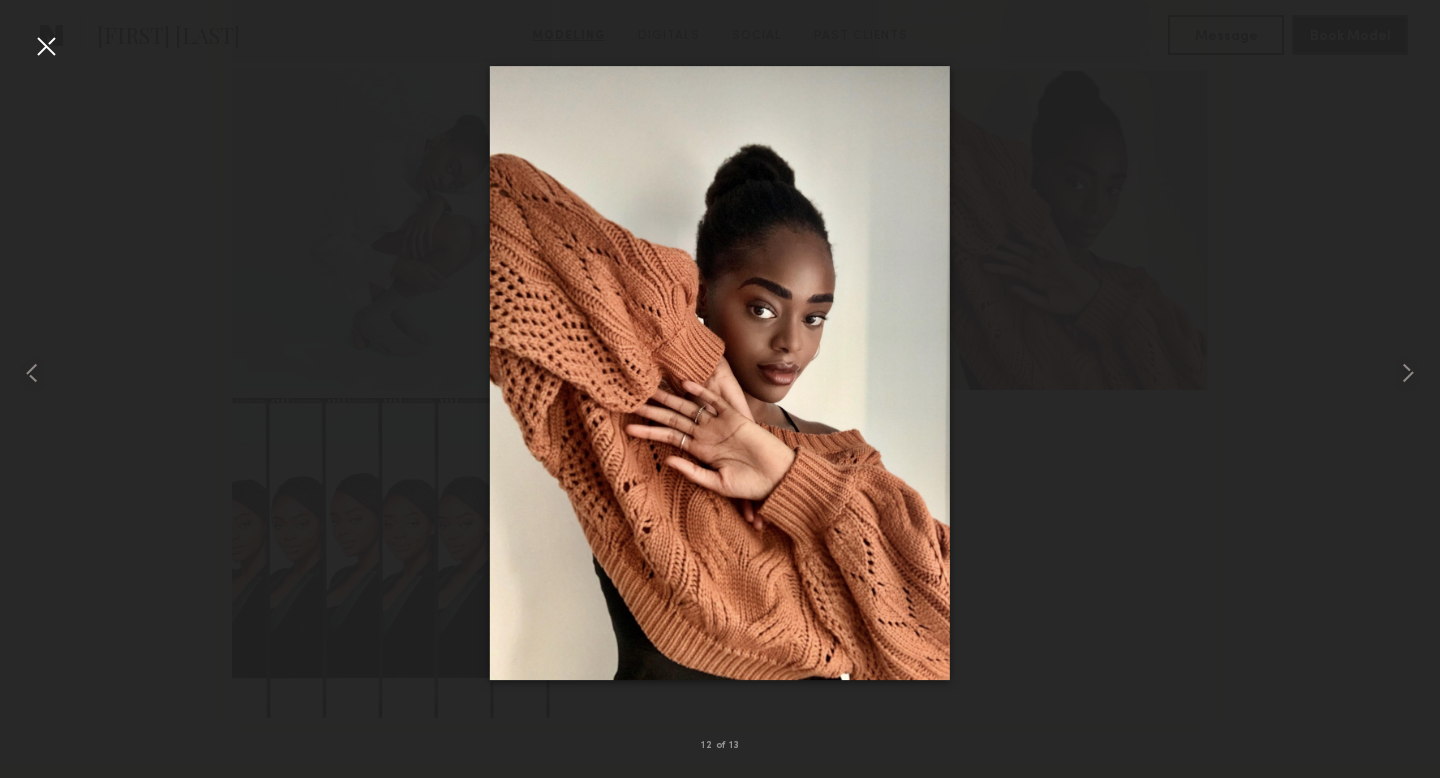 click at bounding box center [720, 373] 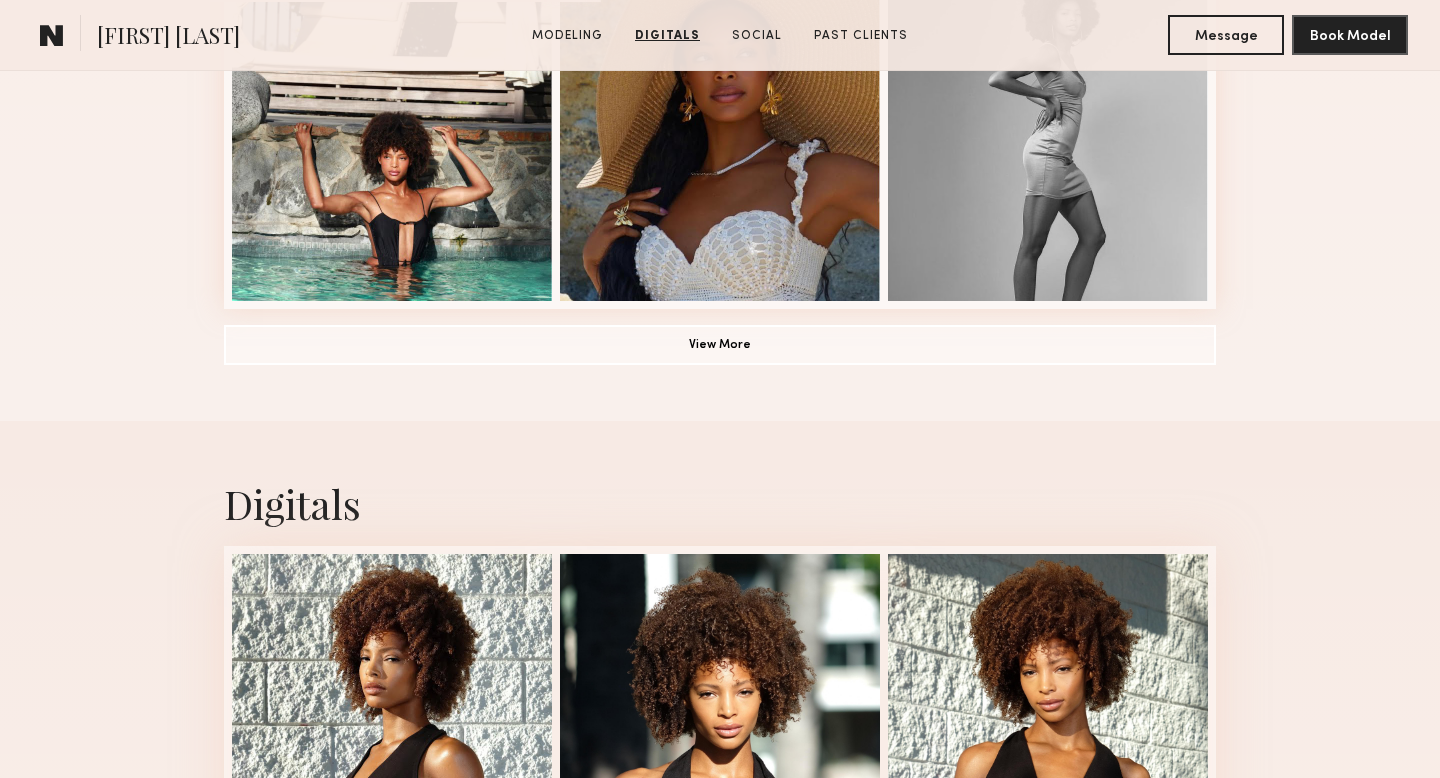 scroll, scrollTop: 1363, scrollLeft: 0, axis: vertical 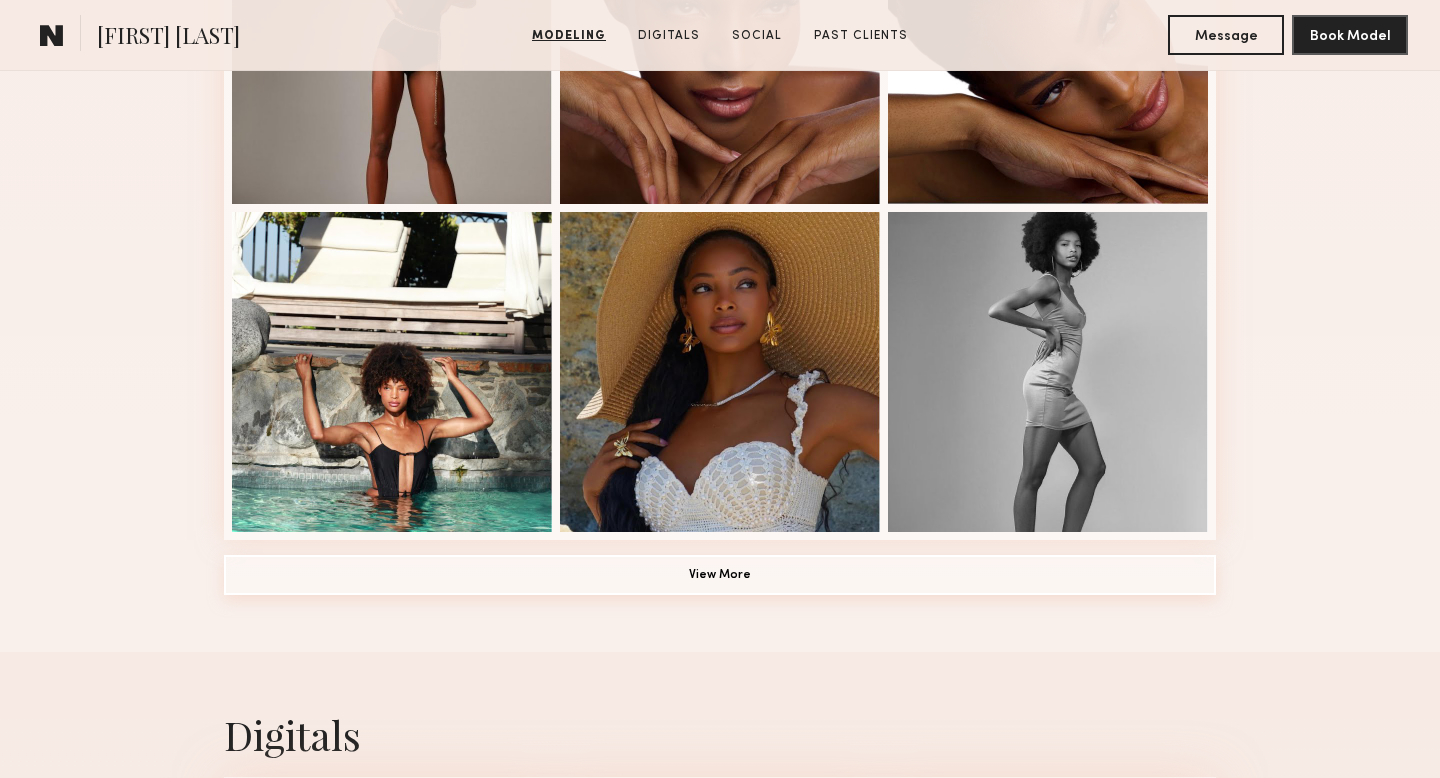 click on "View More" 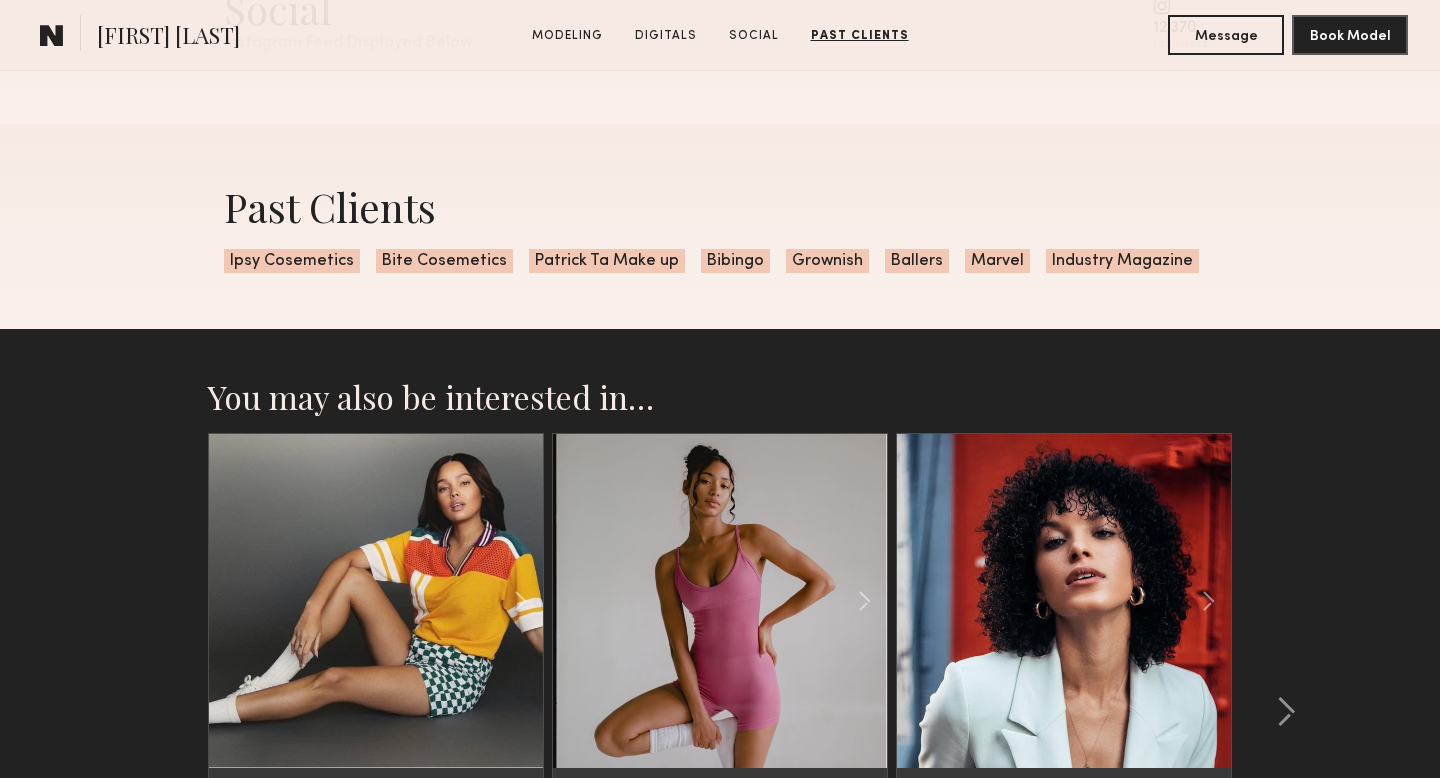 scroll, scrollTop: 4550, scrollLeft: 0, axis: vertical 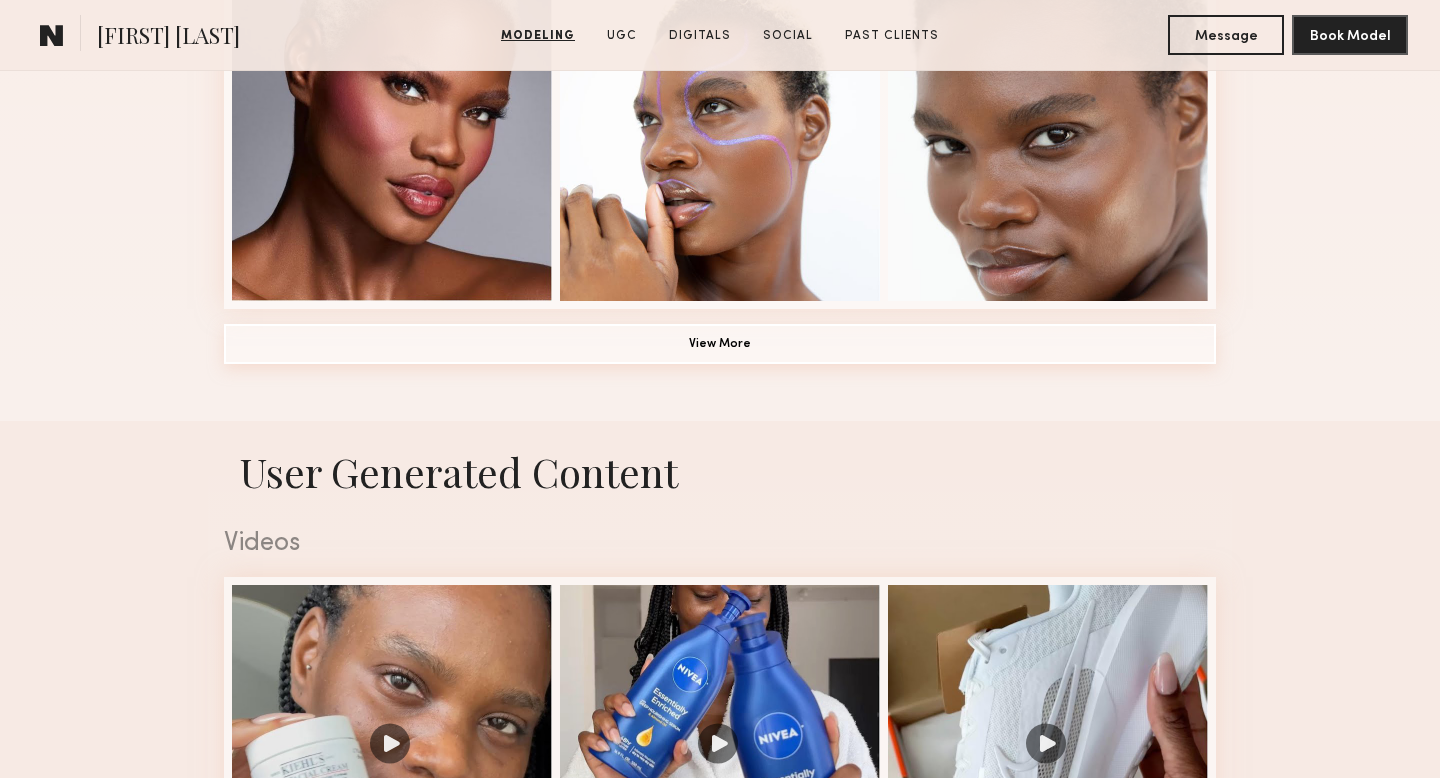 click on "View More" 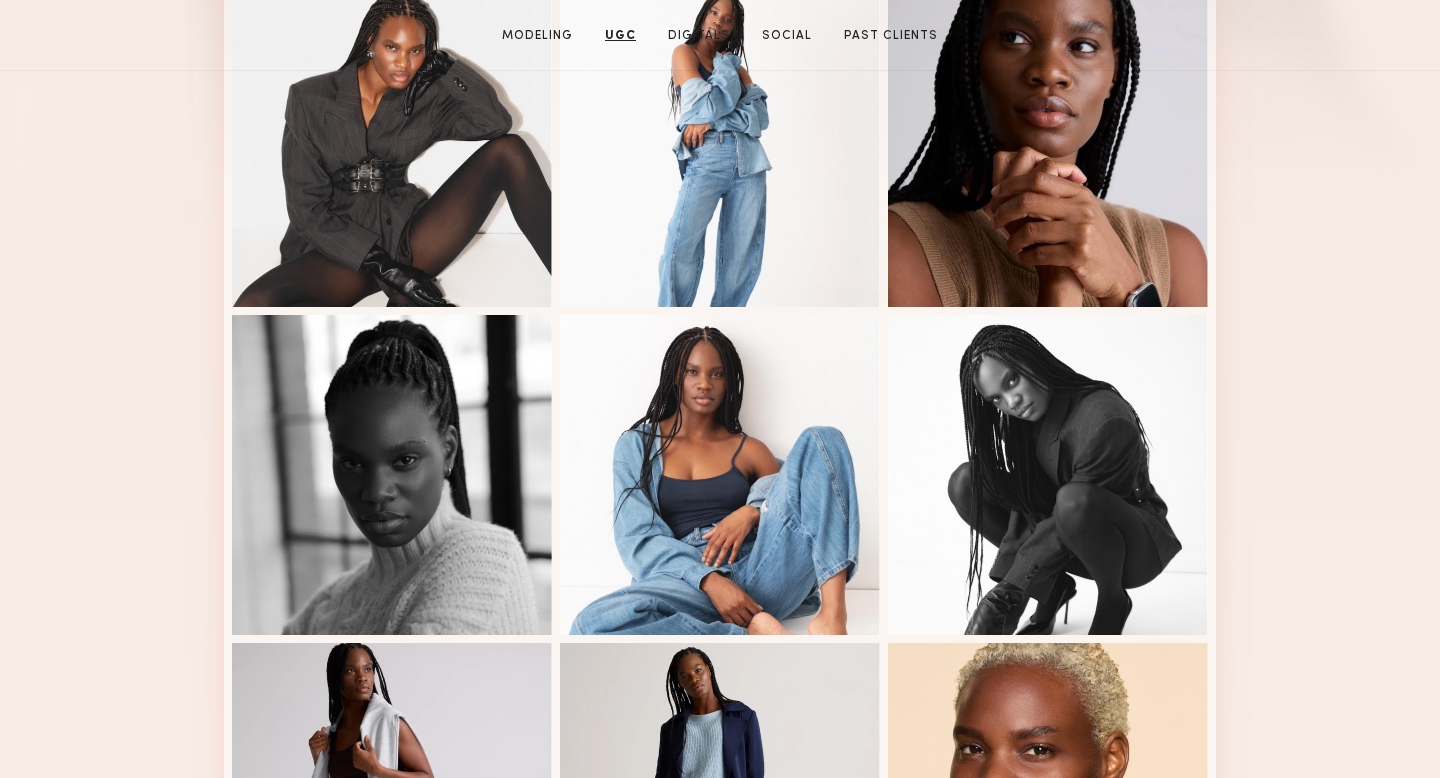 scroll, scrollTop: 0, scrollLeft: 0, axis: both 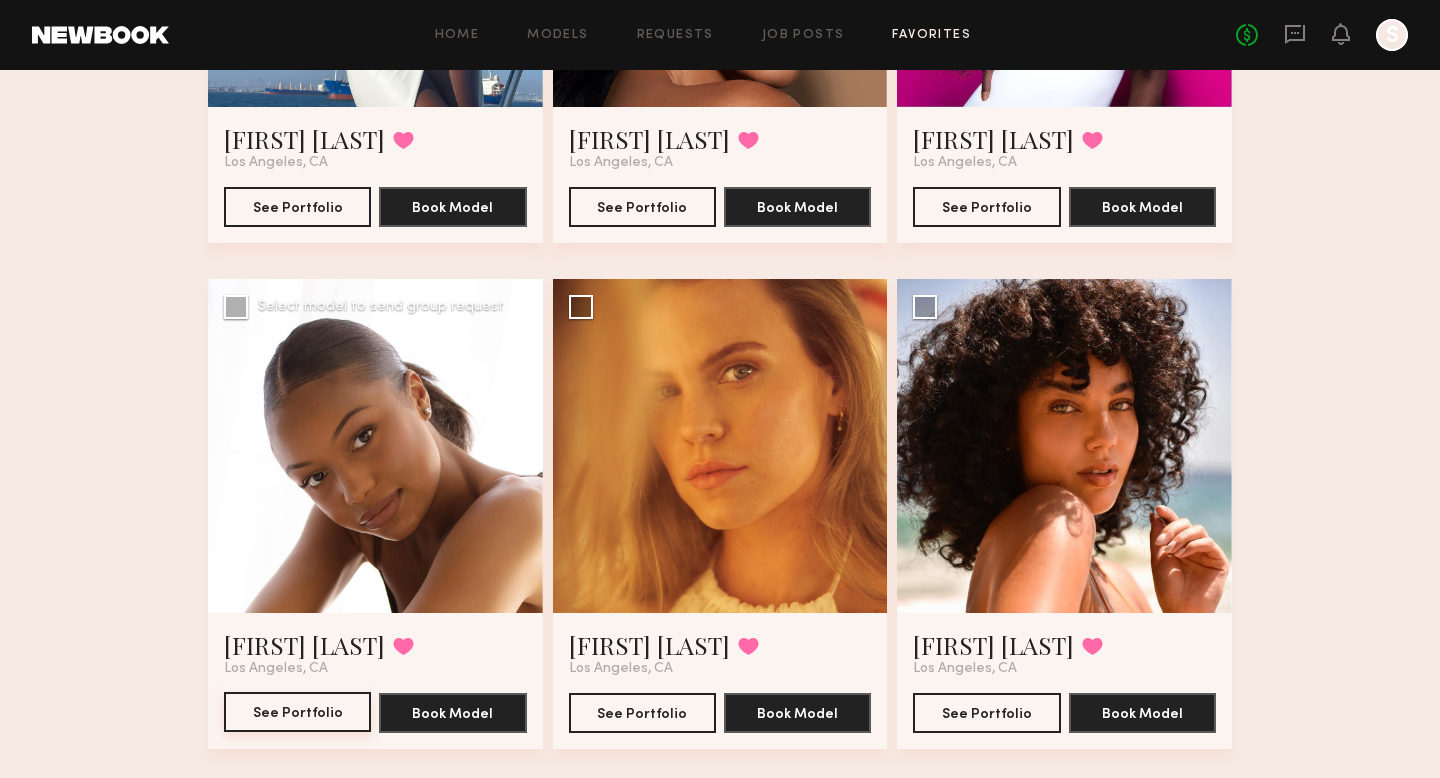 click on "See Portfolio" 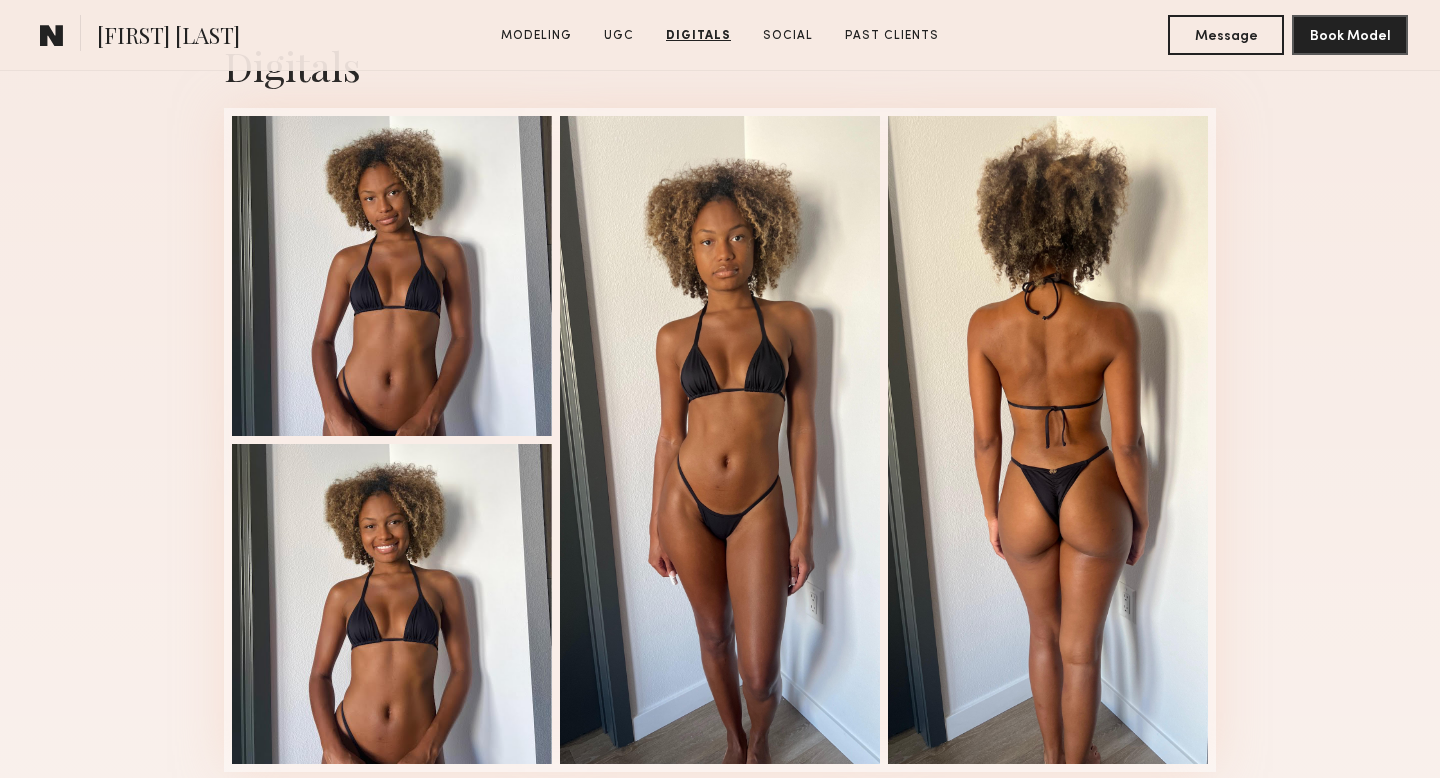 scroll, scrollTop: 2944, scrollLeft: 0, axis: vertical 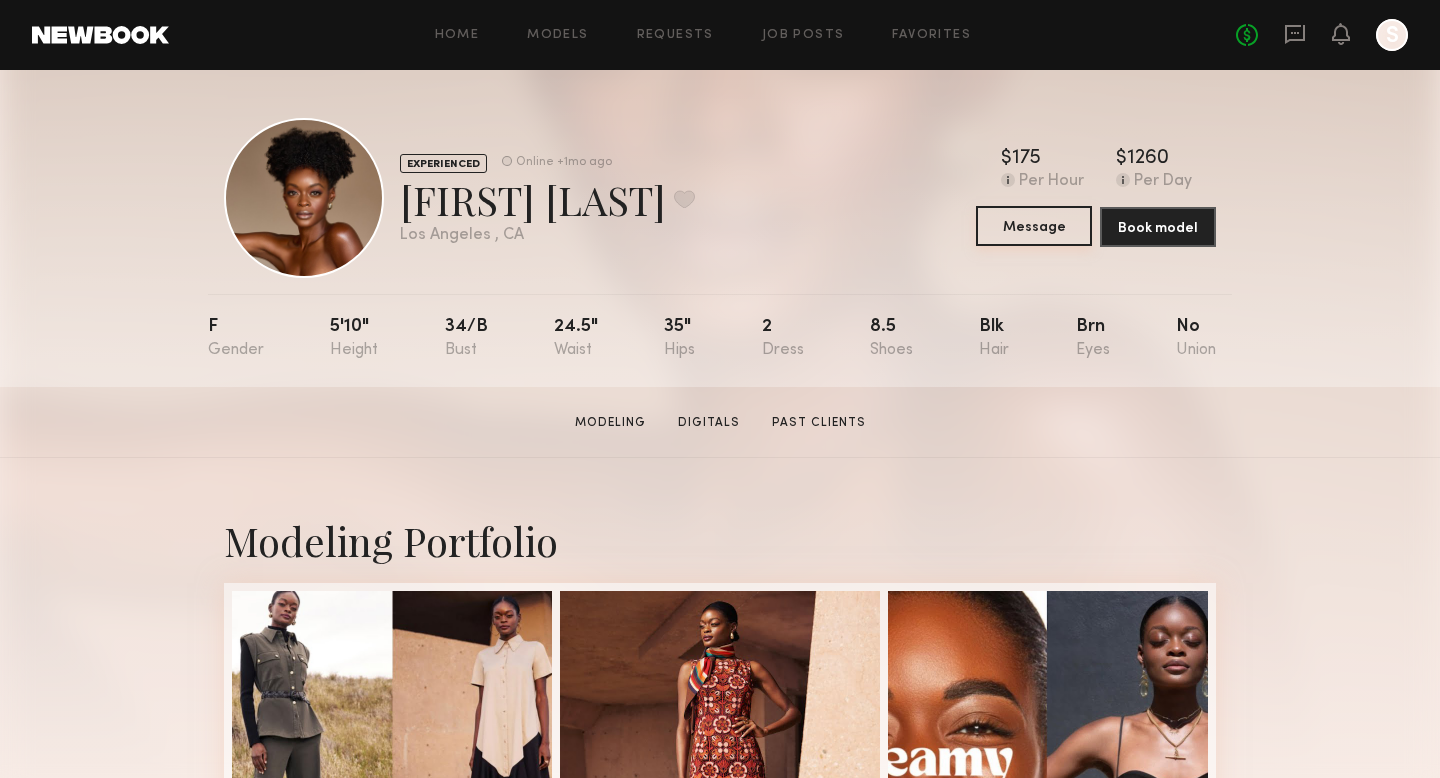 click on "Message" 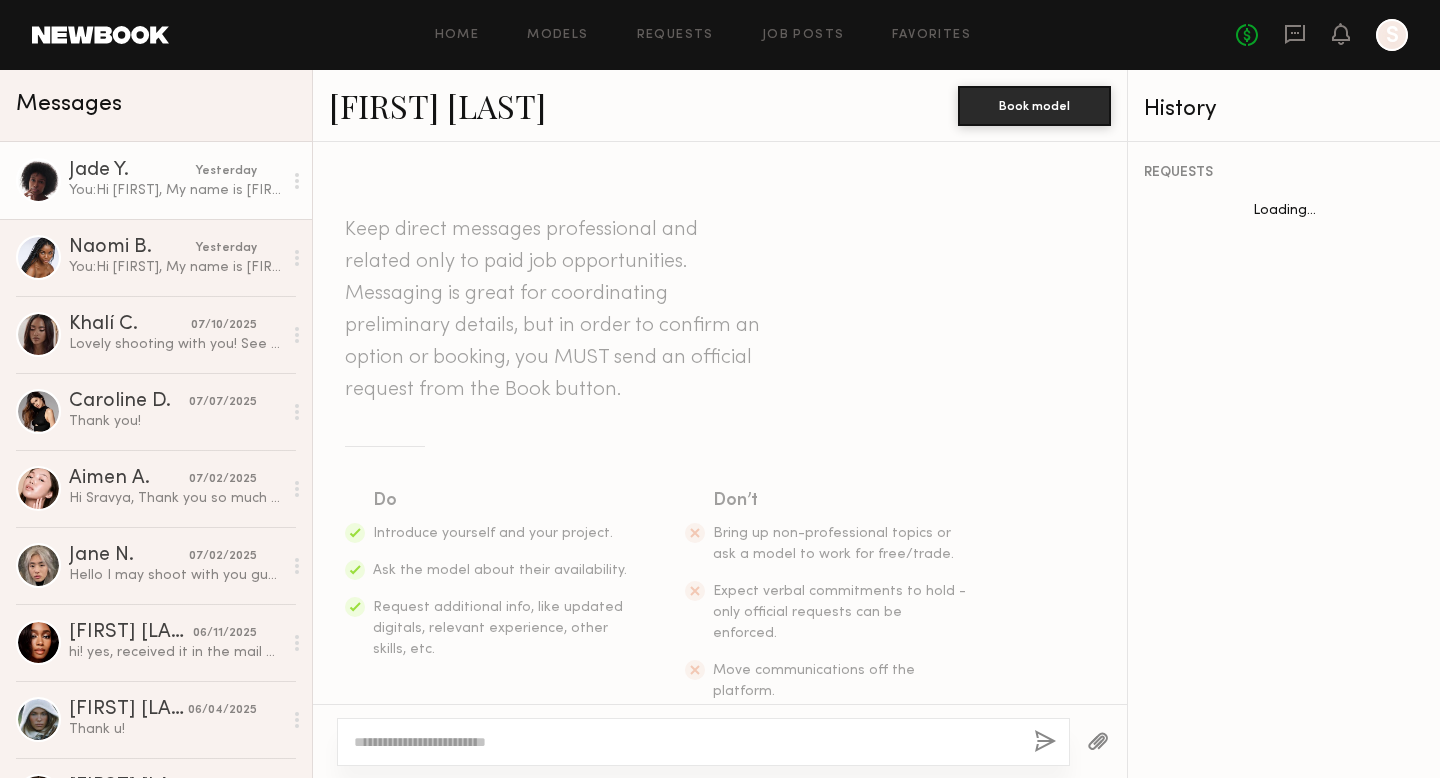 click on "You:  Hi Jade,
My name is Sravya, I am the founder of Mango People. We are a LA based clean beauty brand that's sold at Sephora. I apologize for the last minute request, but are you available for a quick one hour shoot tomorrow at 11AM? Please let me know within the hour if you are. It will be in West Hollywood. The shoot is for our new launch." 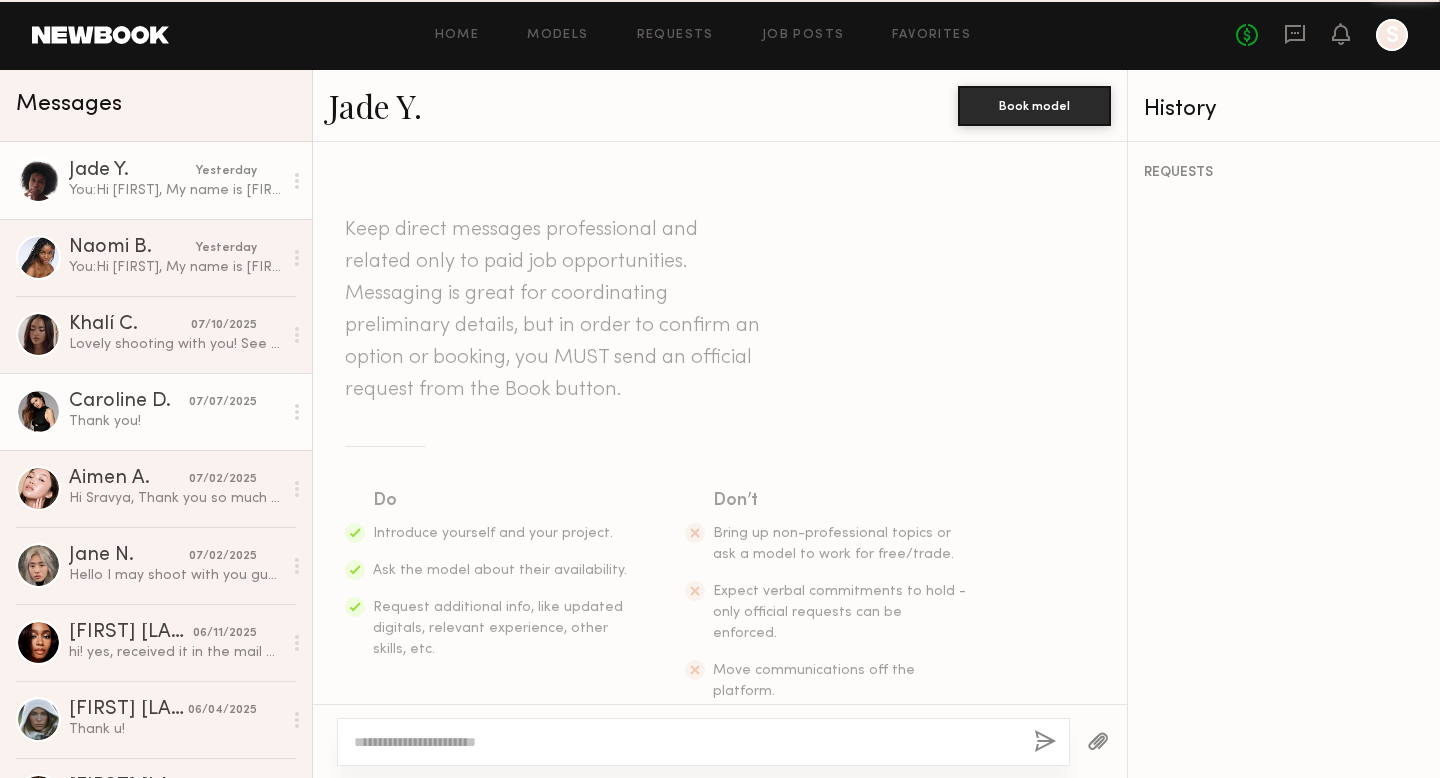 scroll, scrollTop: 439, scrollLeft: 0, axis: vertical 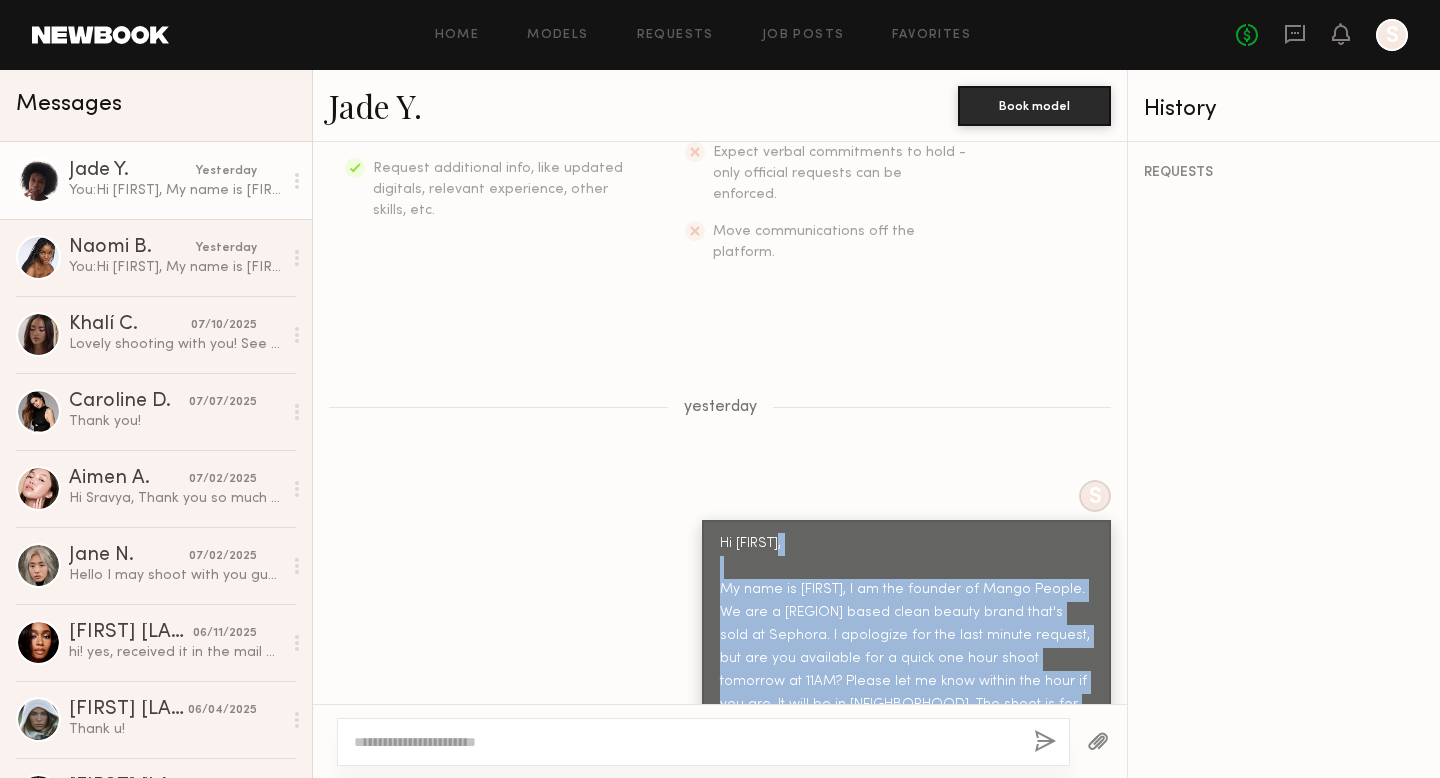 drag, startPoint x: 717, startPoint y: 551, endPoint x: 1032, endPoint y: 702, distance: 349.3222 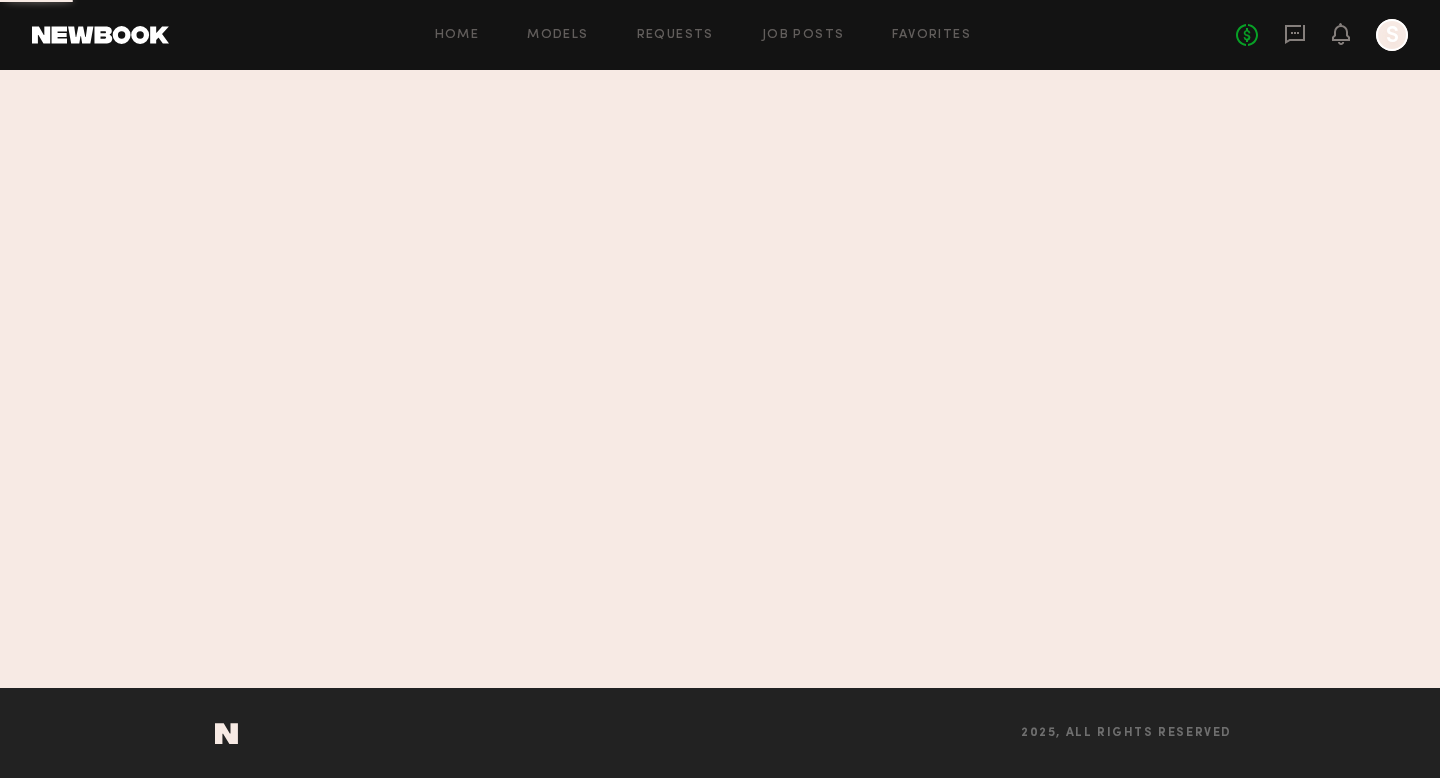 scroll, scrollTop: 0, scrollLeft: 0, axis: both 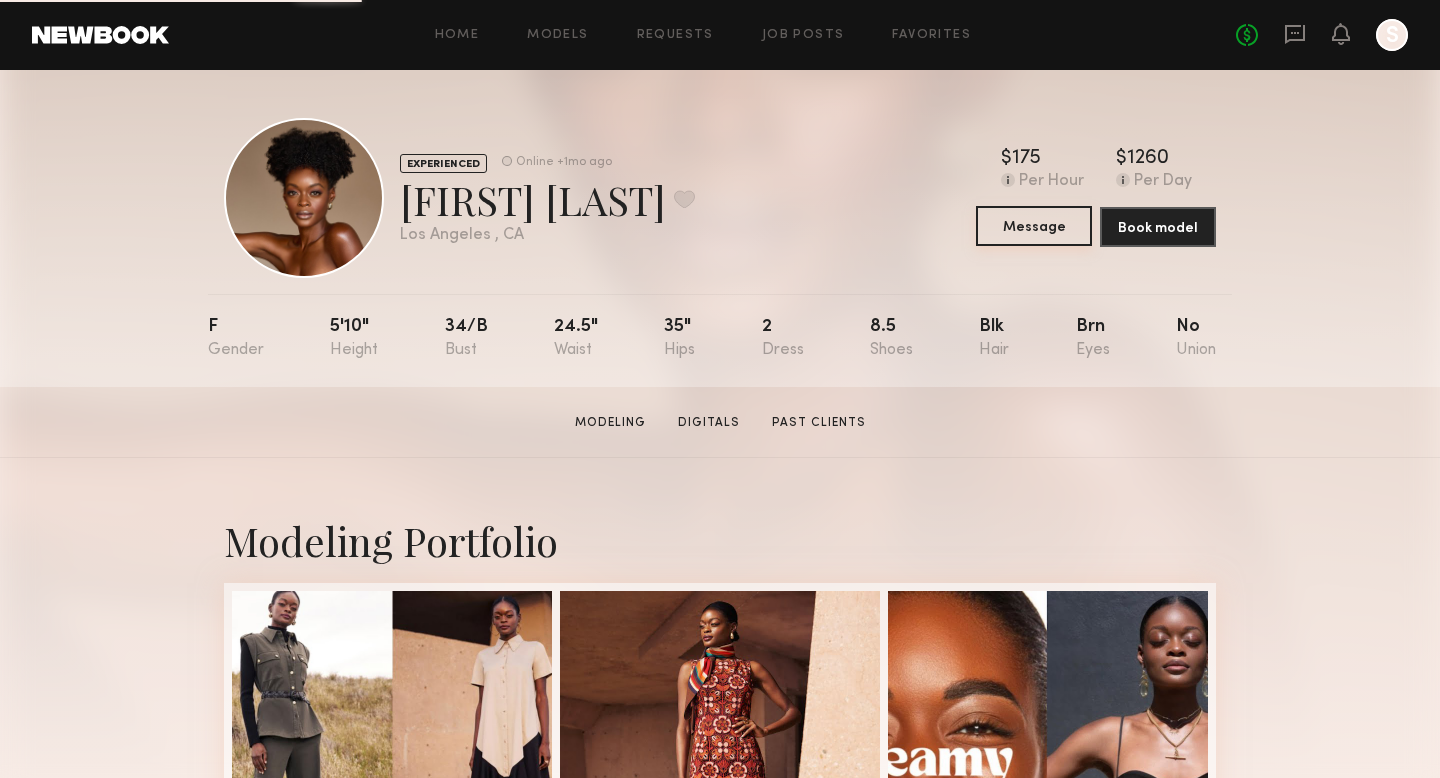click on "Message" 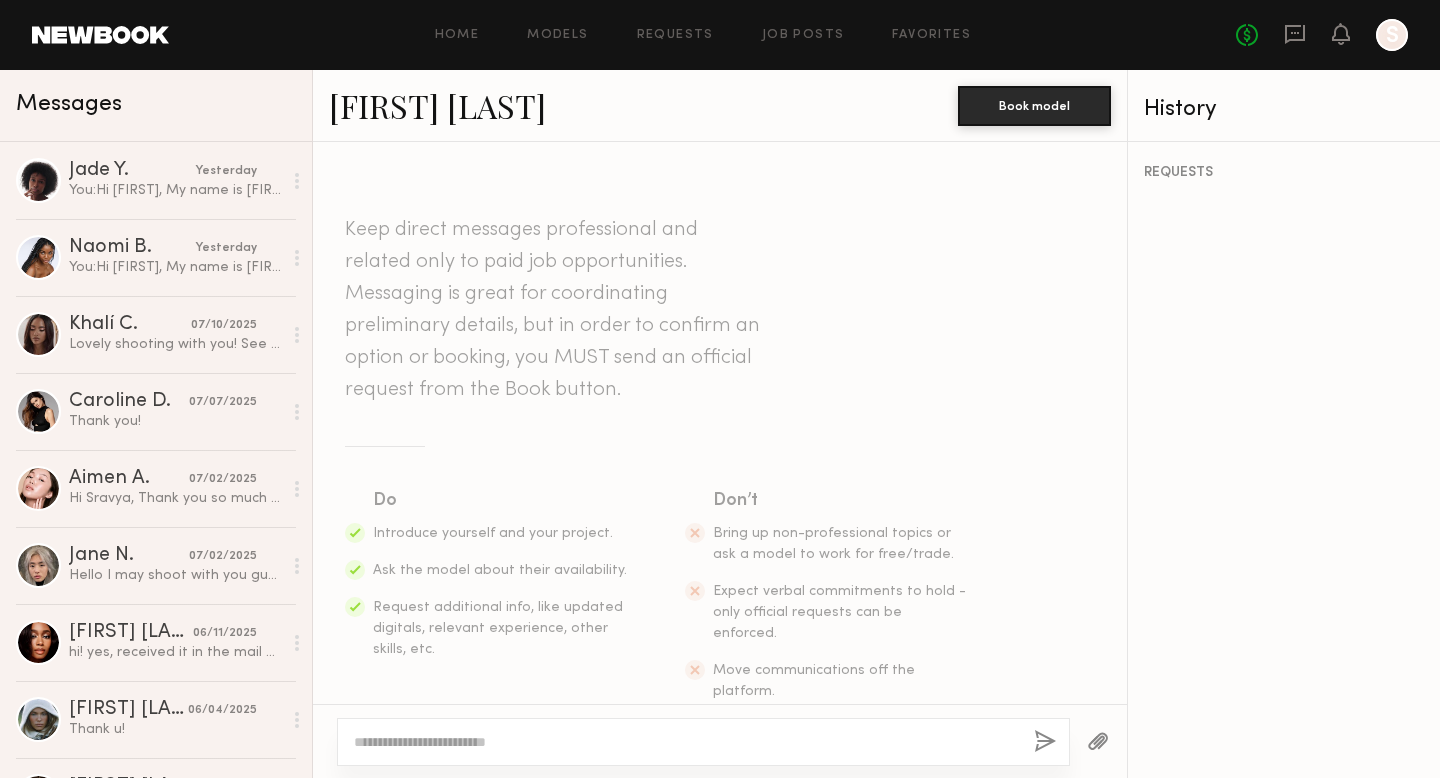 click 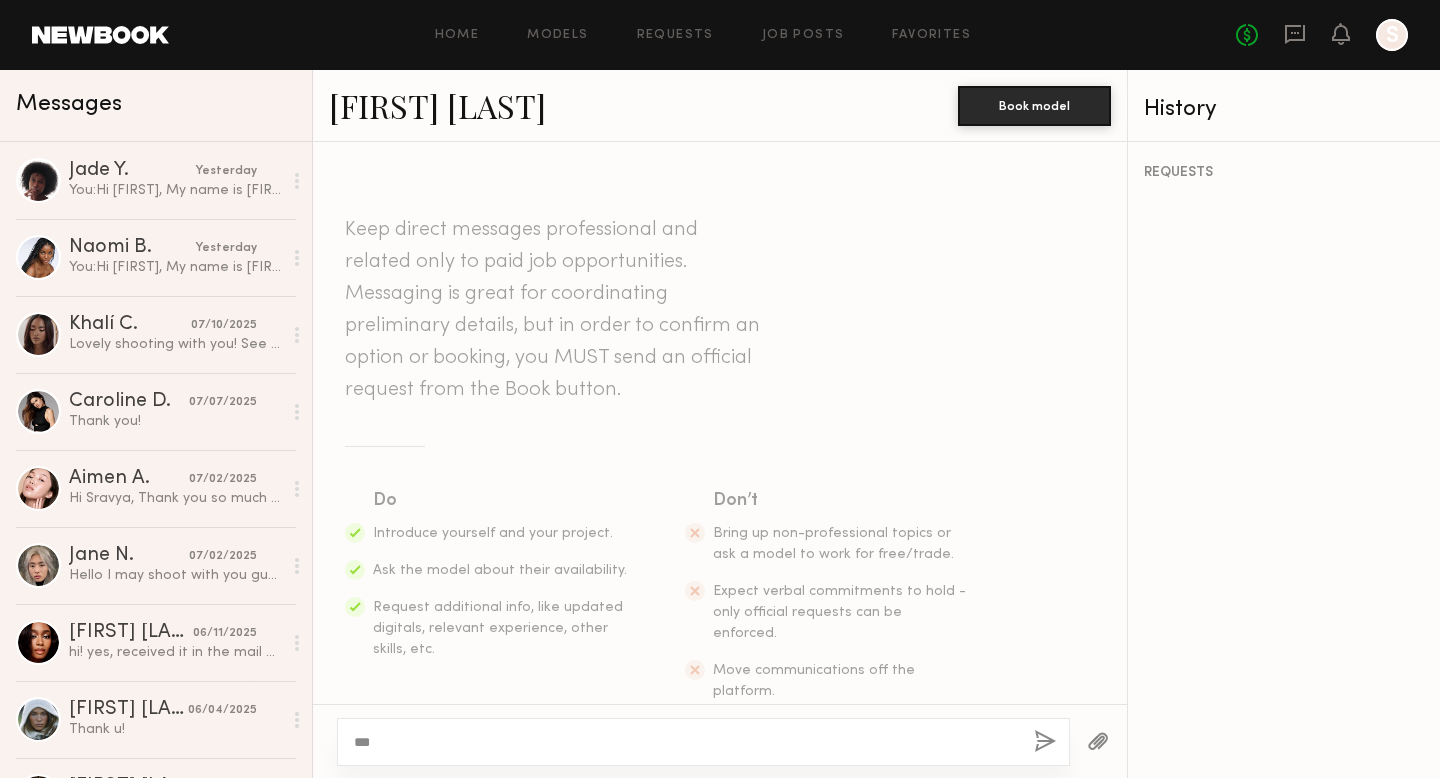 click on "**" 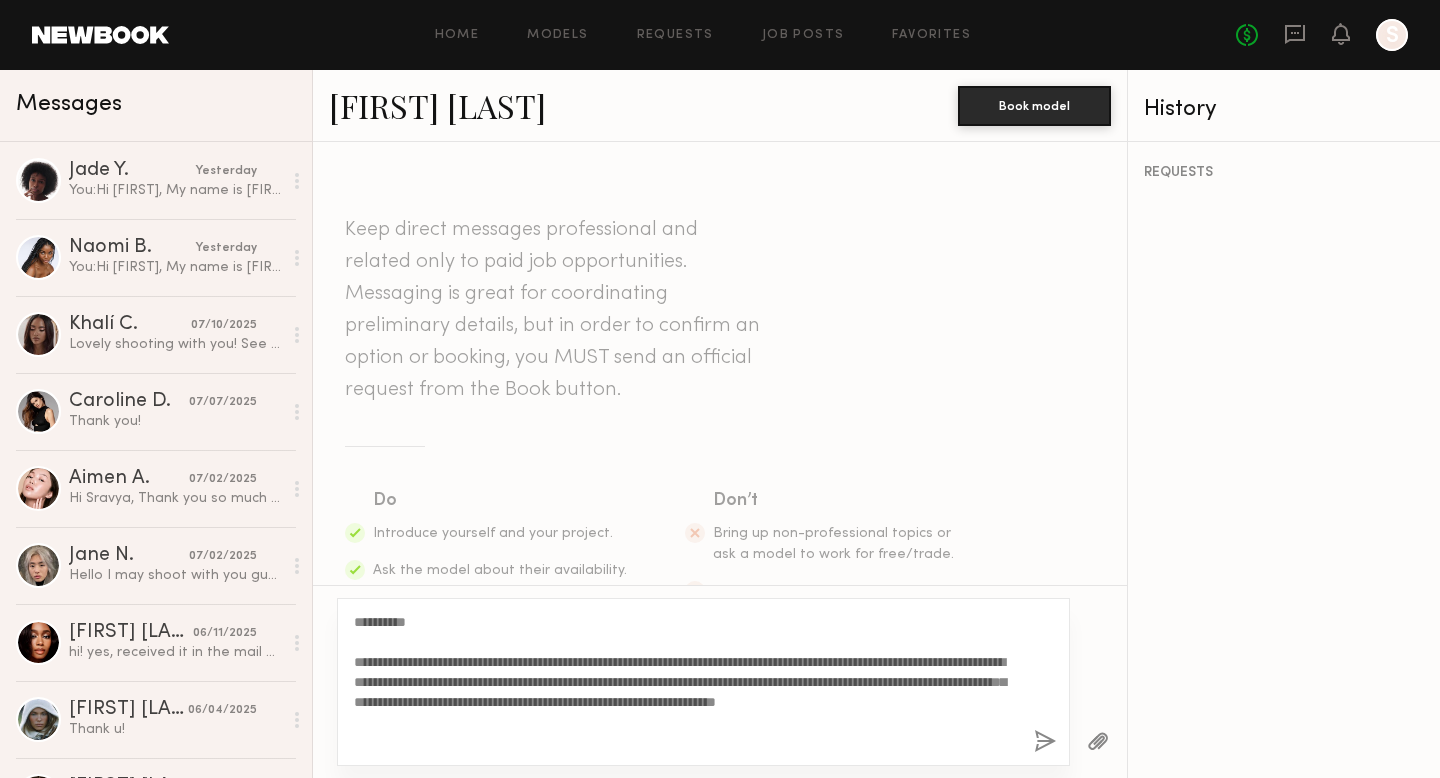 type on "**********" 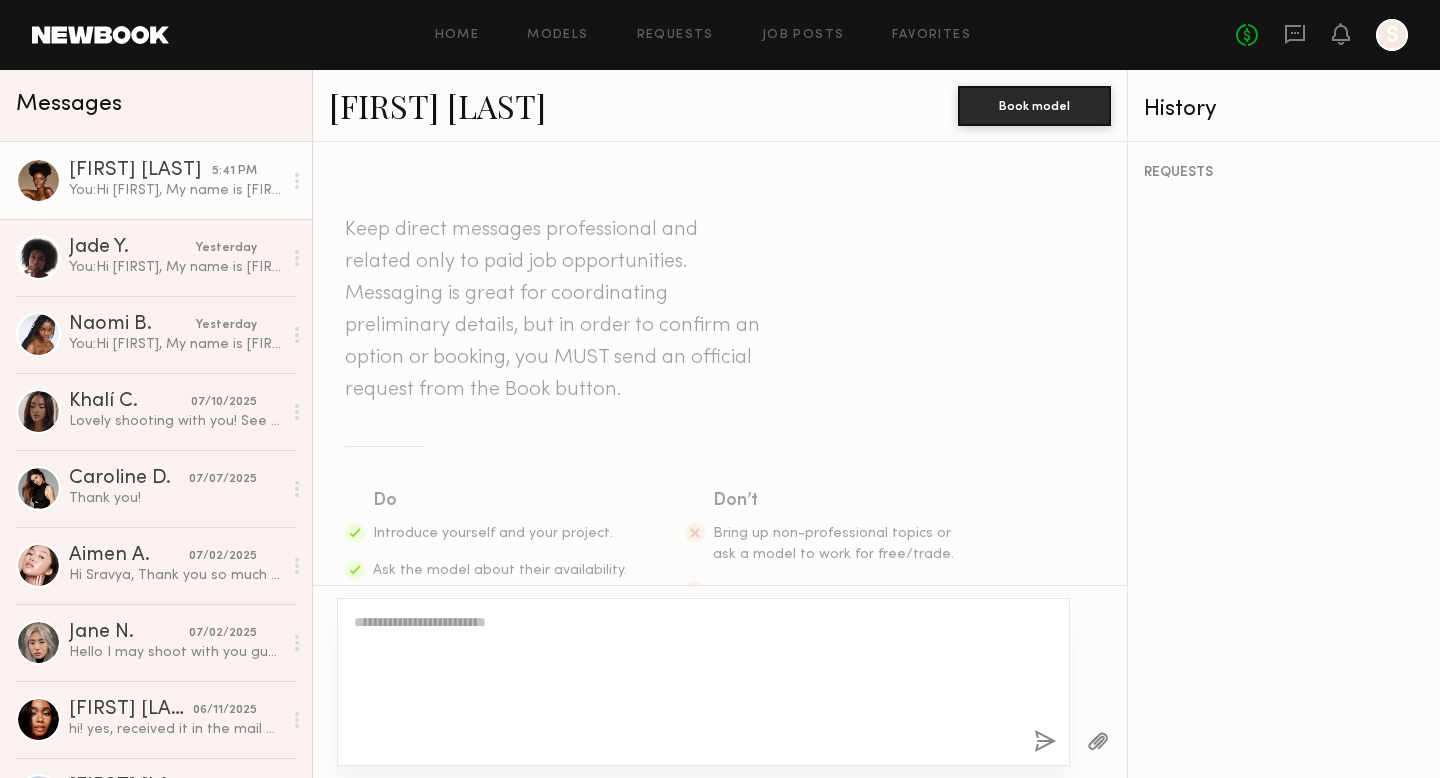 scroll, scrollTop: 439, scrollLeft: 0, axis: vertical 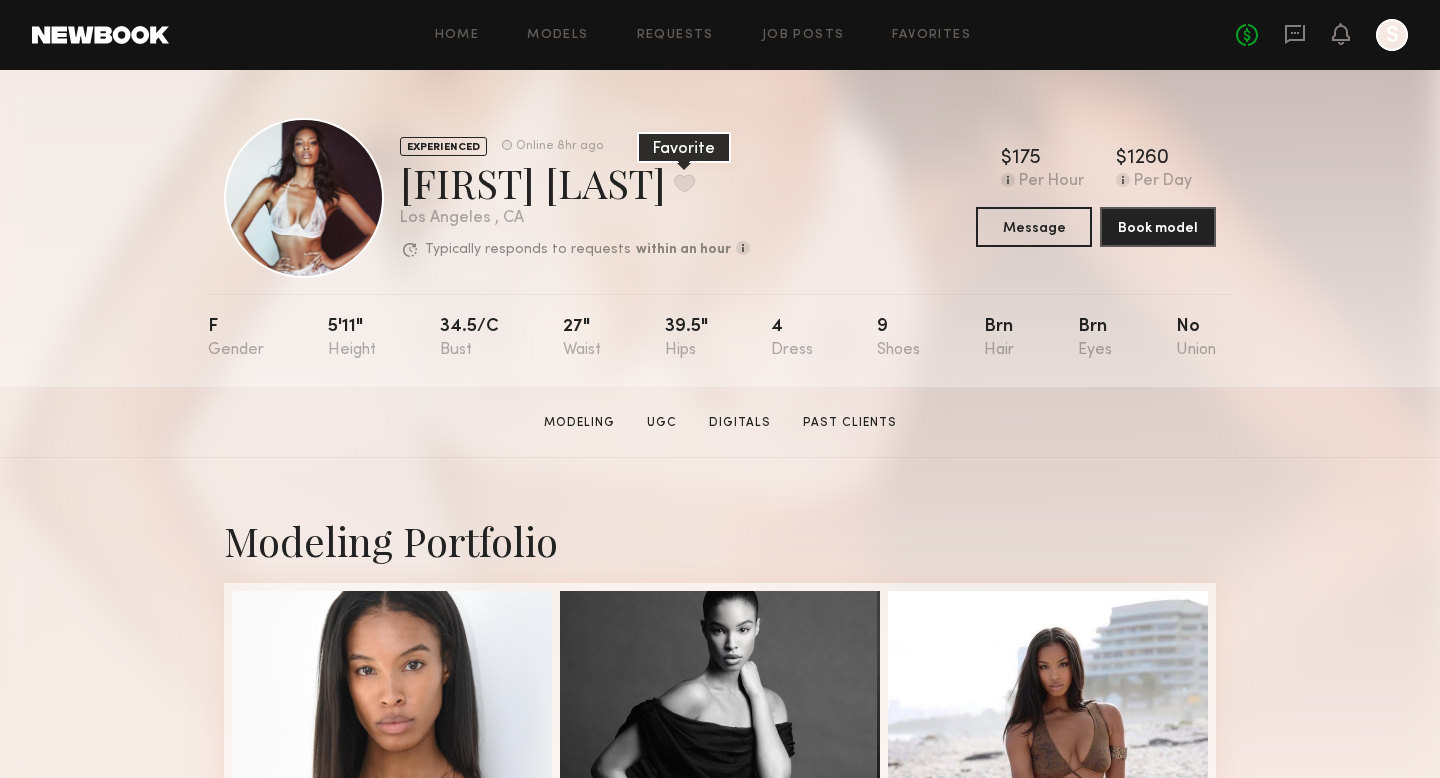 click 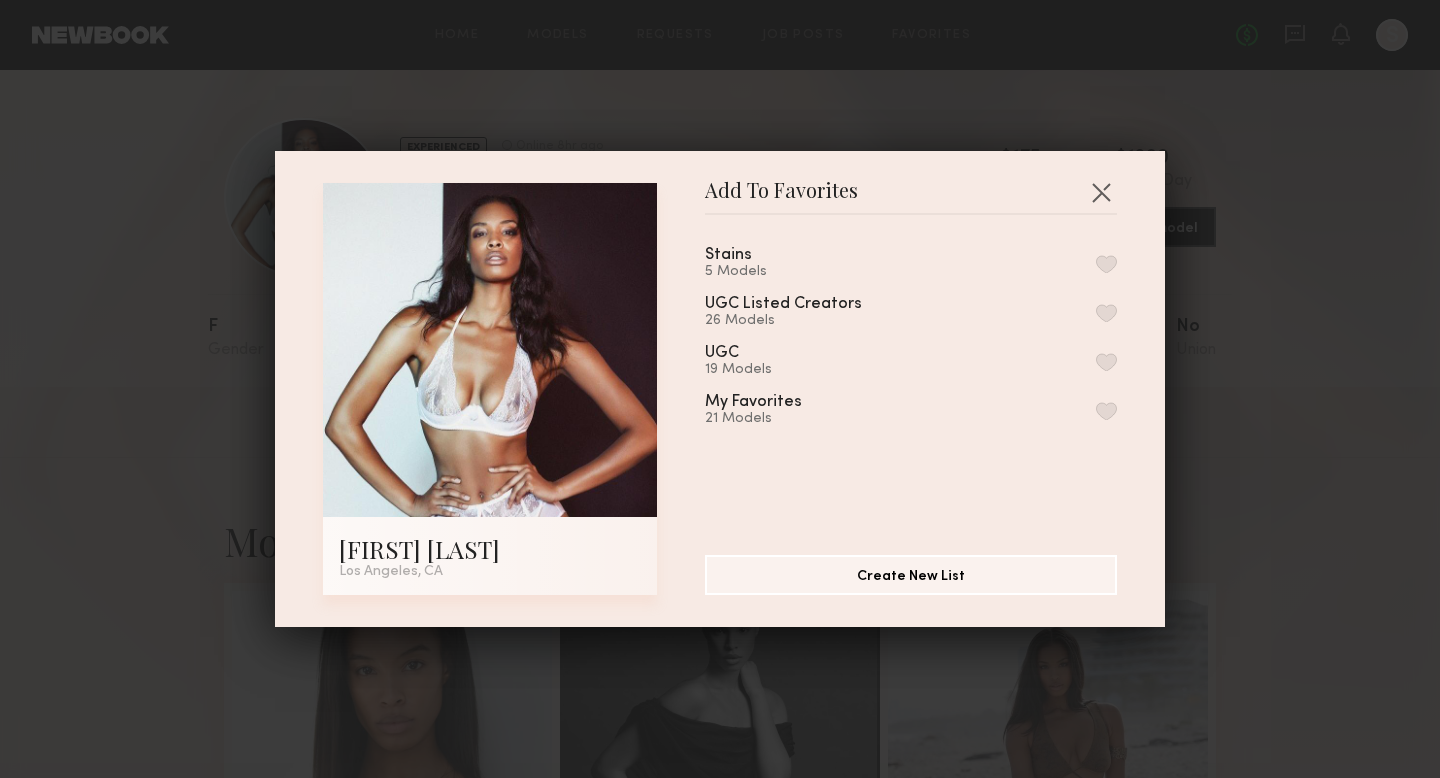click at bounding box center (1106, 313) 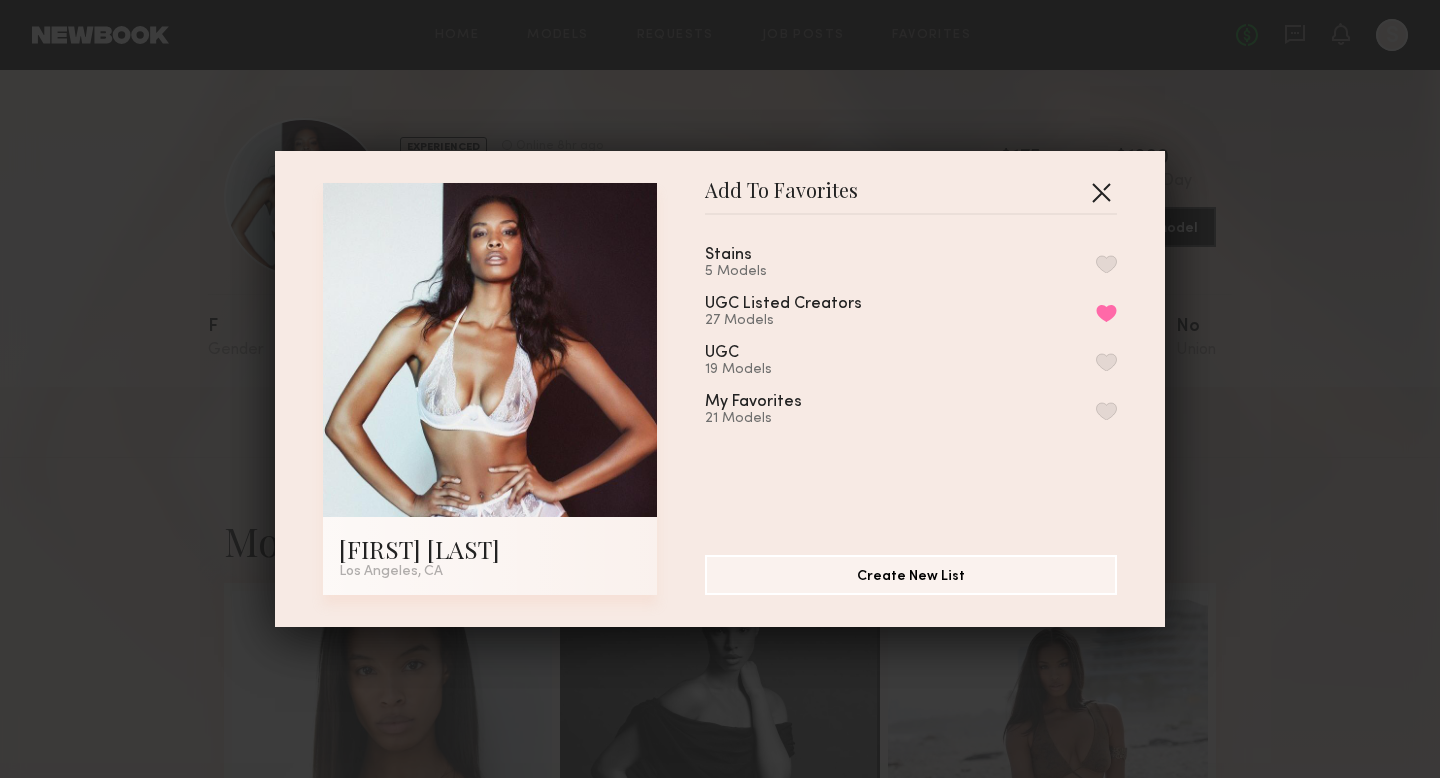 click at bounding box center (1101, 192) 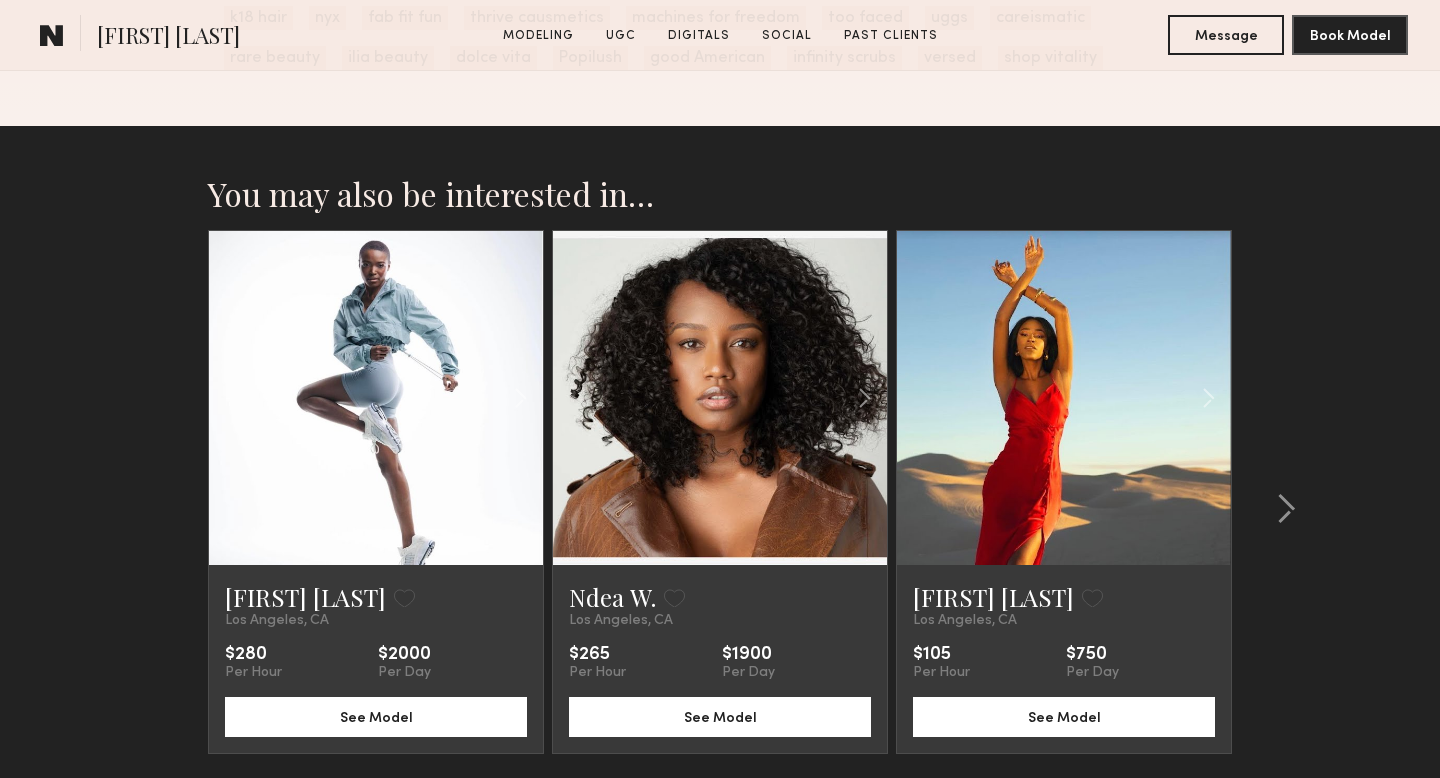 scroll, scrollTop: 7085, scrollLeft: 0, axis: vertical 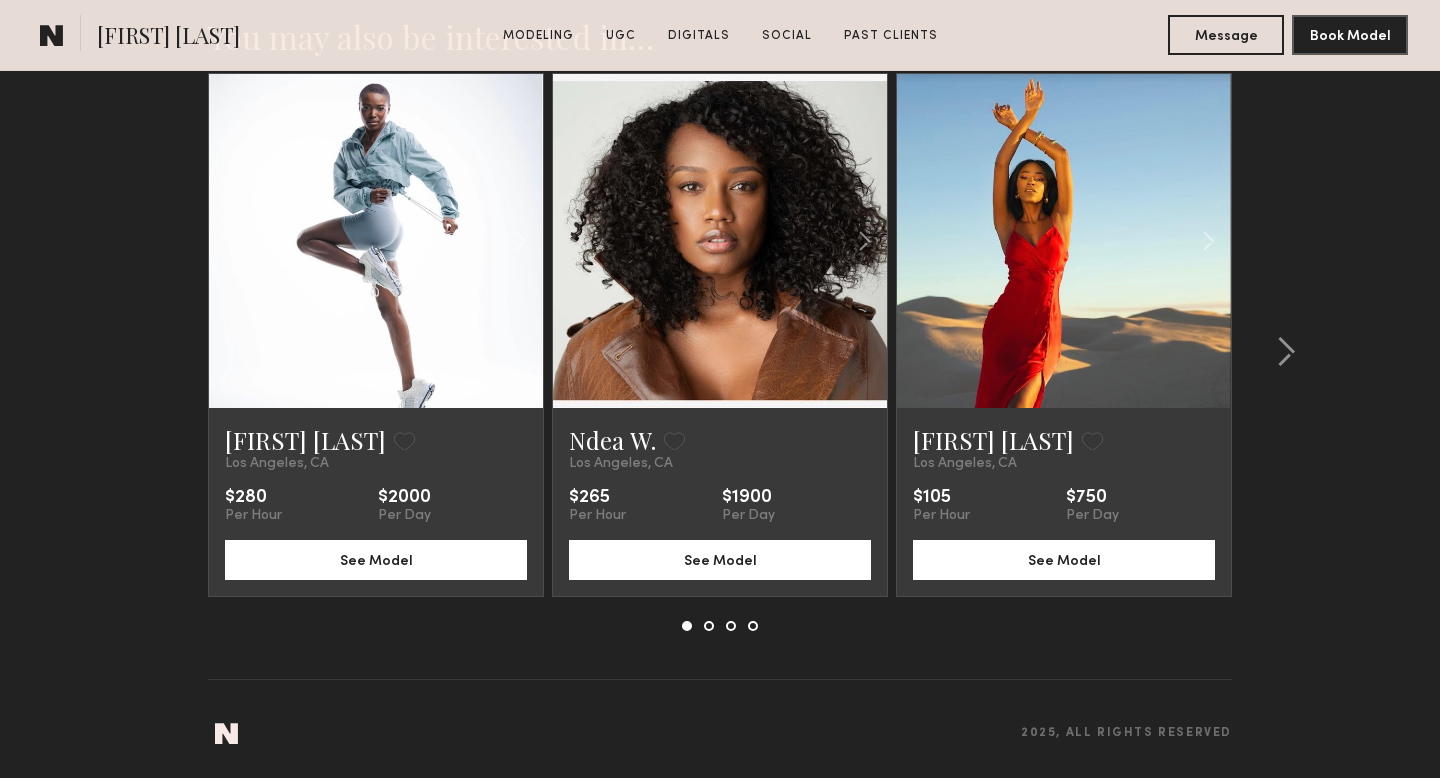 click 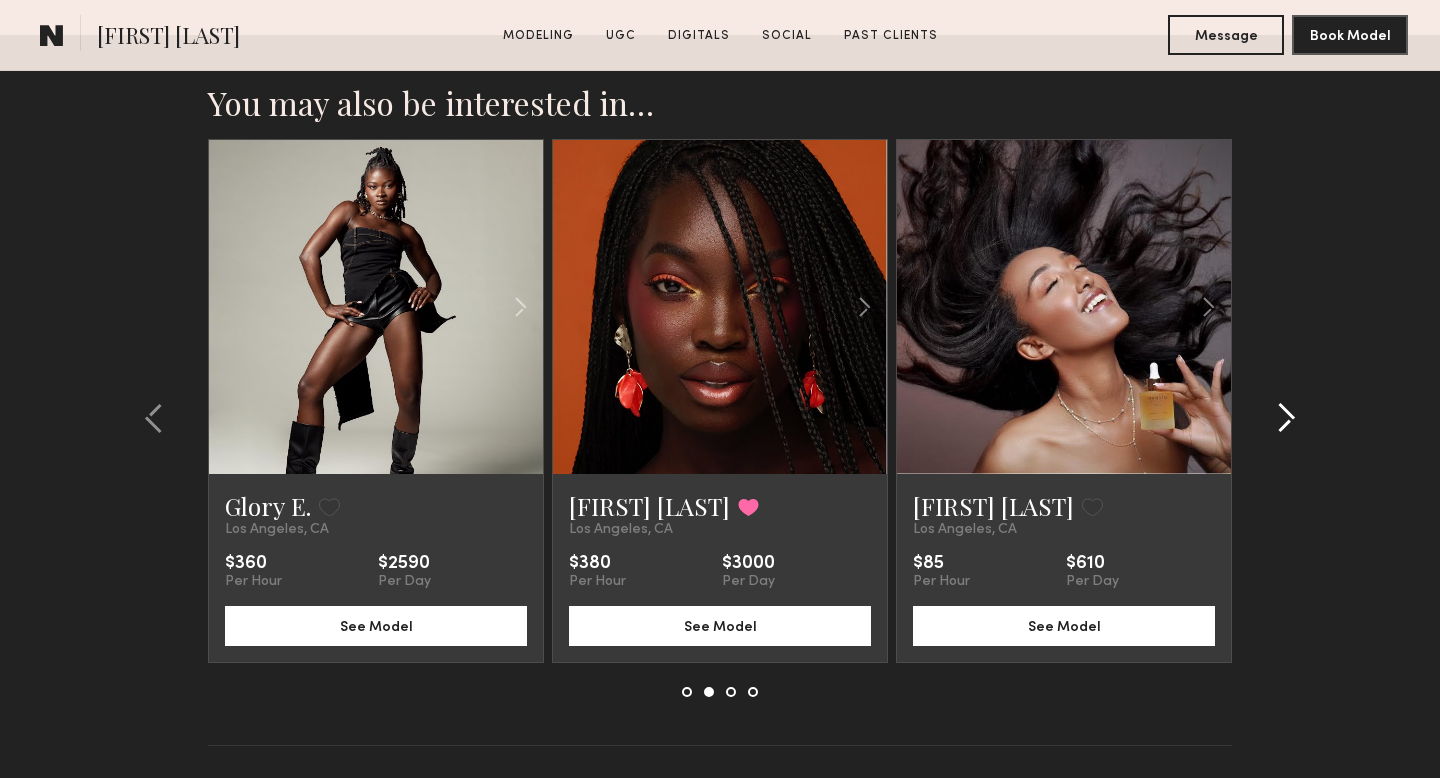 scroll, scrollTop: 7003, scrollLeft: 0, axis: vertical 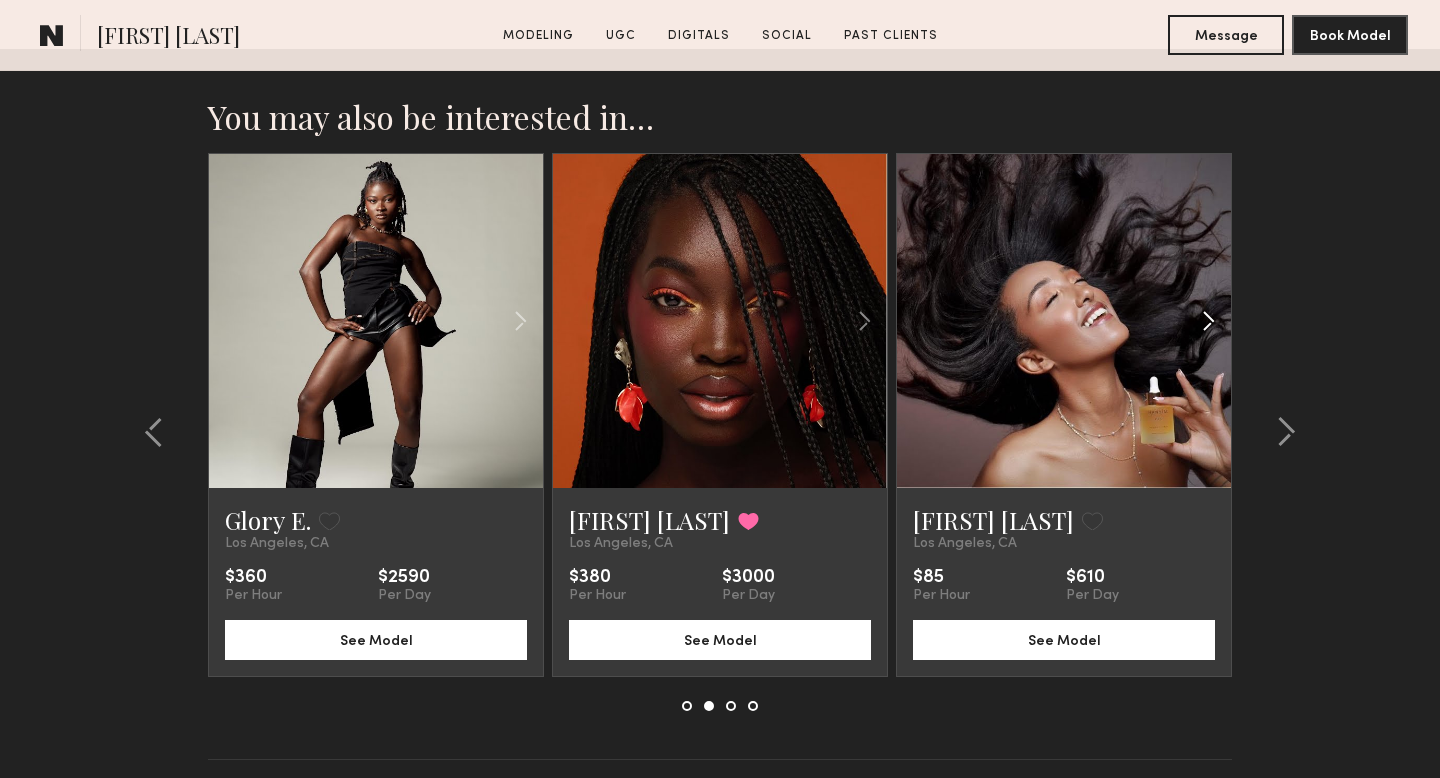 click 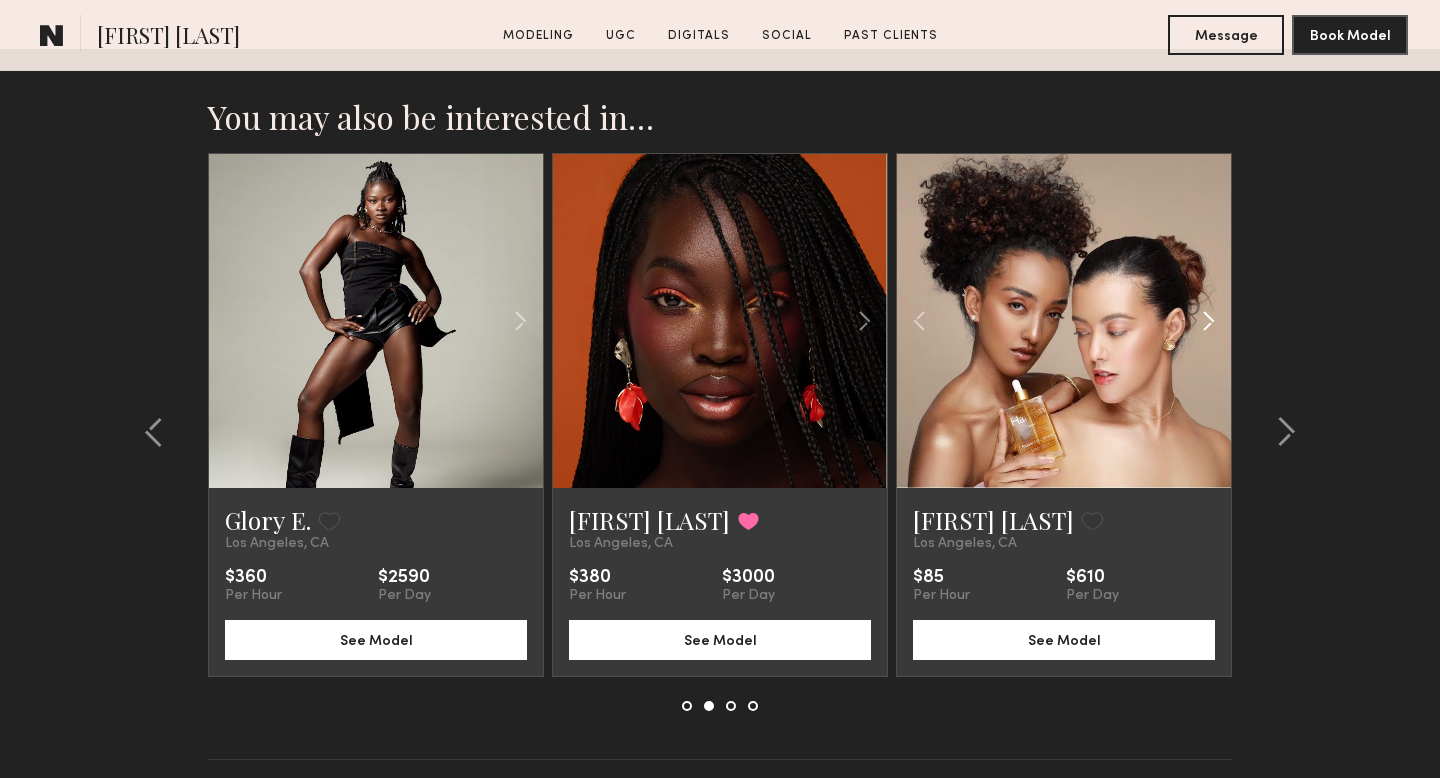 click 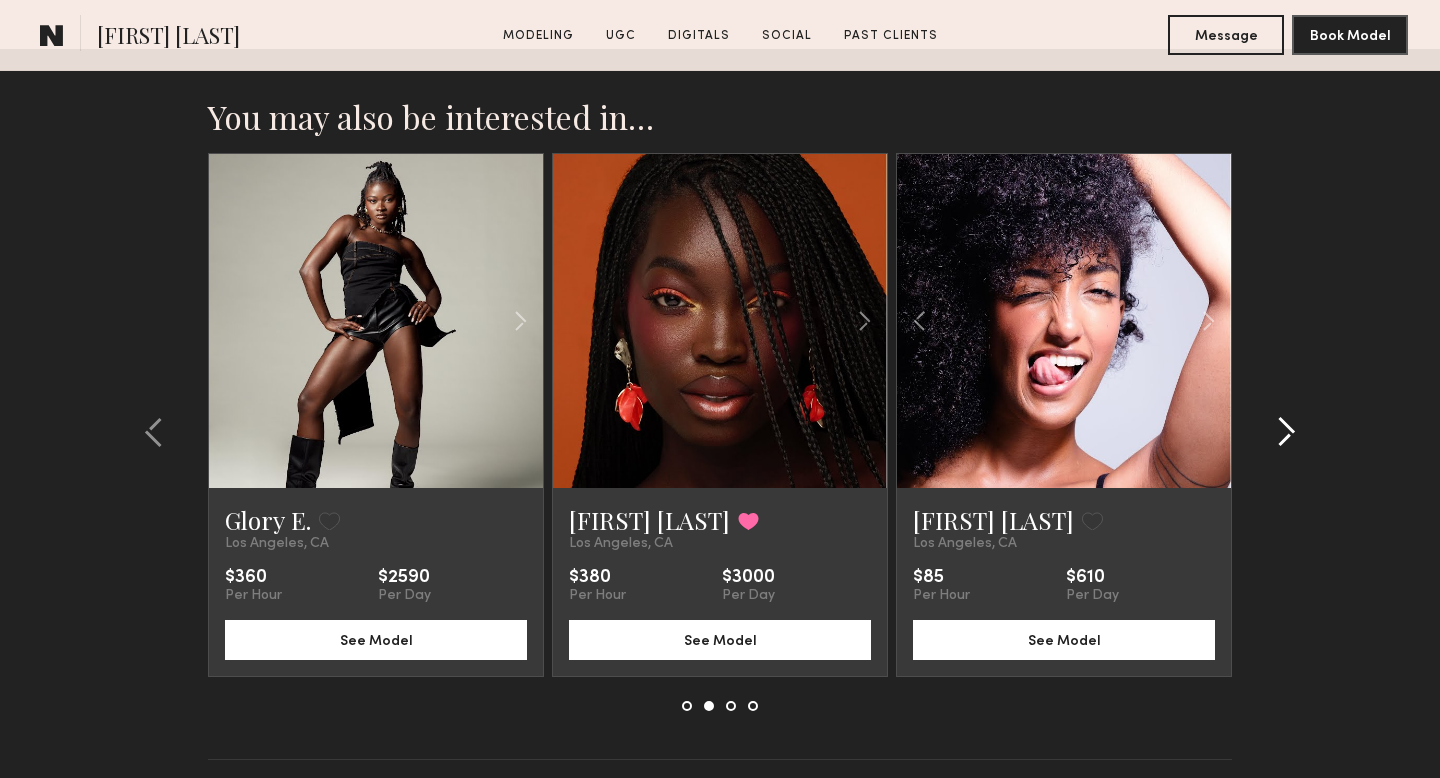 click 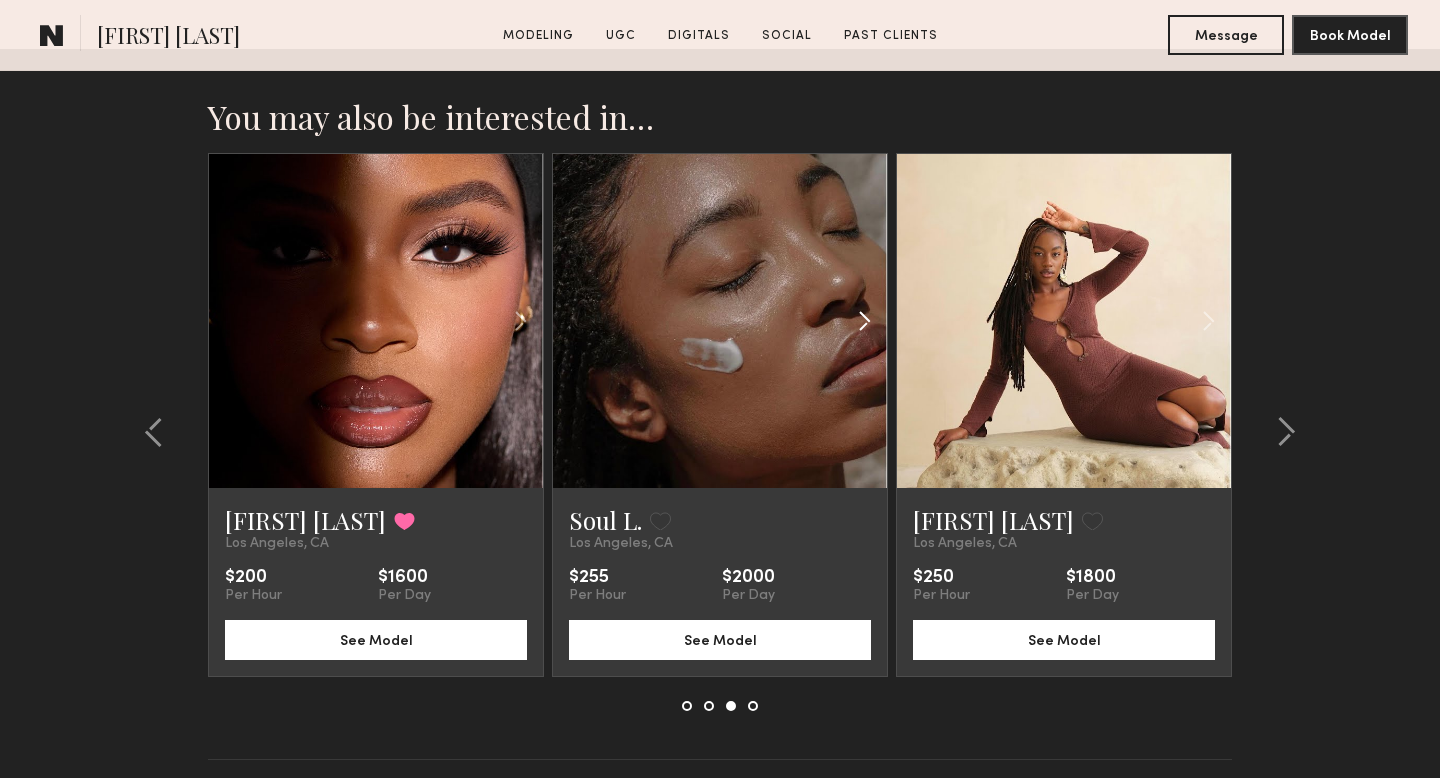 click 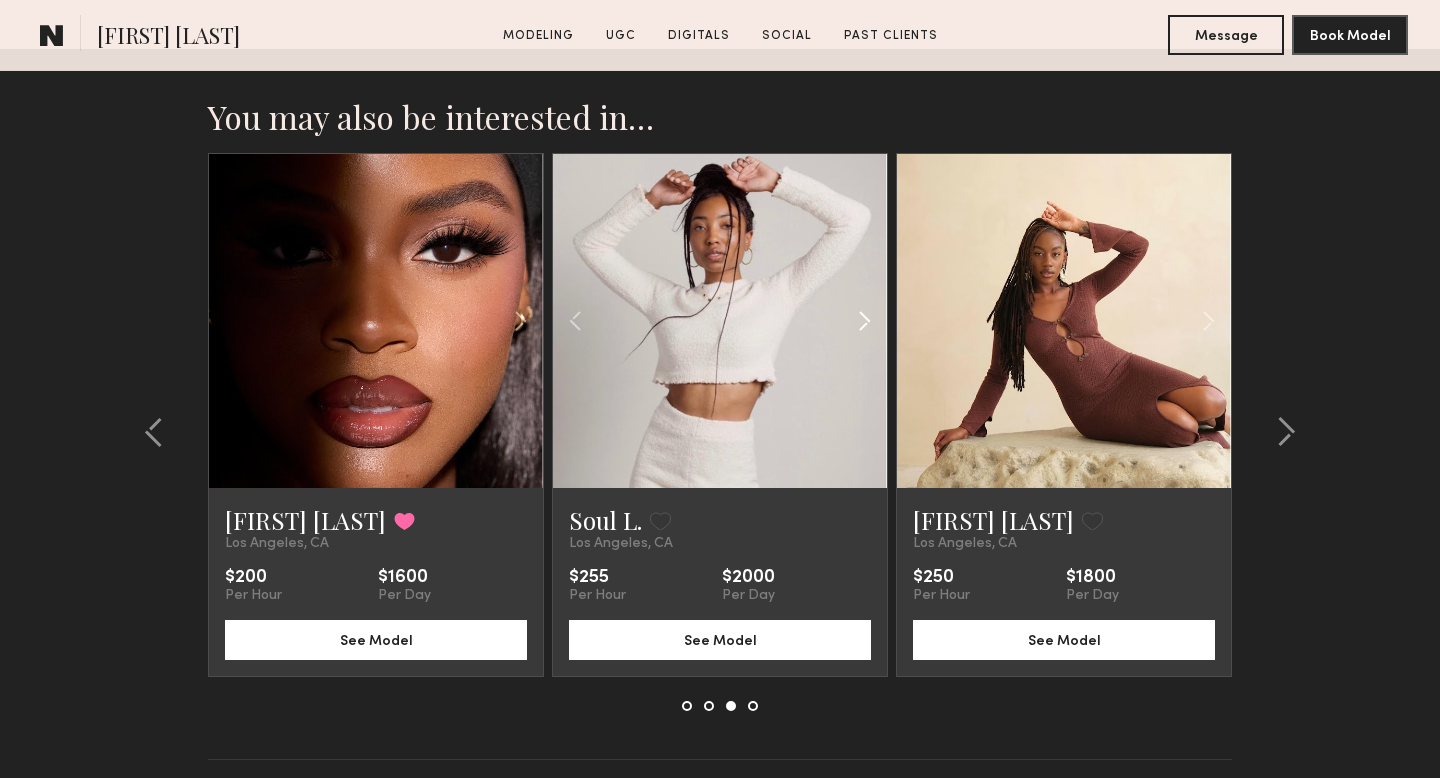 click 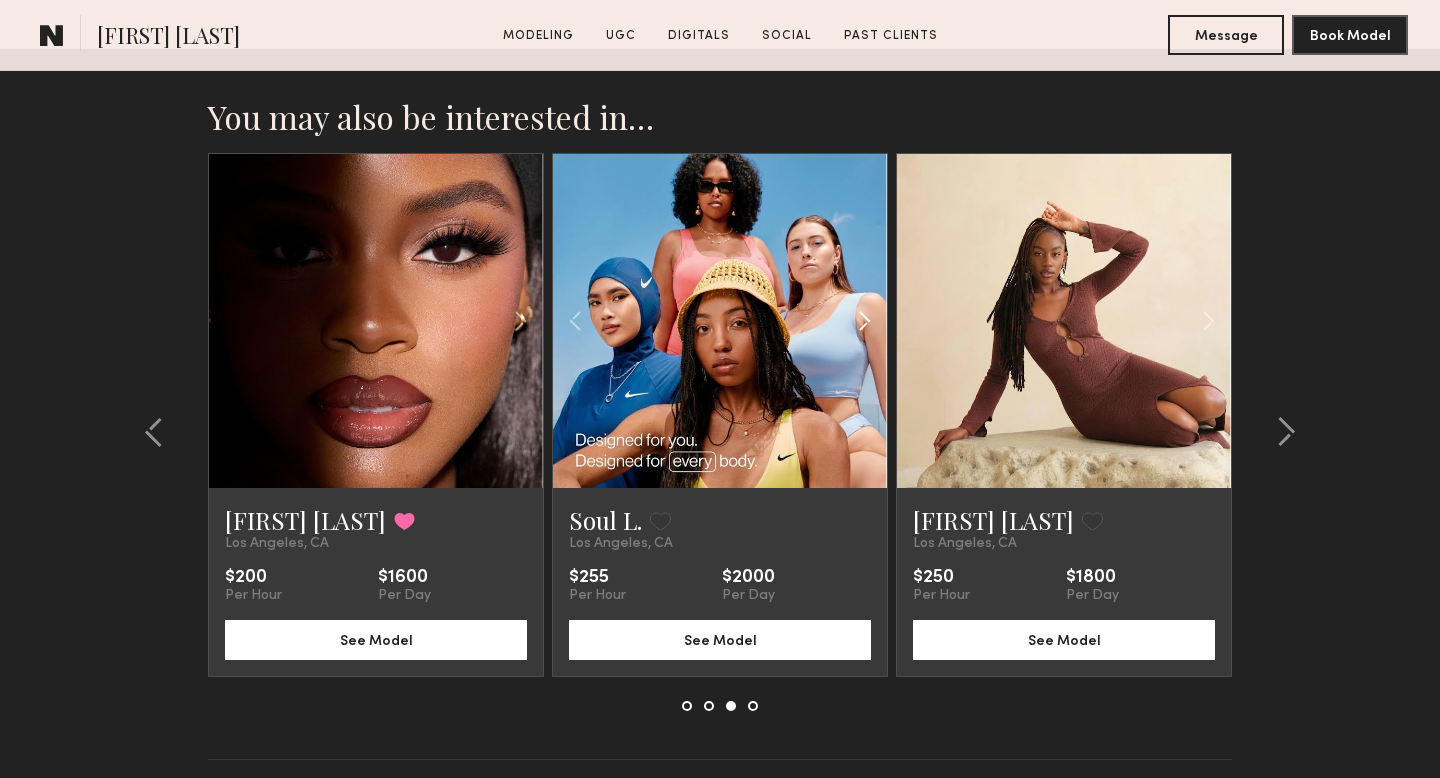 click 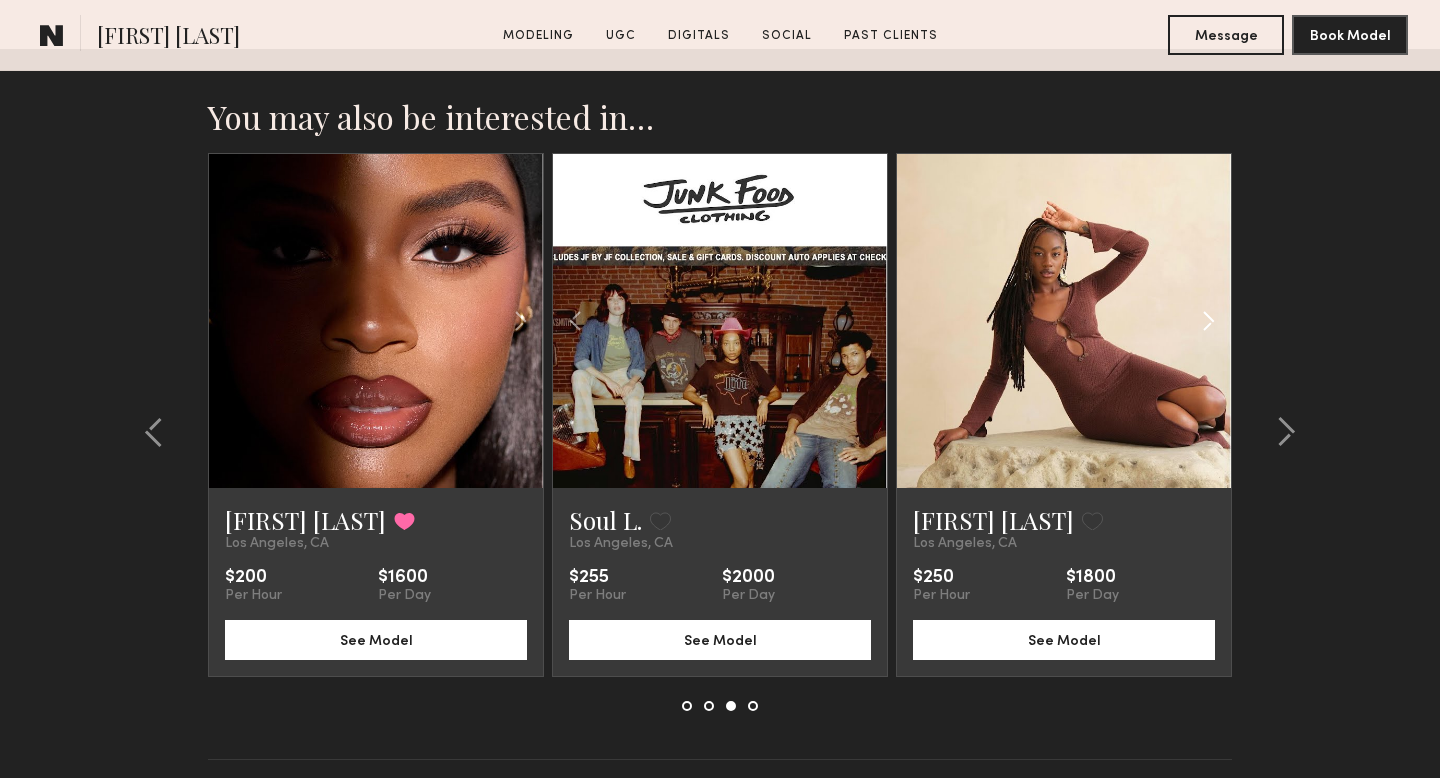 click 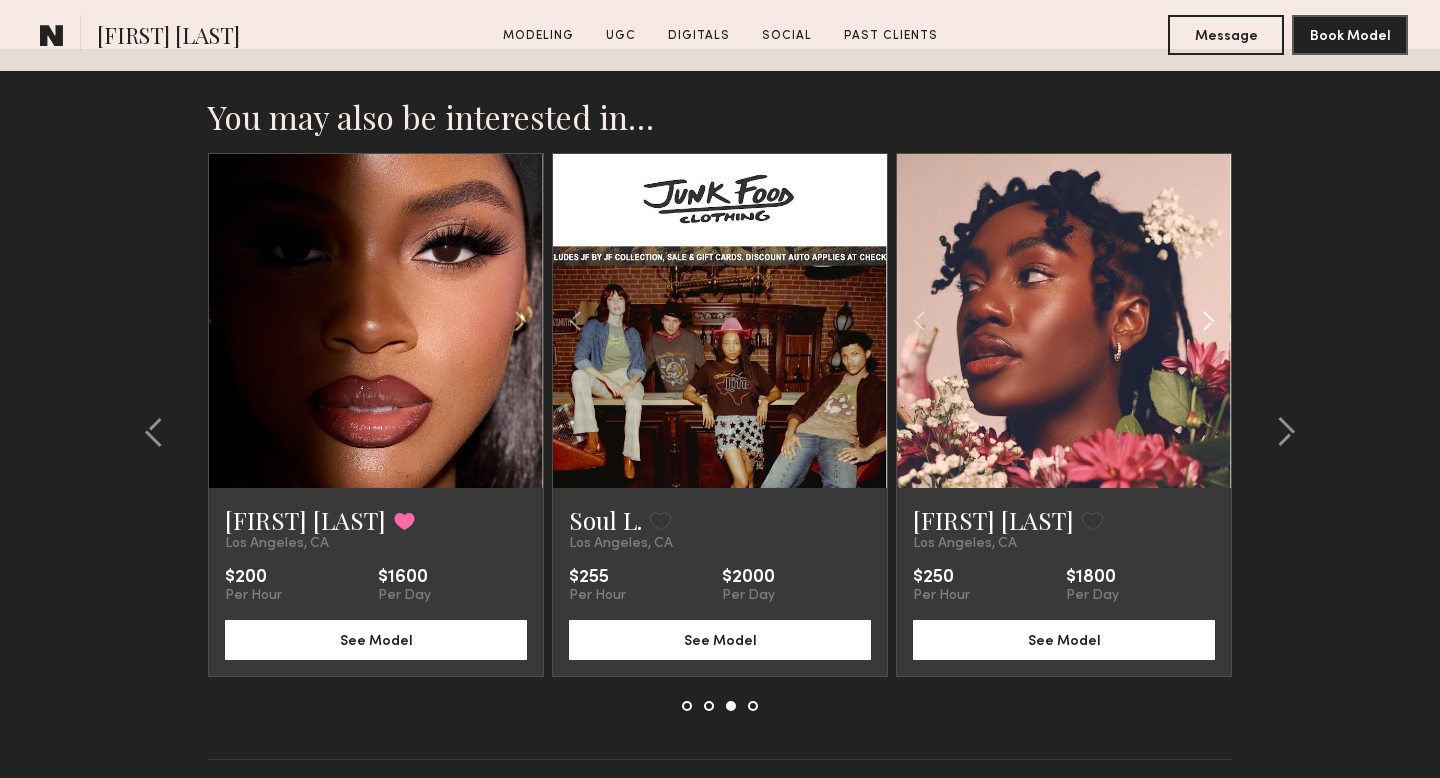 click 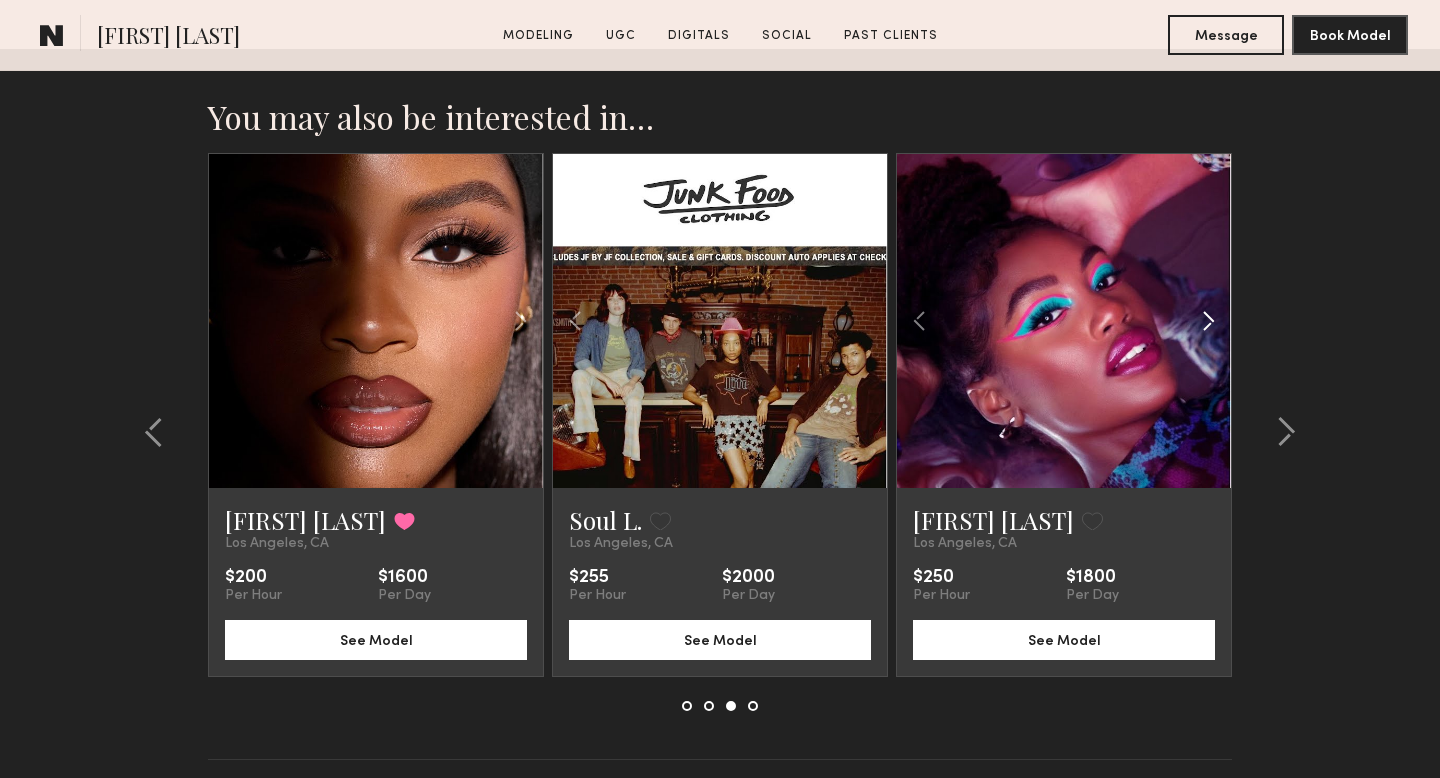 click 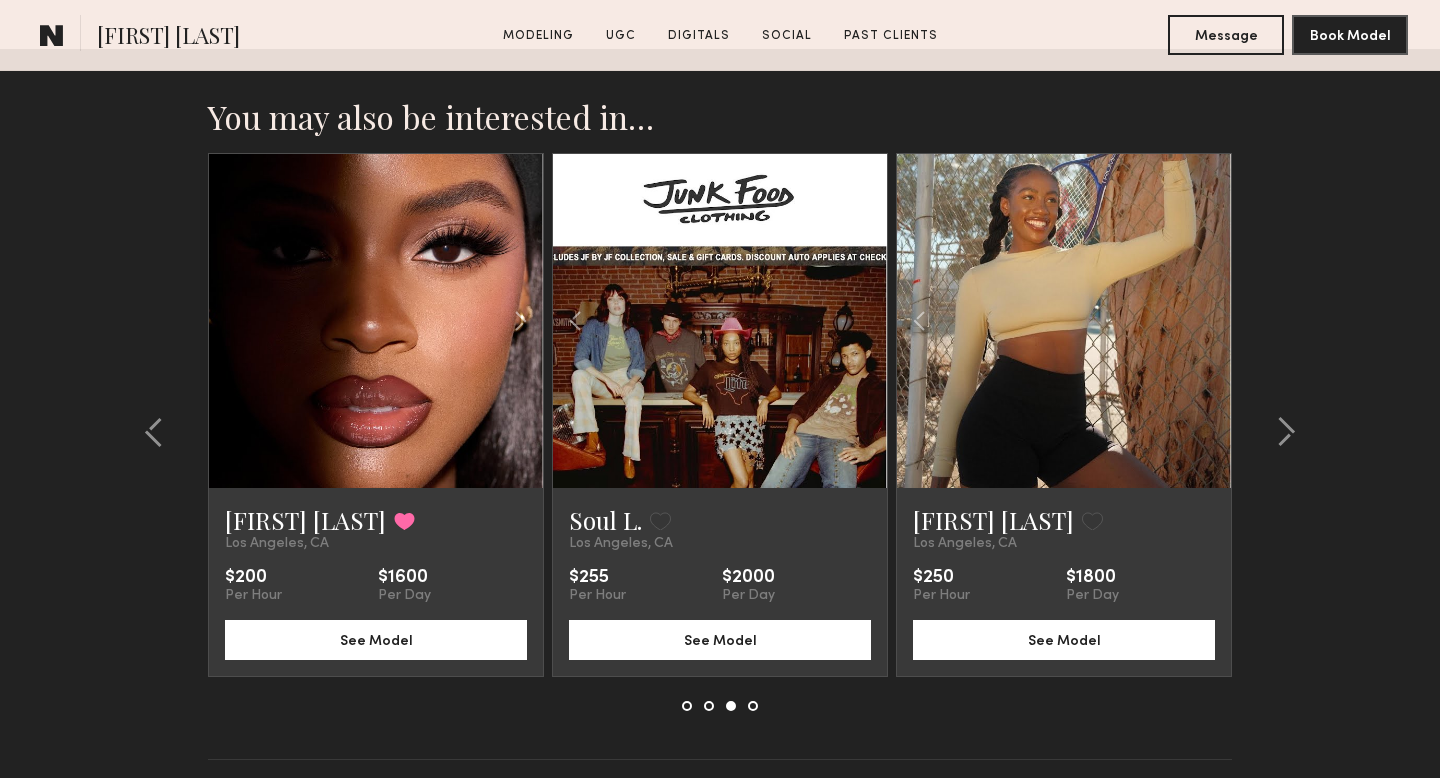click 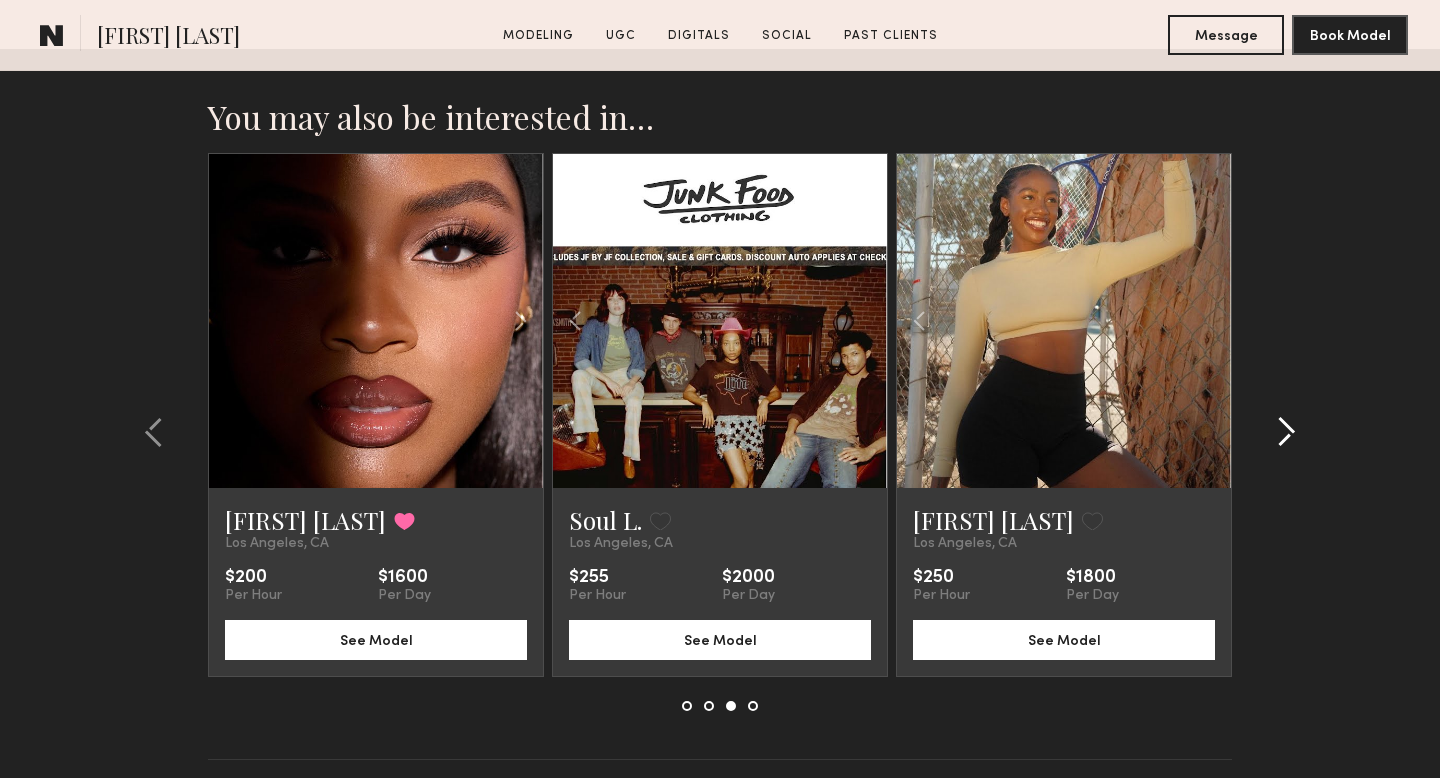 click 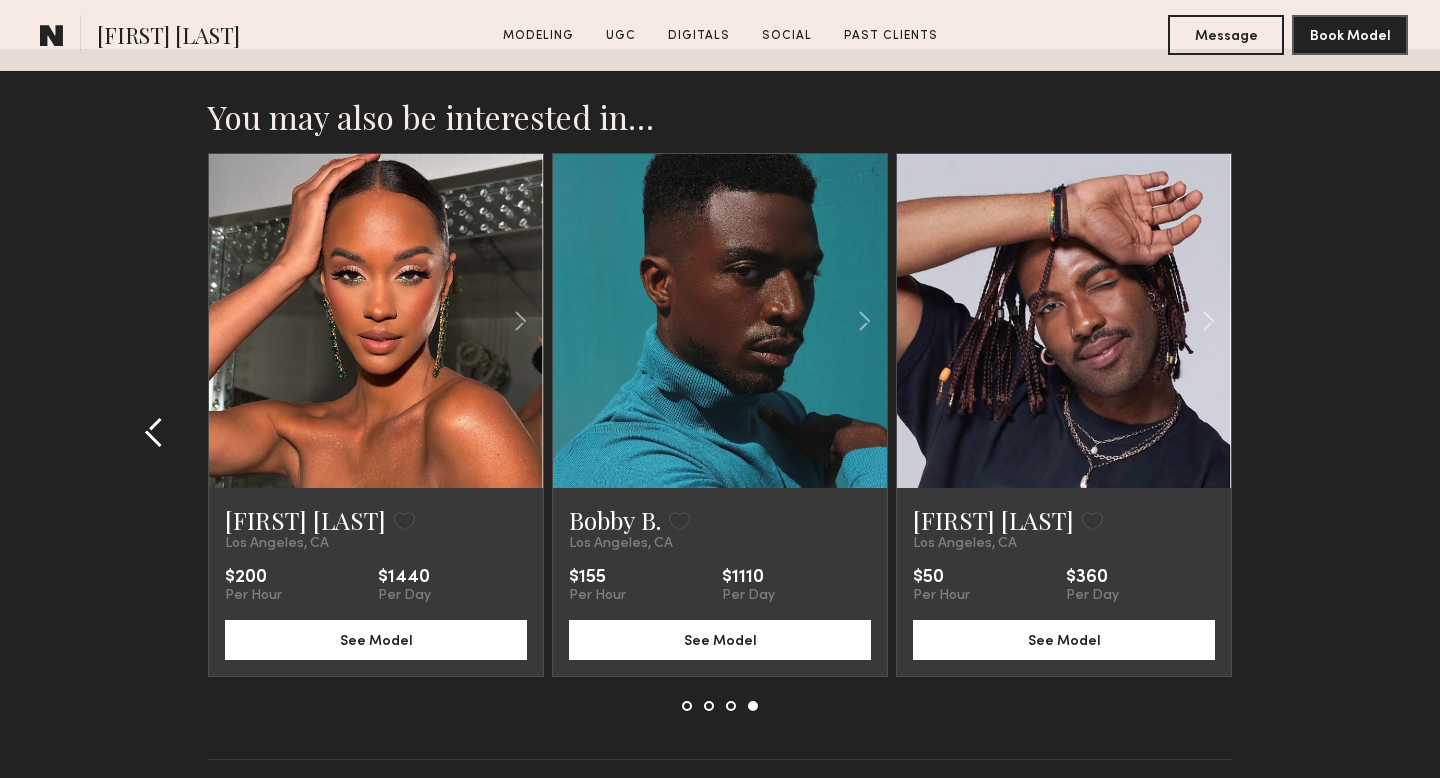 click 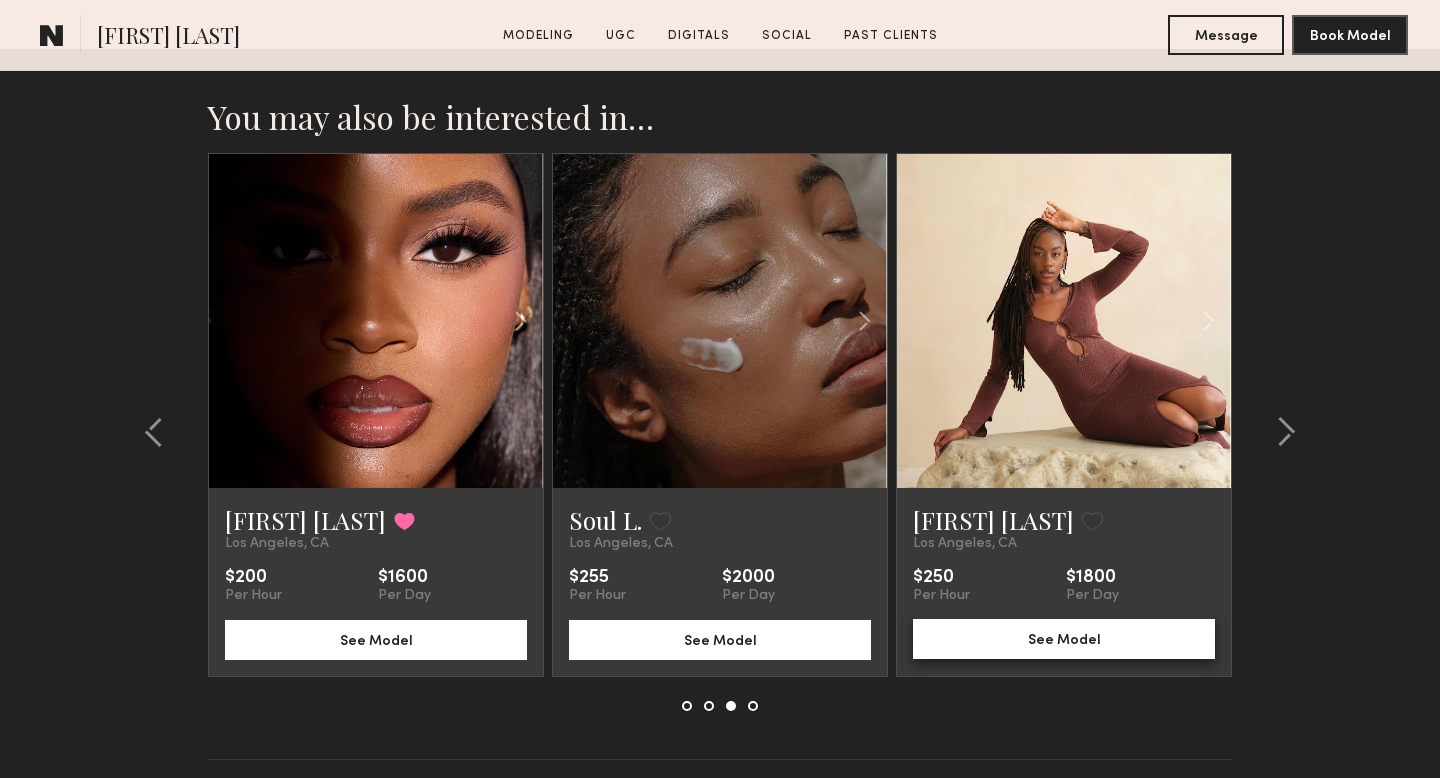 click on "See Model" 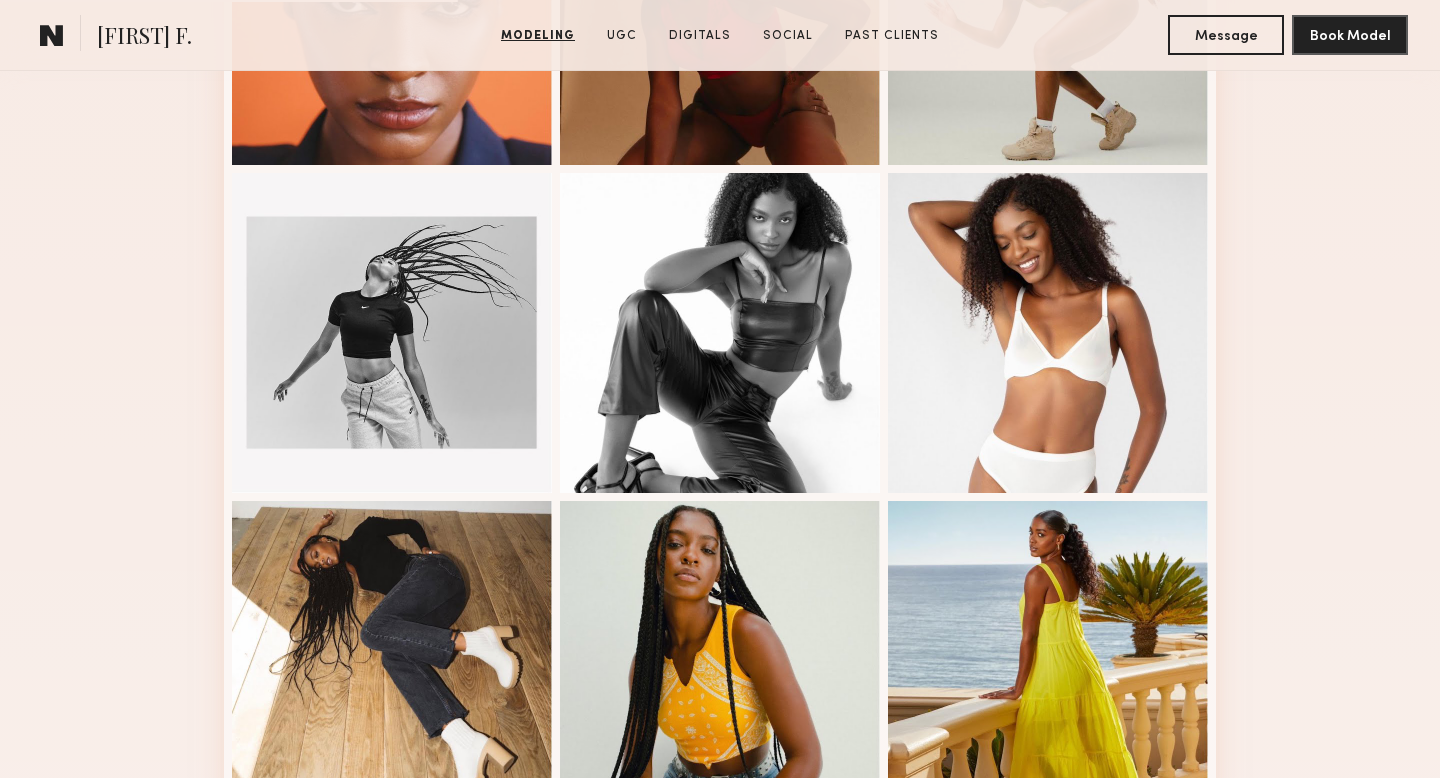scroll, scrollTop: 1258, scrollLeft: 0, axis: vertical 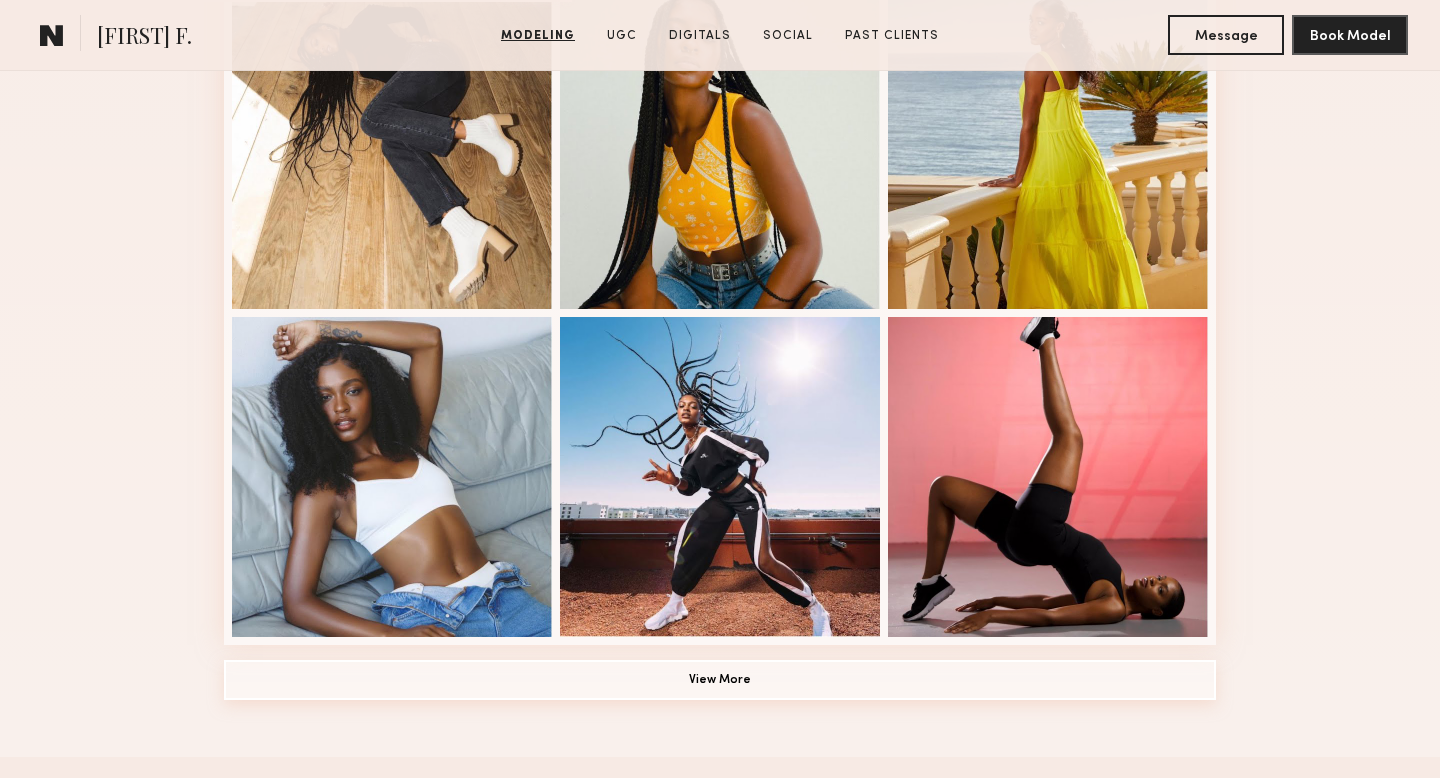 click on "View More" 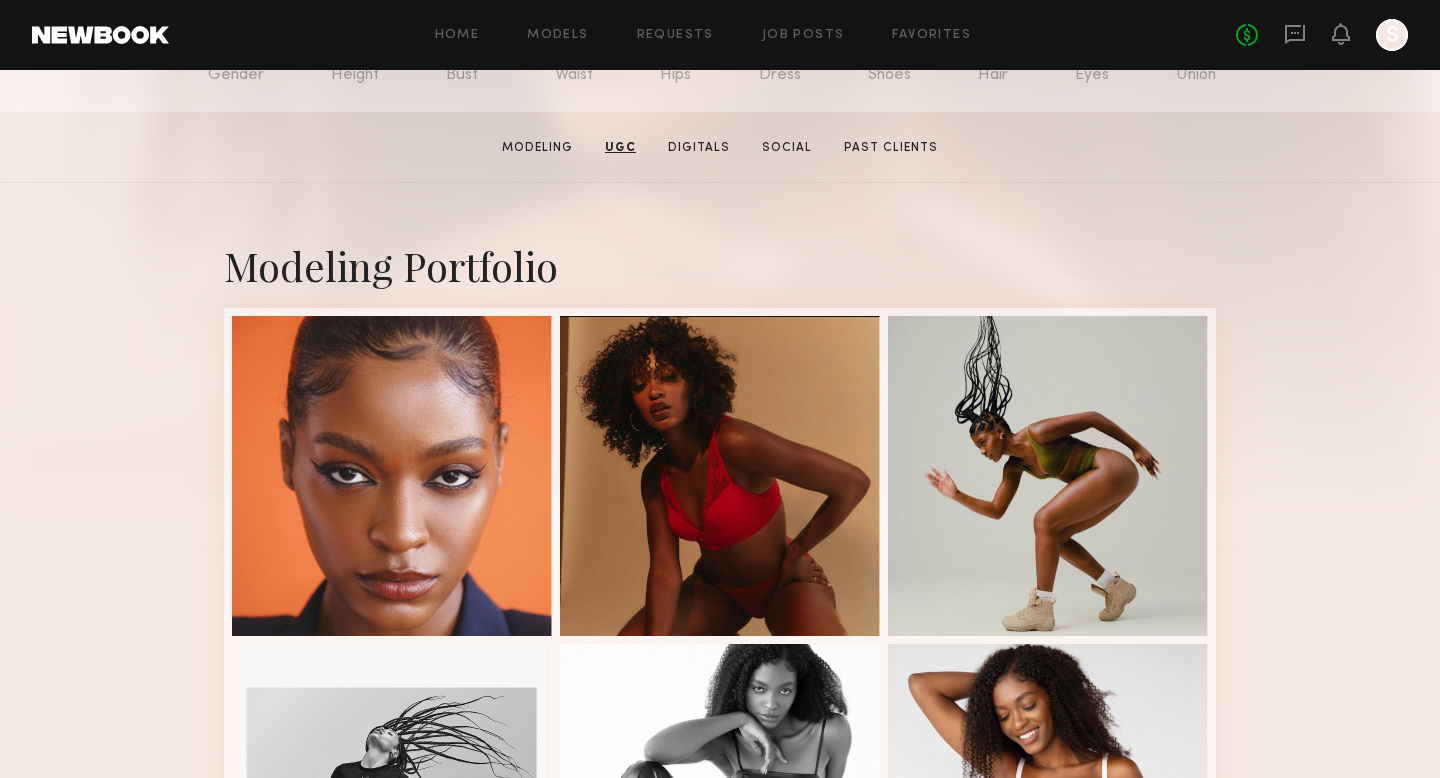 scroll, scrollTop: 0, scrollLeft: 0, axis: both 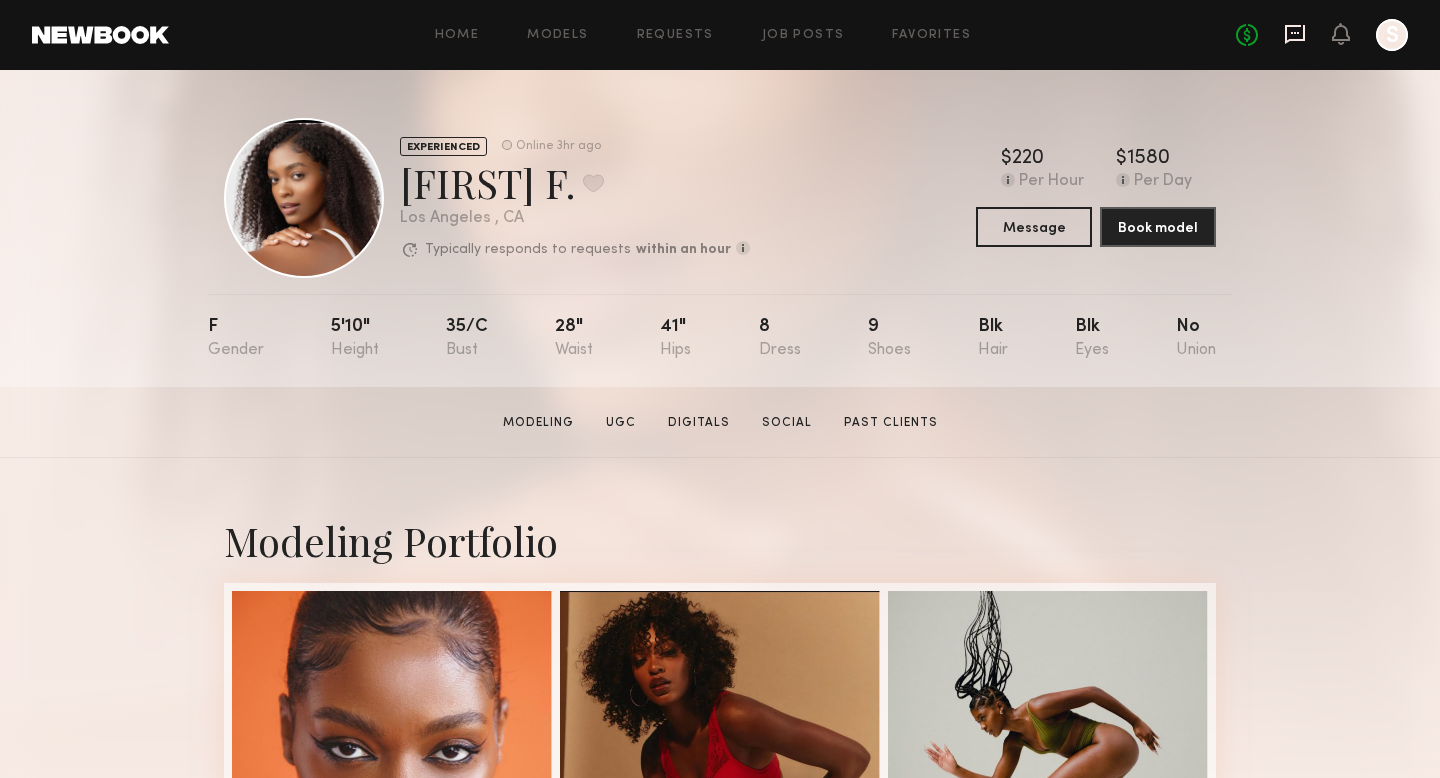click 